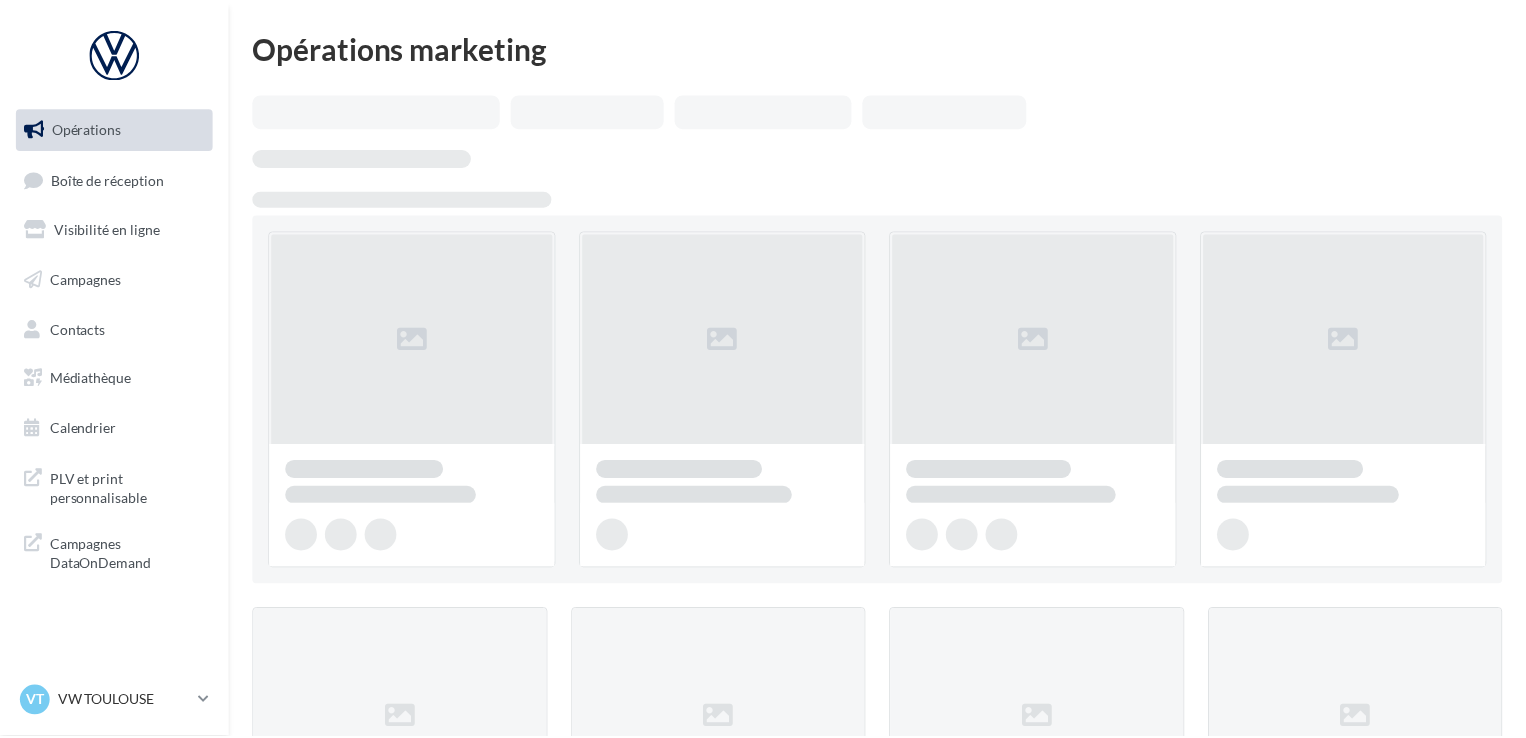 scroll, scrollTop: 0, scrollLeft: 0, axis: both 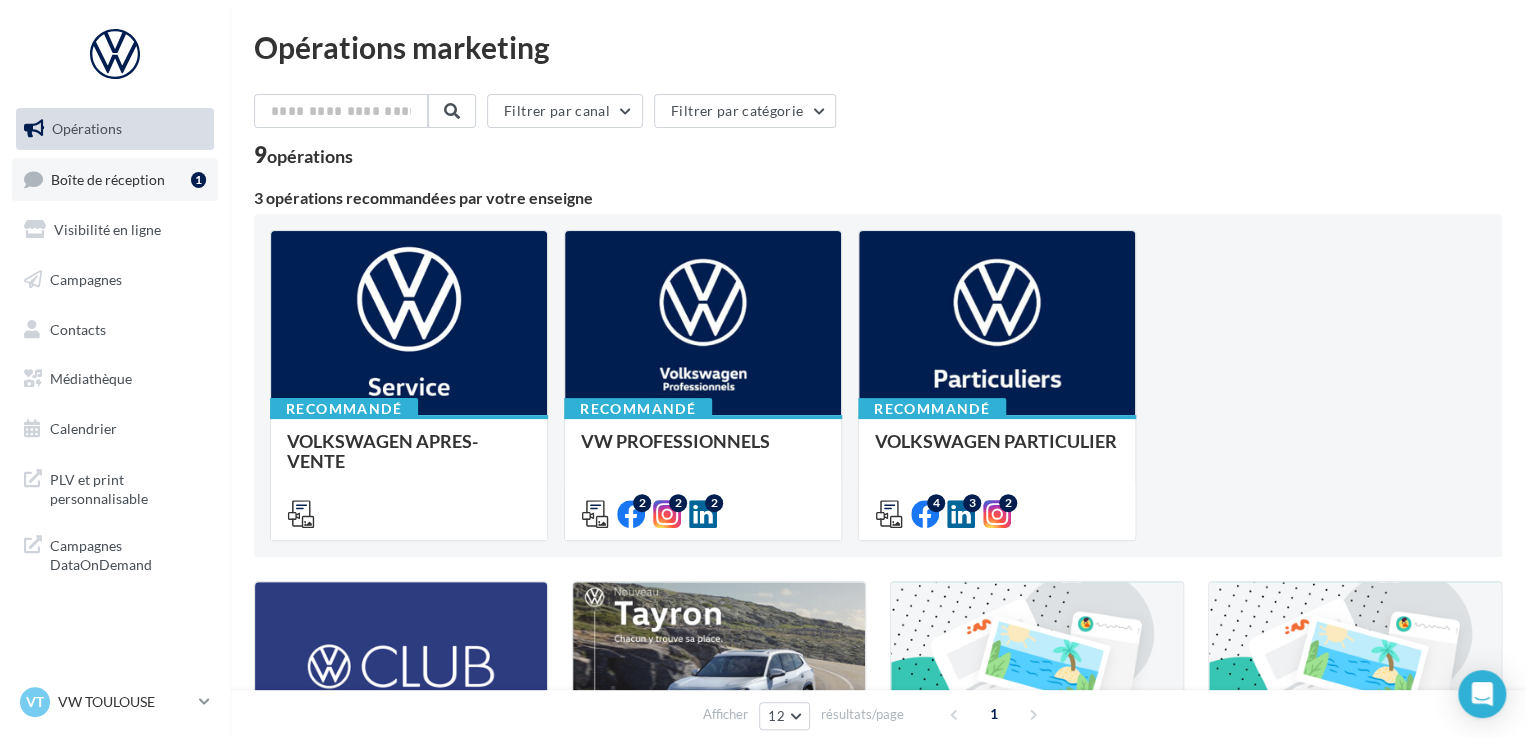 click on "Boîte de réception" at bounding box center (108, 178) 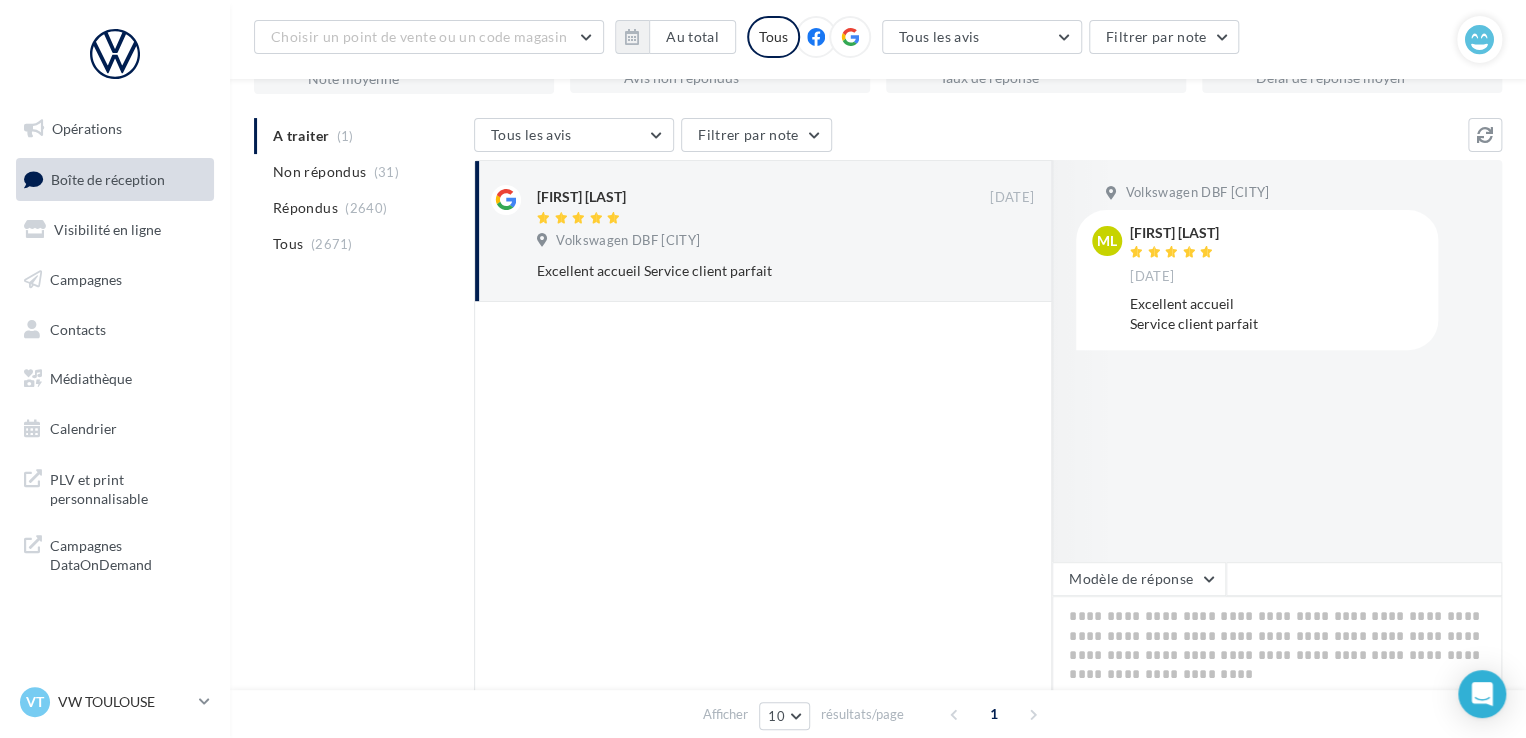 scroll, scrollTop: 172, scrollLeft: 0, axis: vertical 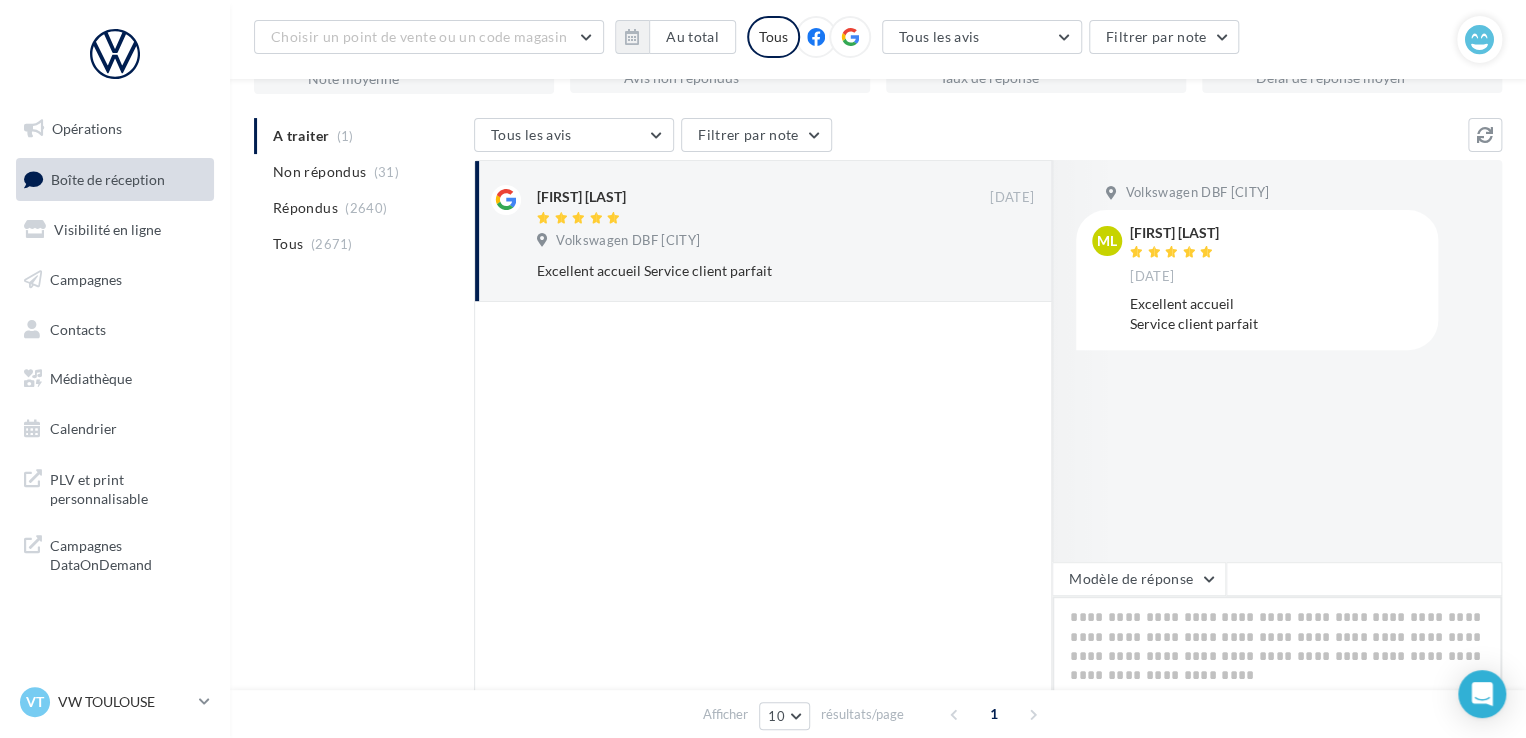click at bounding box center (1277, 658) 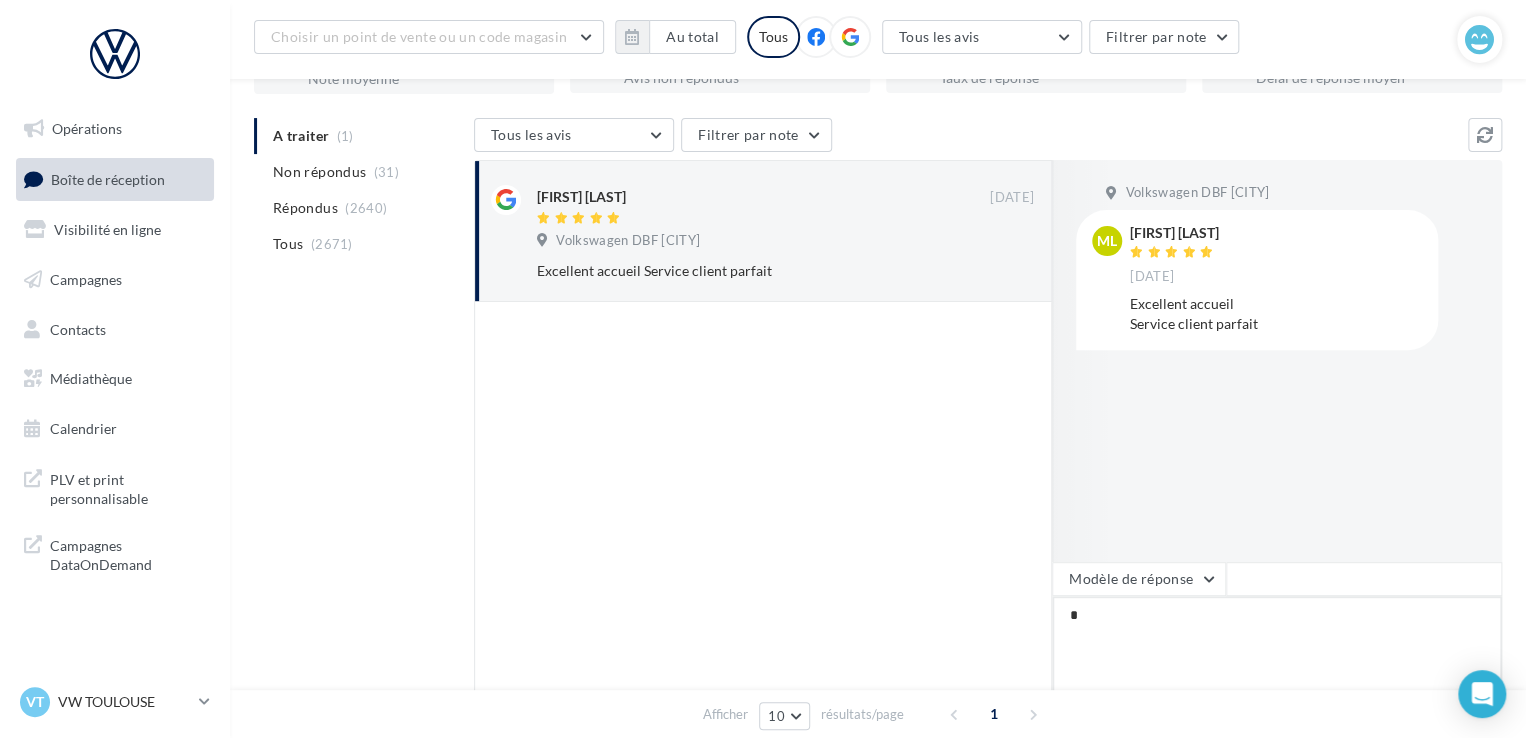 type on "**" 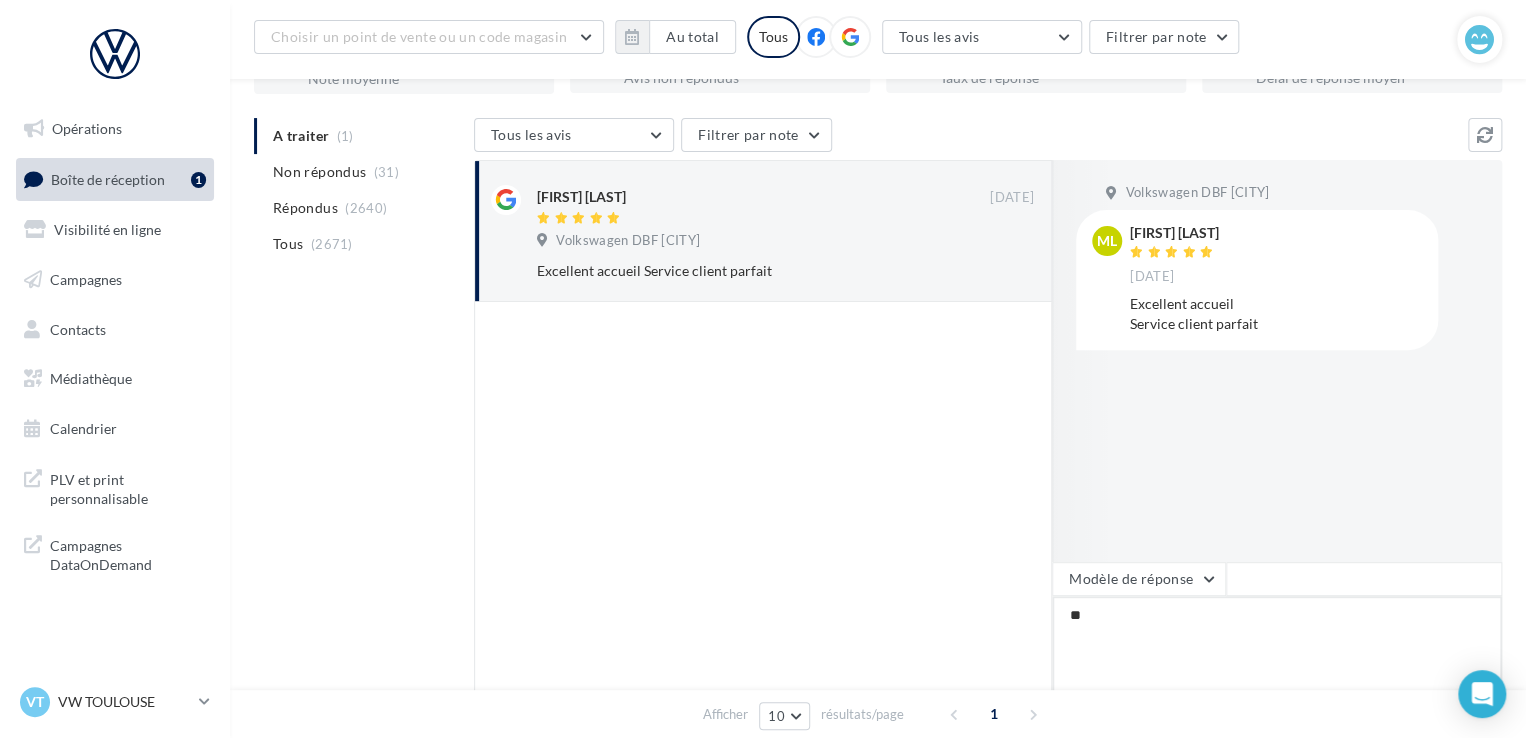 type on "***" 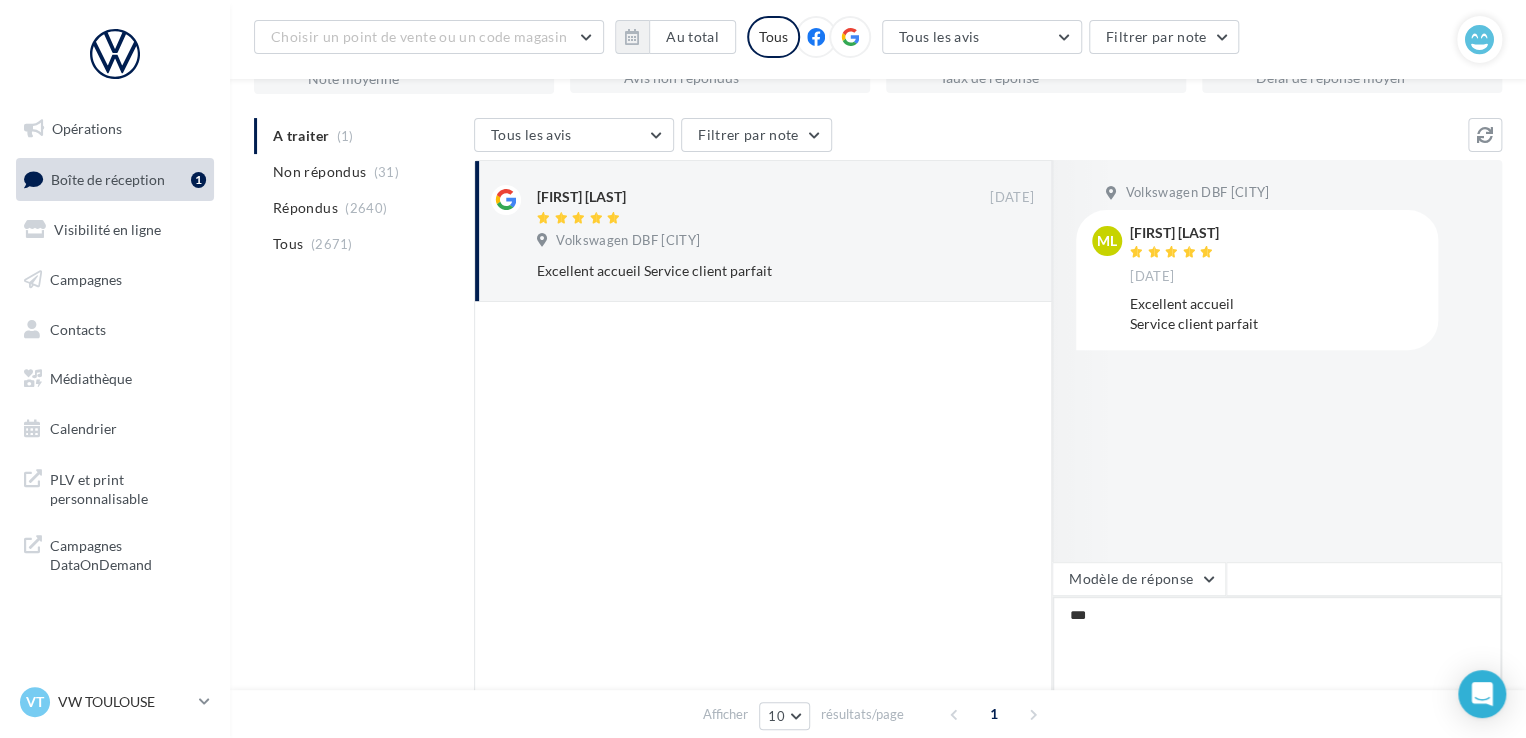 type on "****" 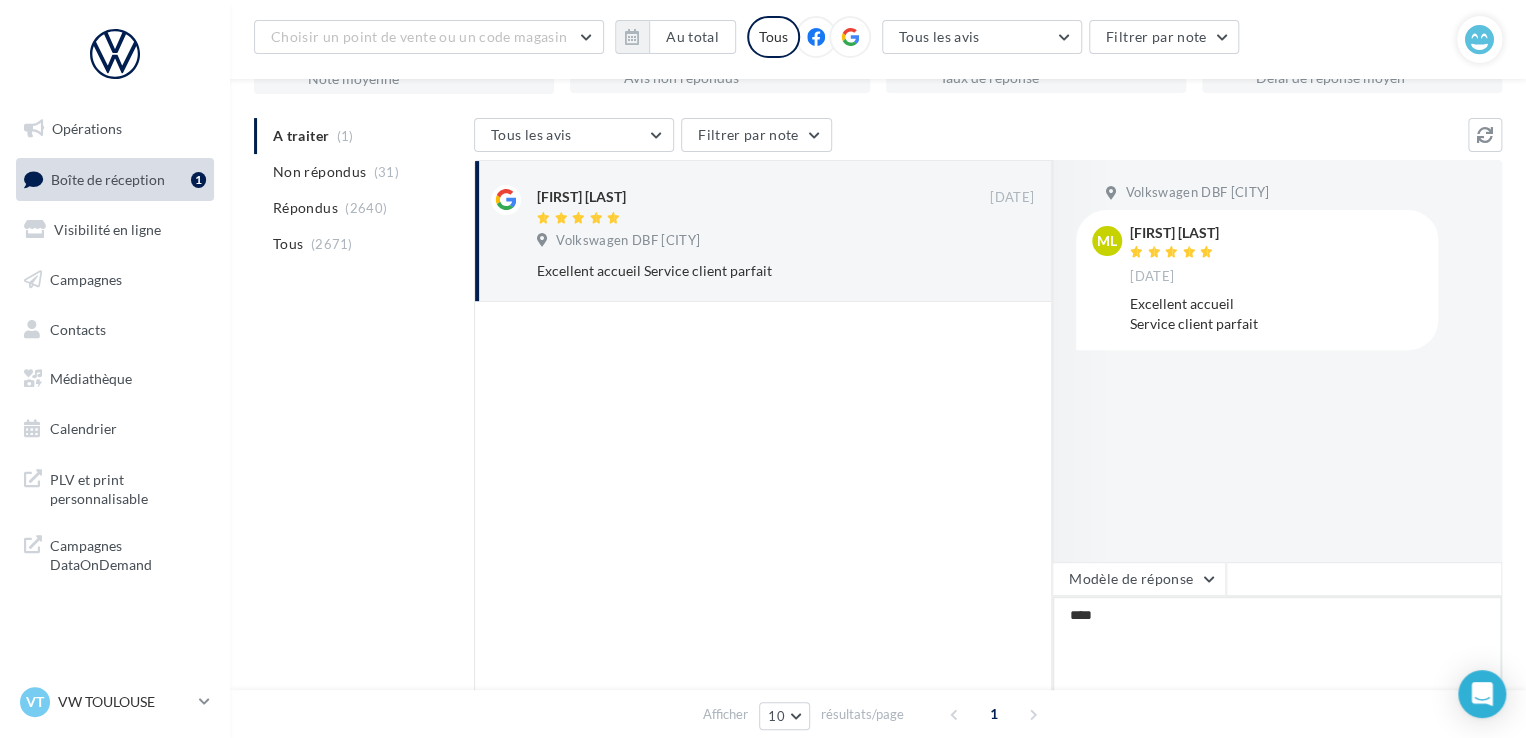 type on "*****" 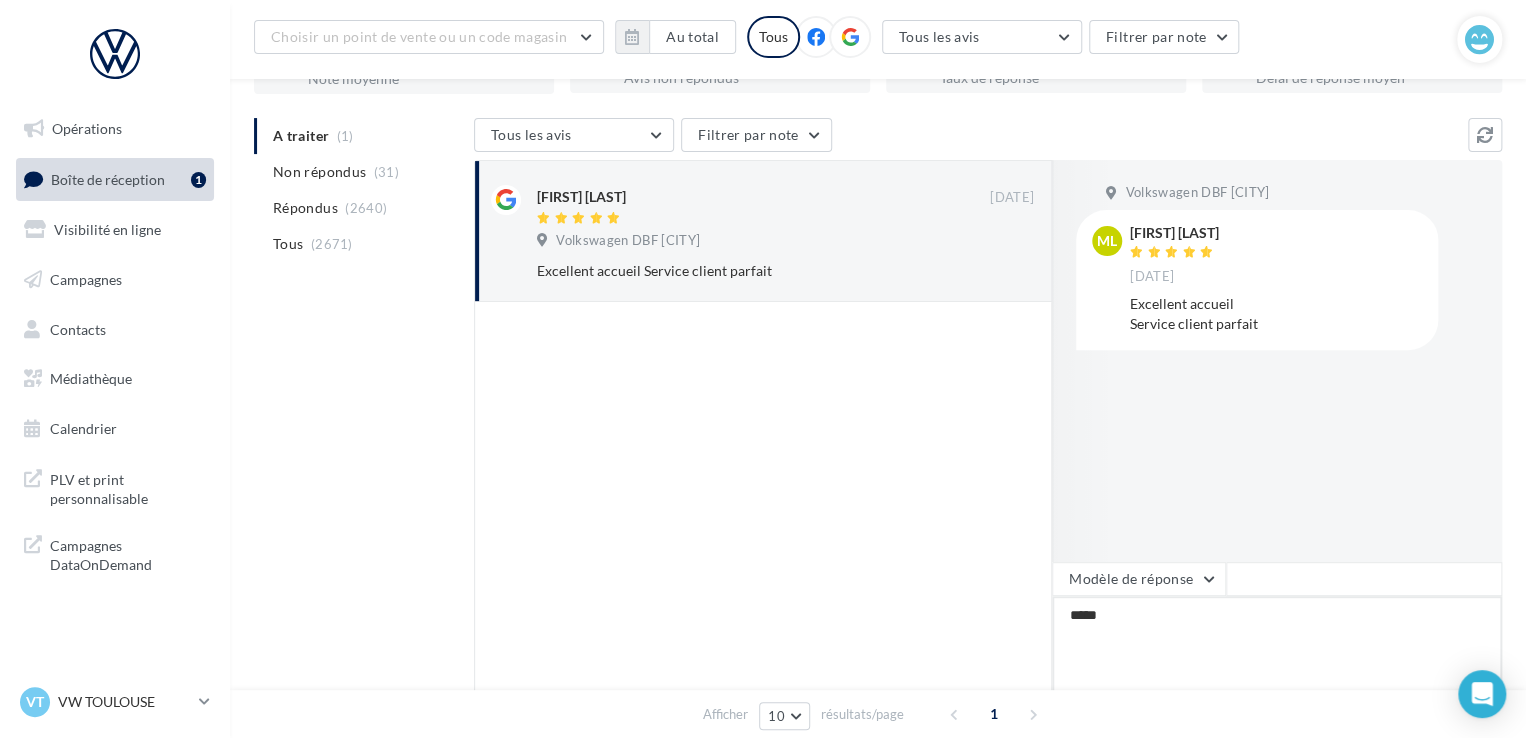 type on "******" 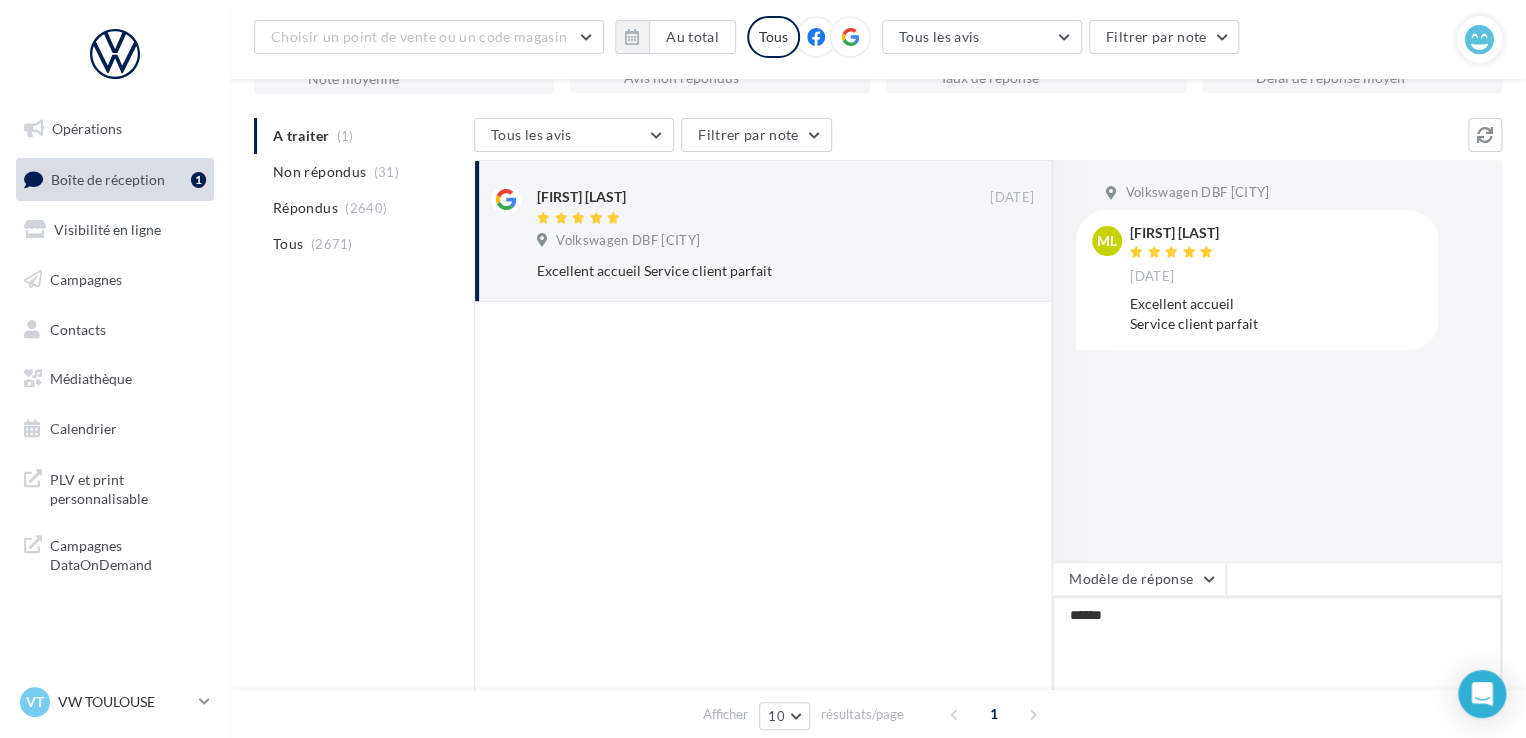 type on "*******" 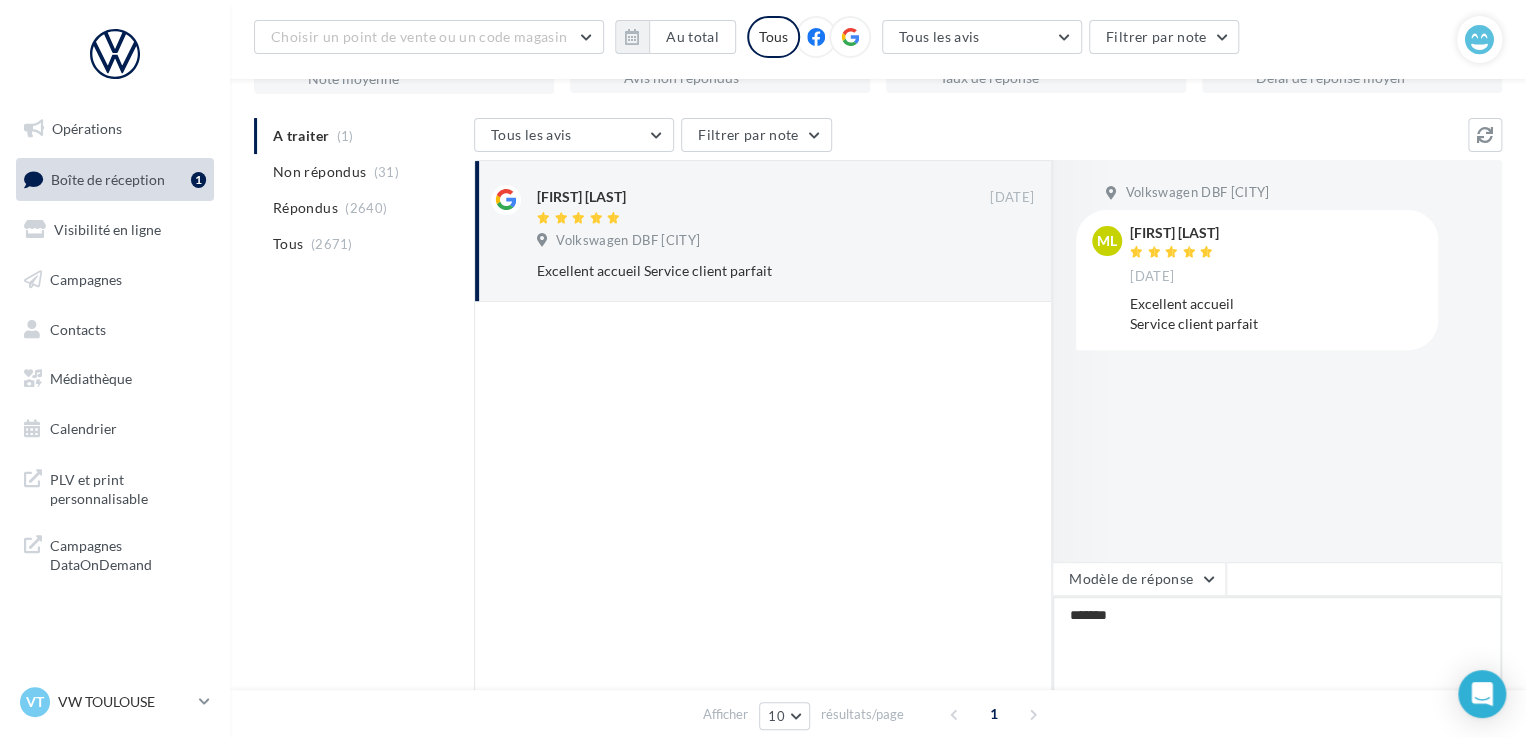 type on "*******" 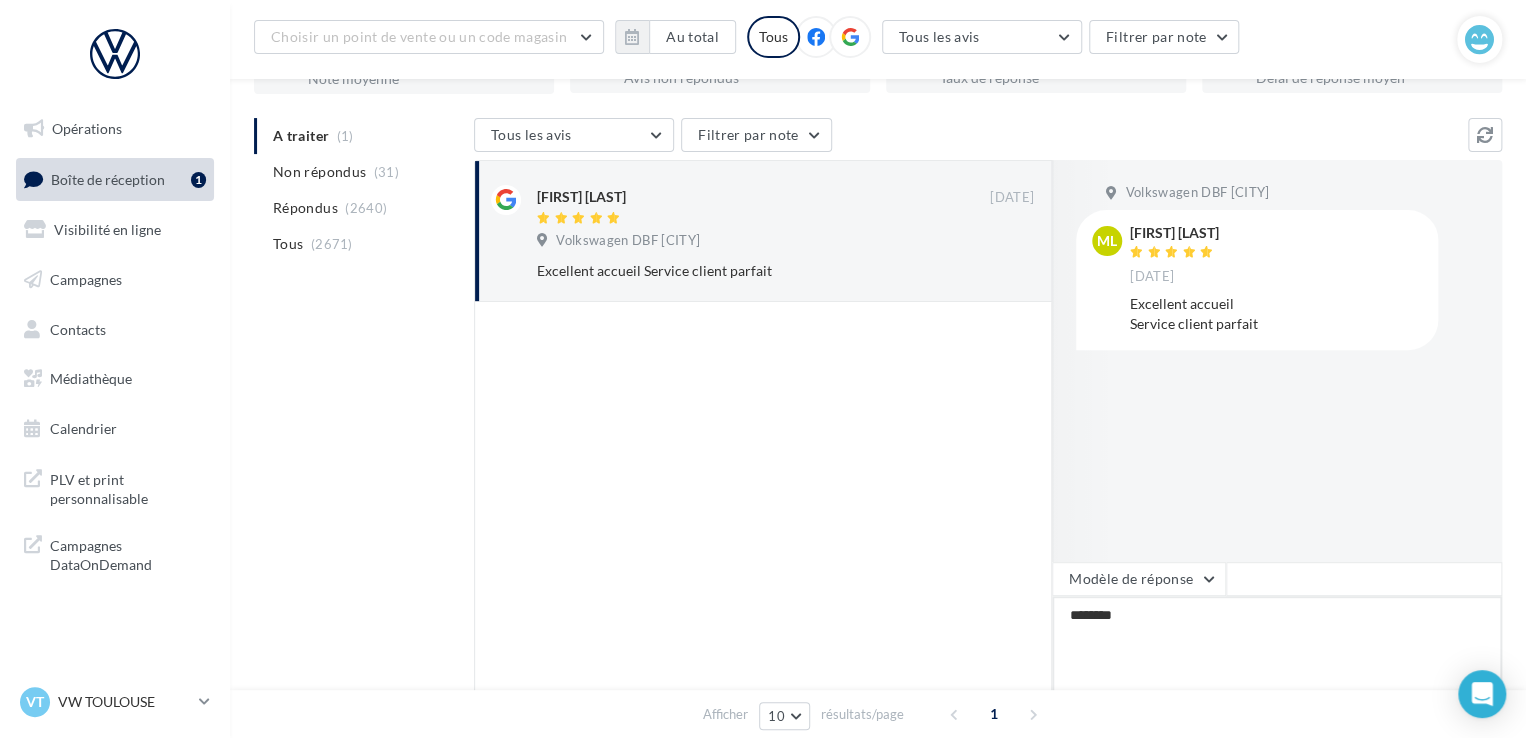 type on "*********" 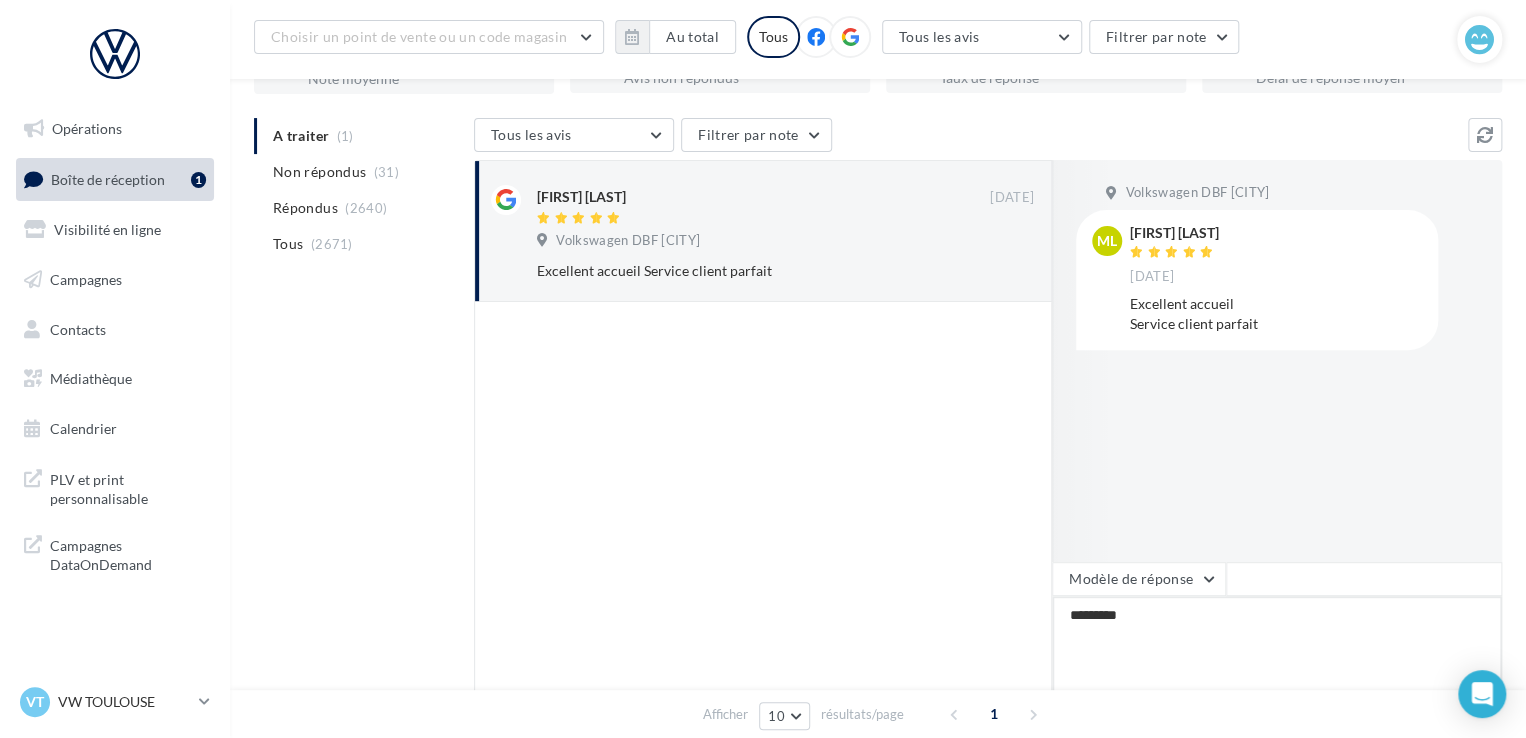type on "**********" 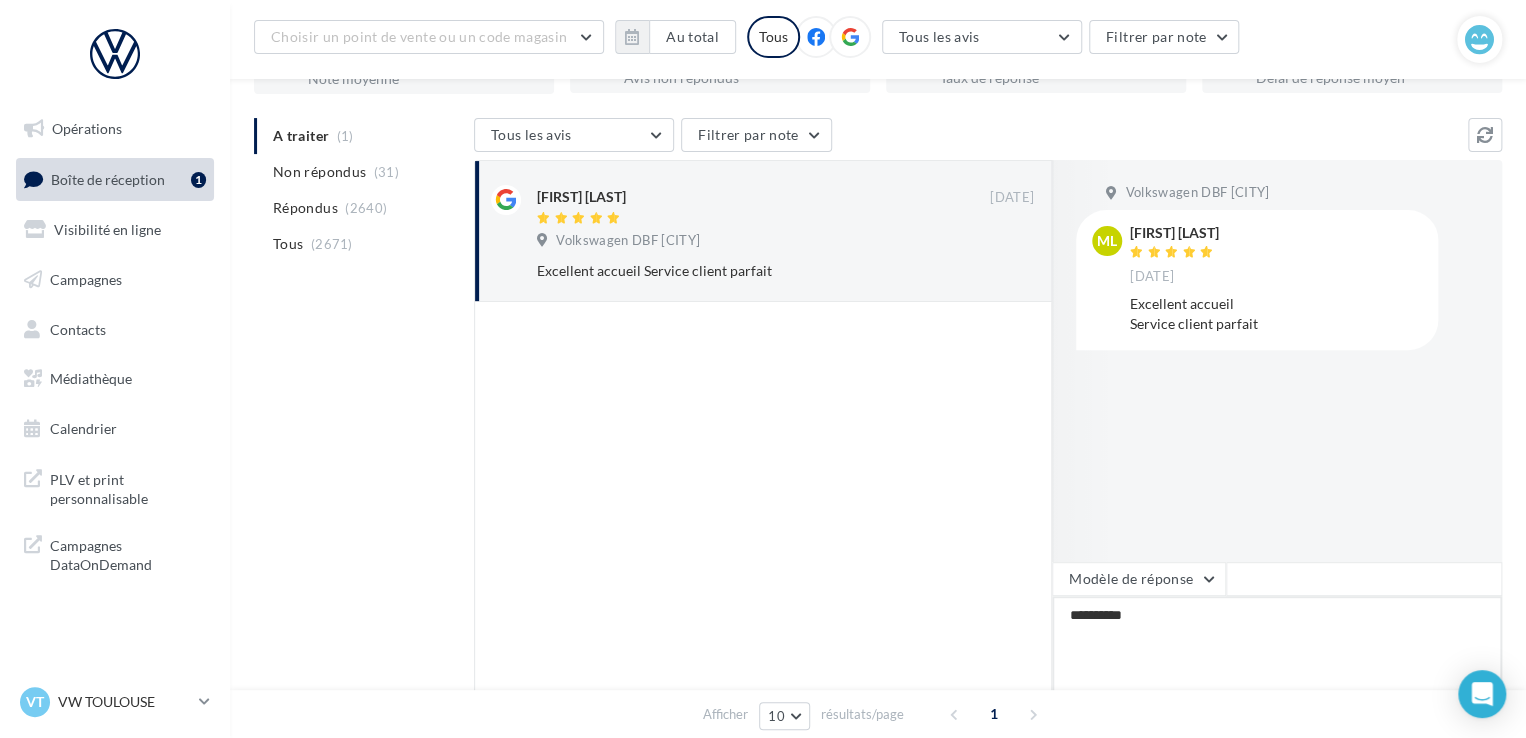 type on "**********" 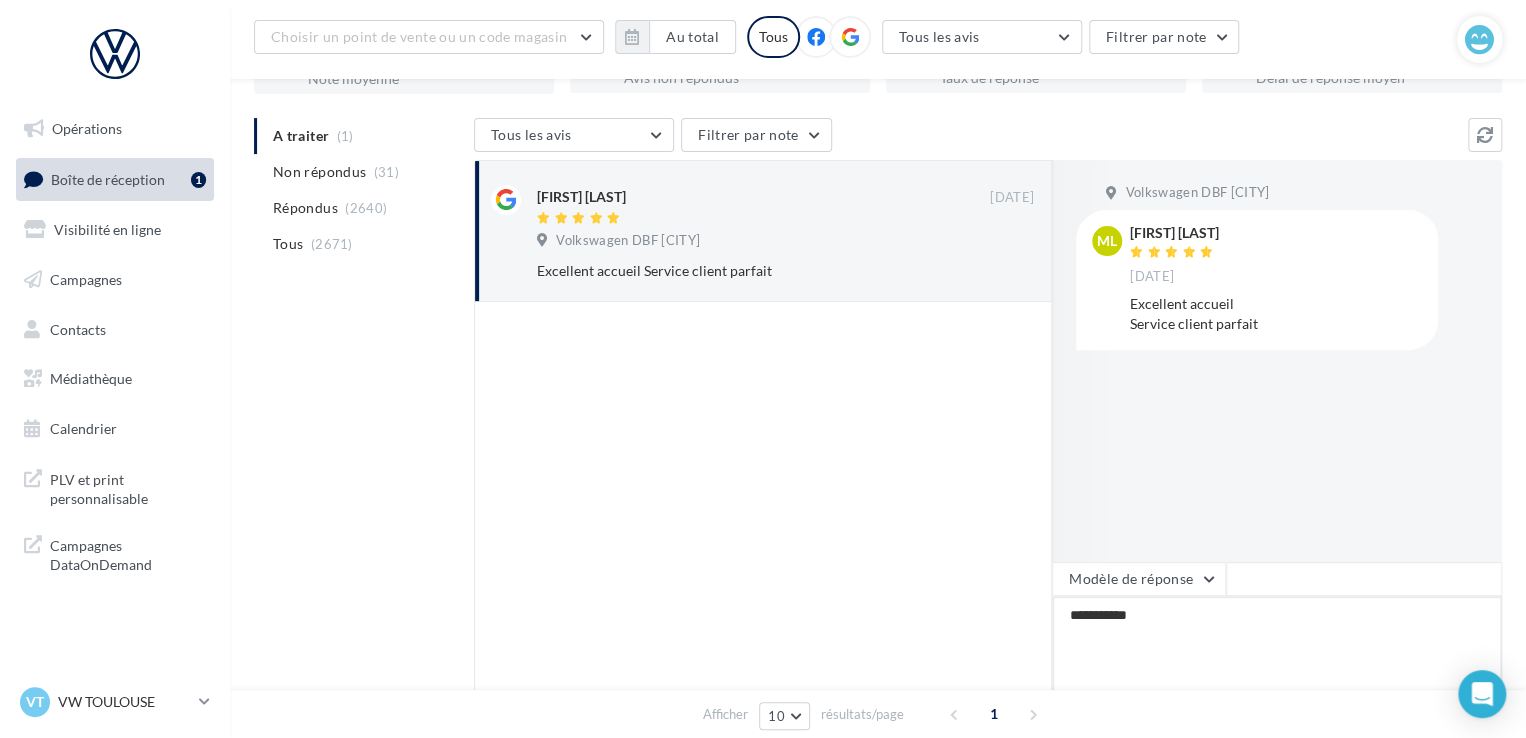 type on "**********" 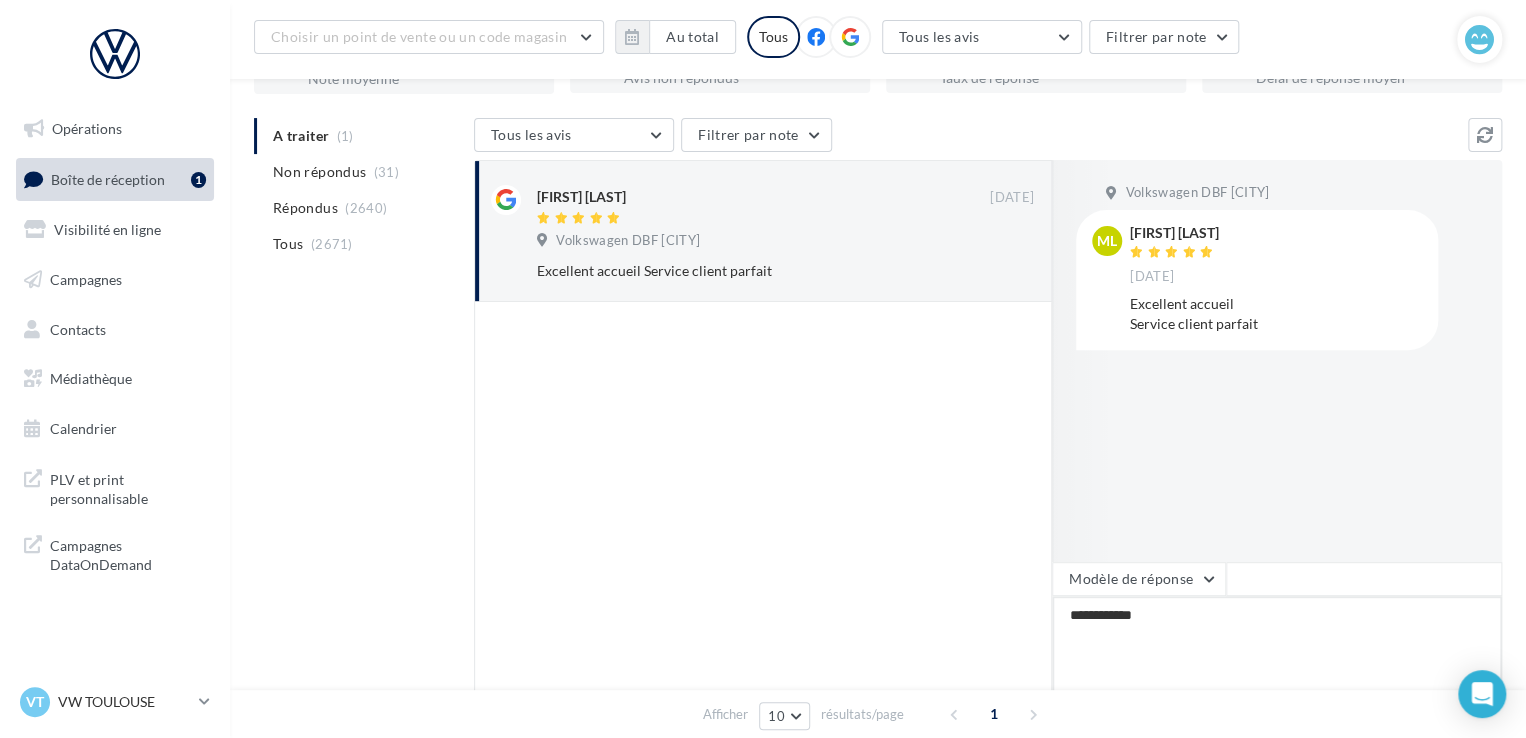 type on "**********" 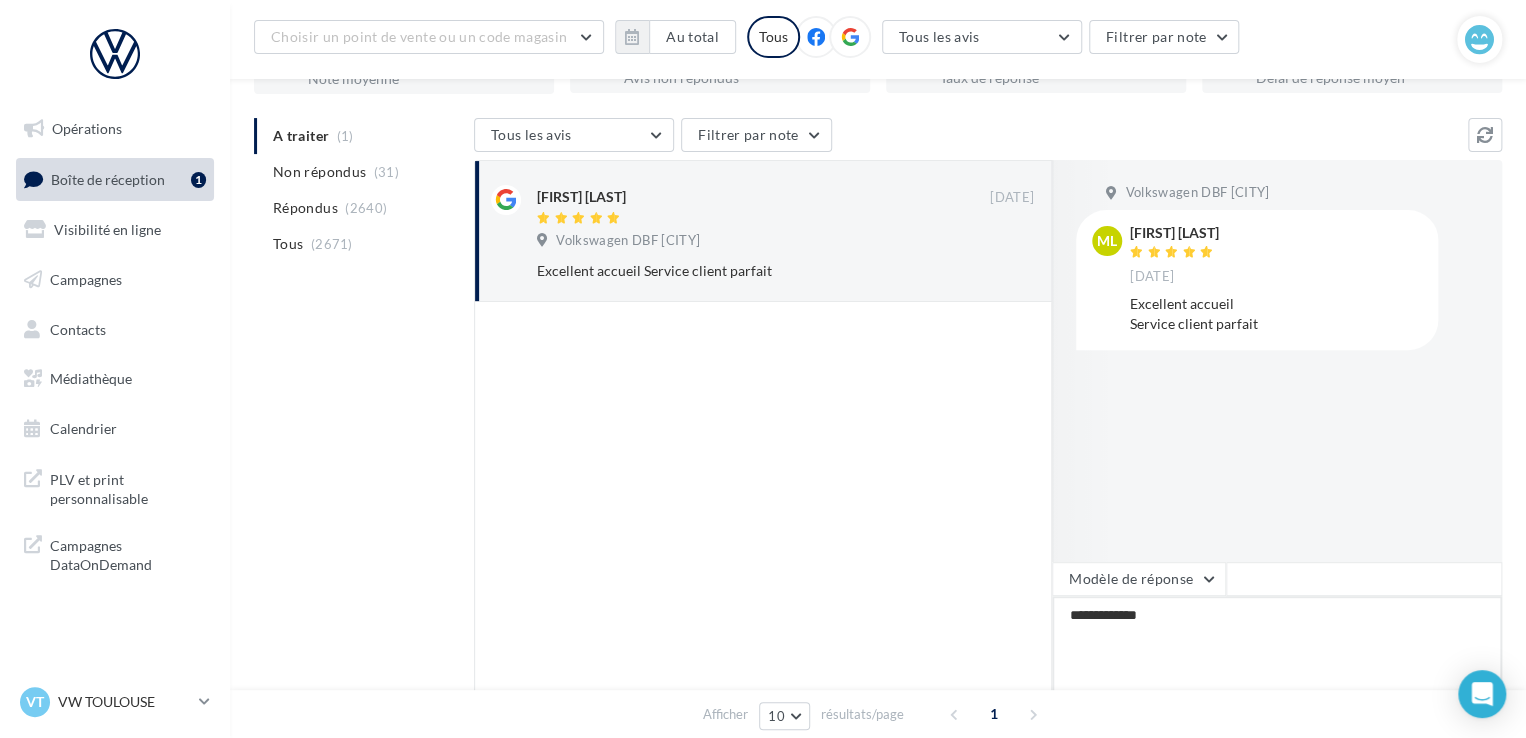 type on "**********" 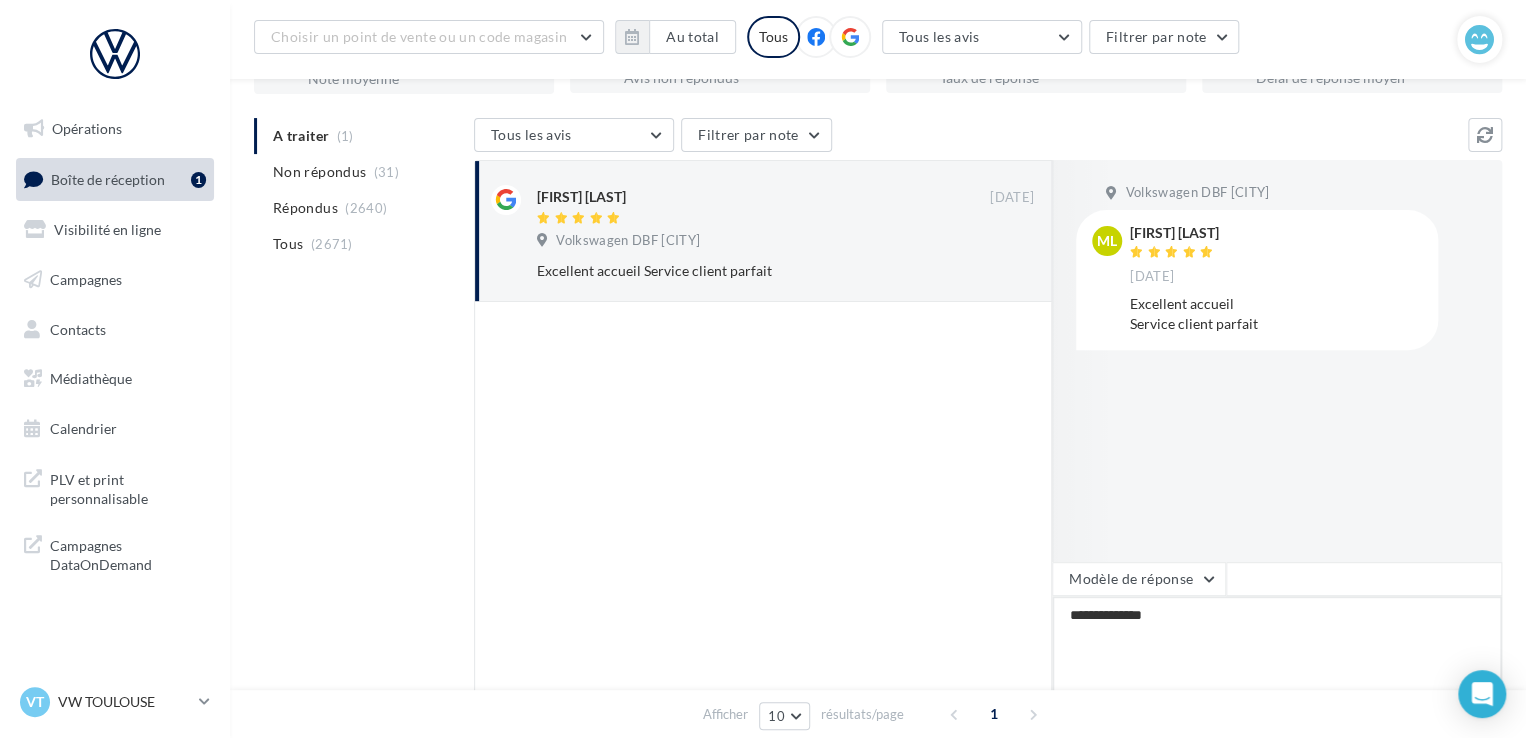 type on "**********" 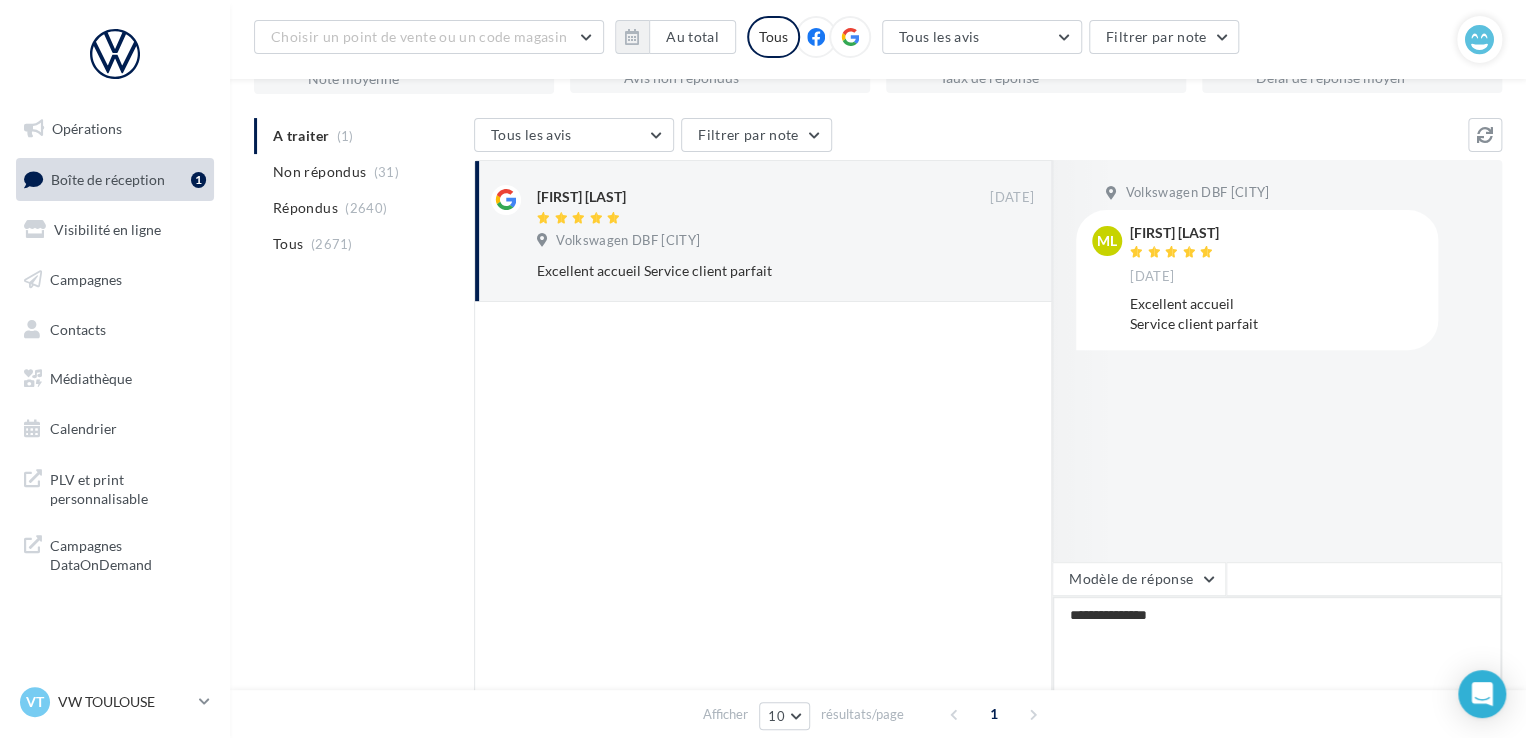 type on "**********" 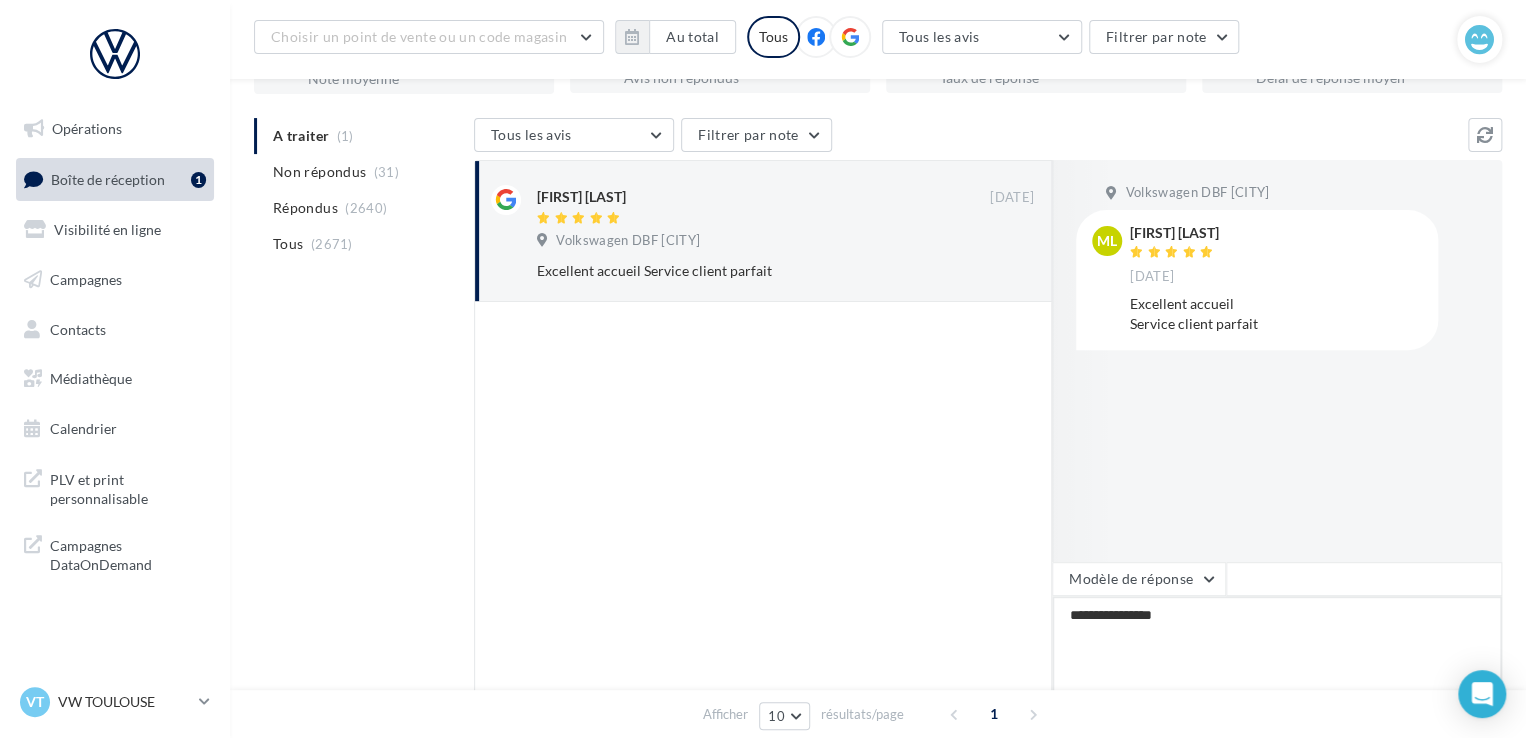 type on "**********" 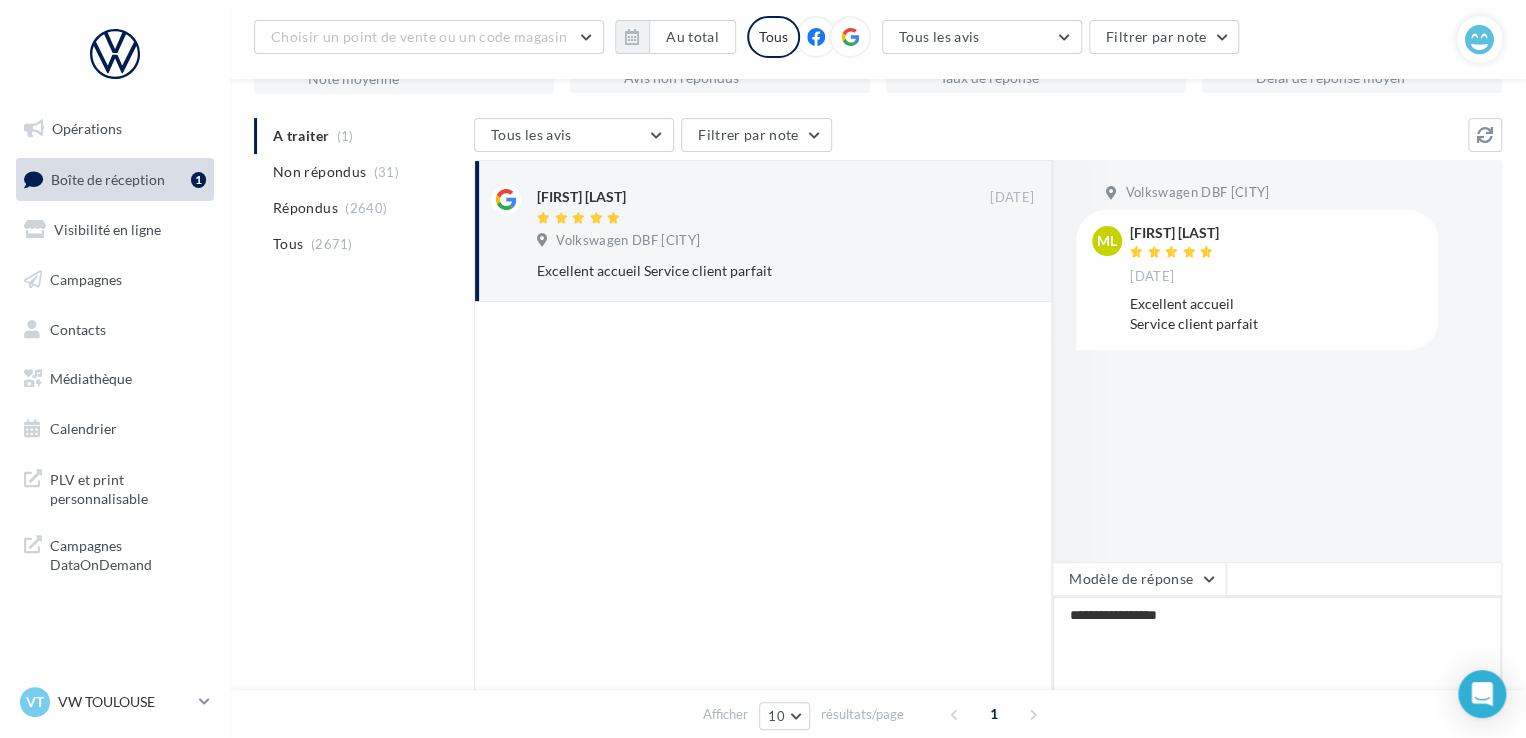 type on "**********" 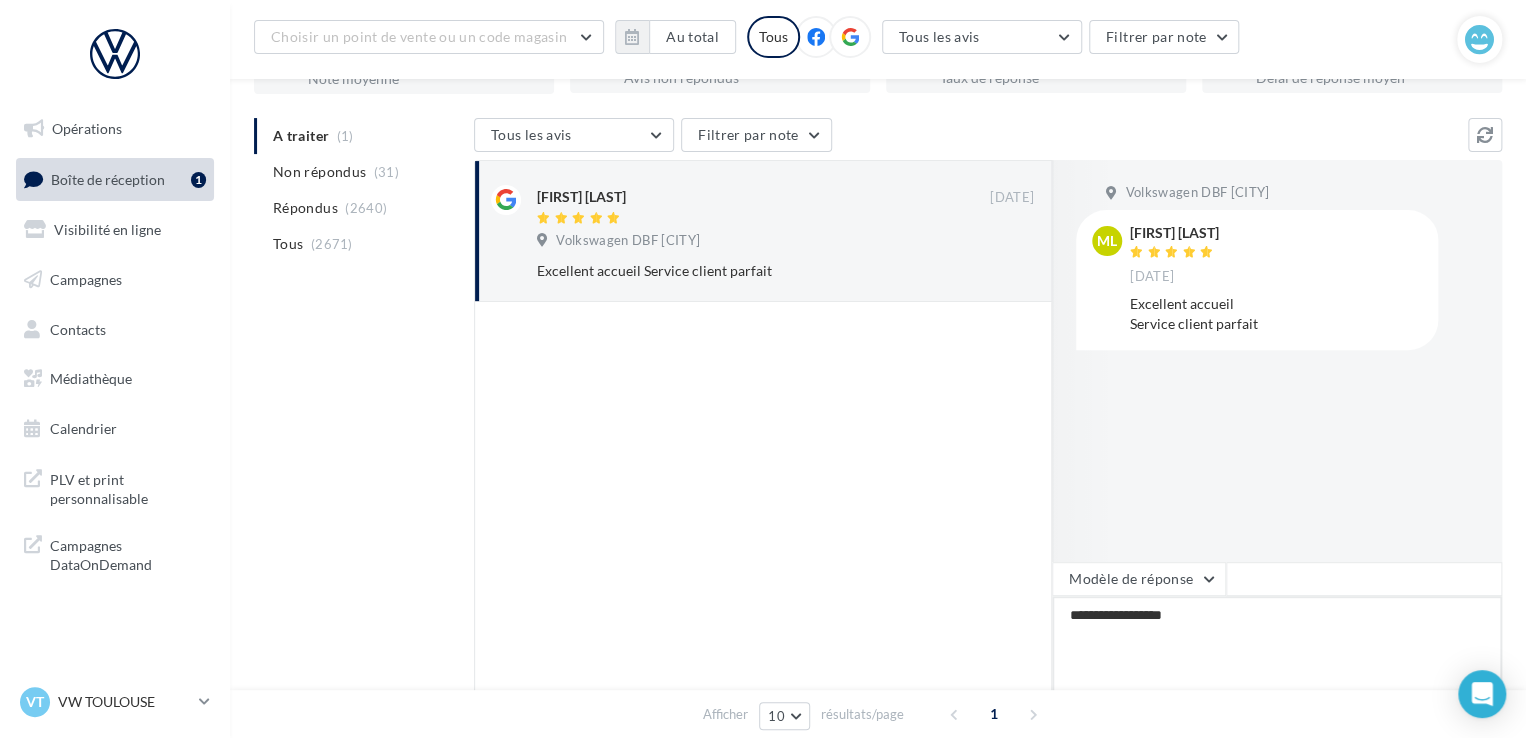 type on "**********" 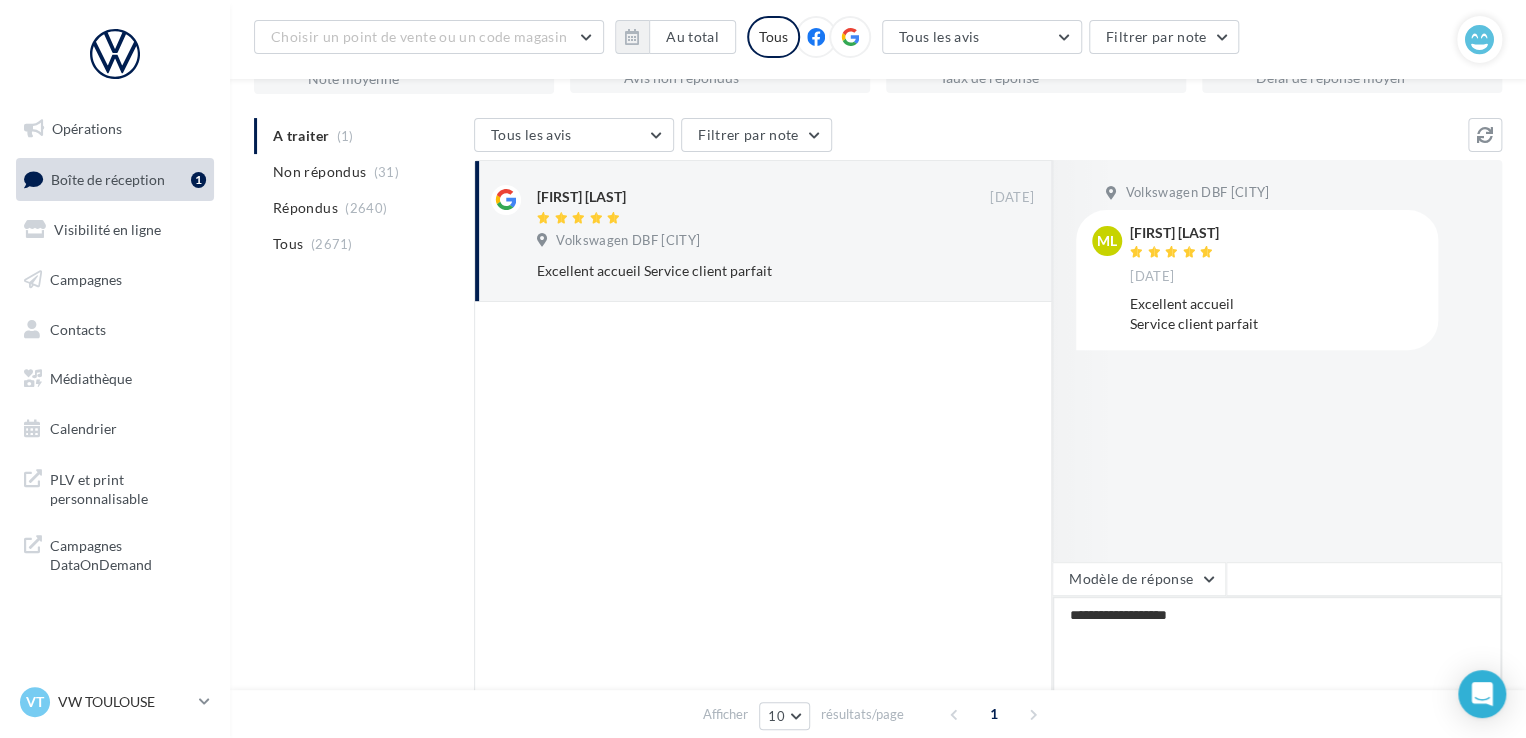 type on "**********" 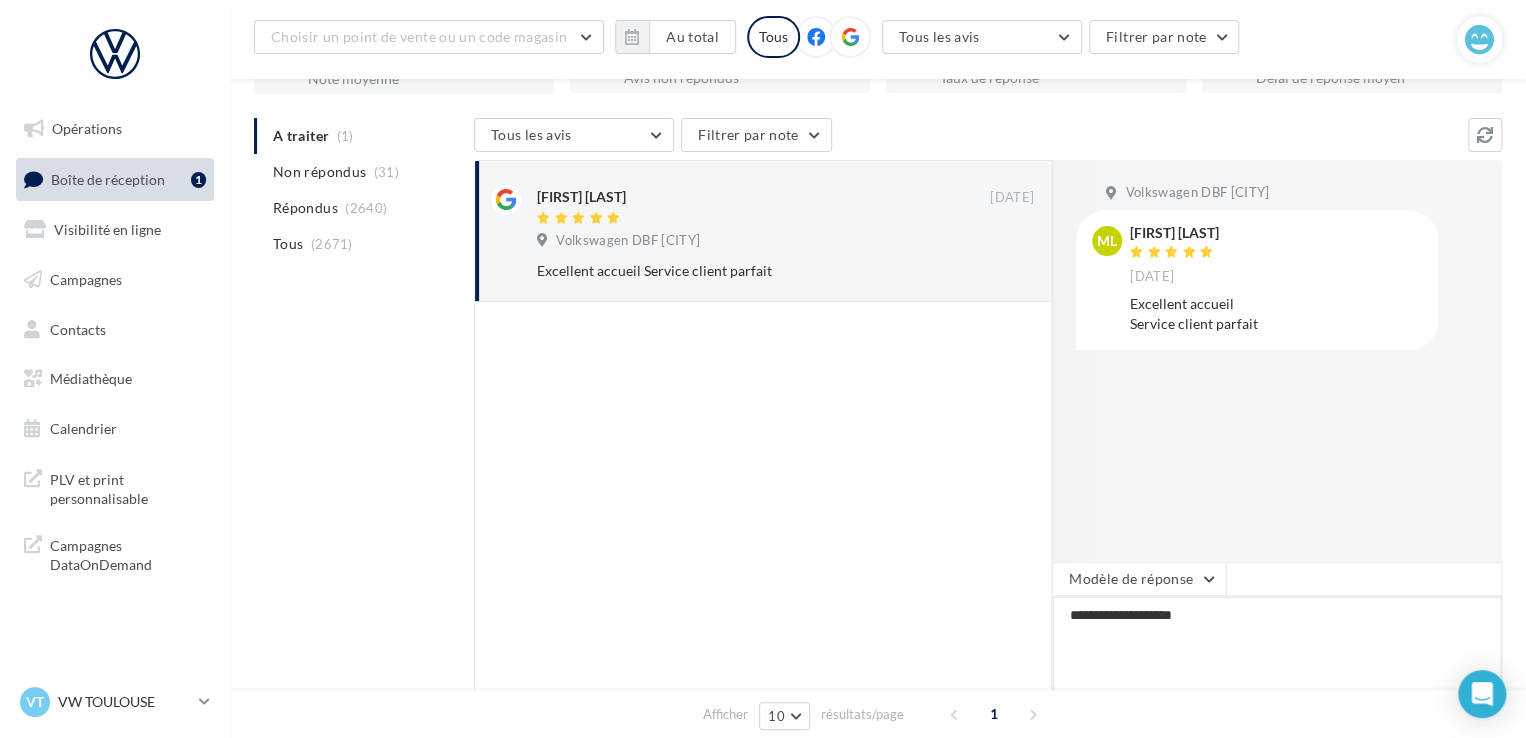 type on "**********" 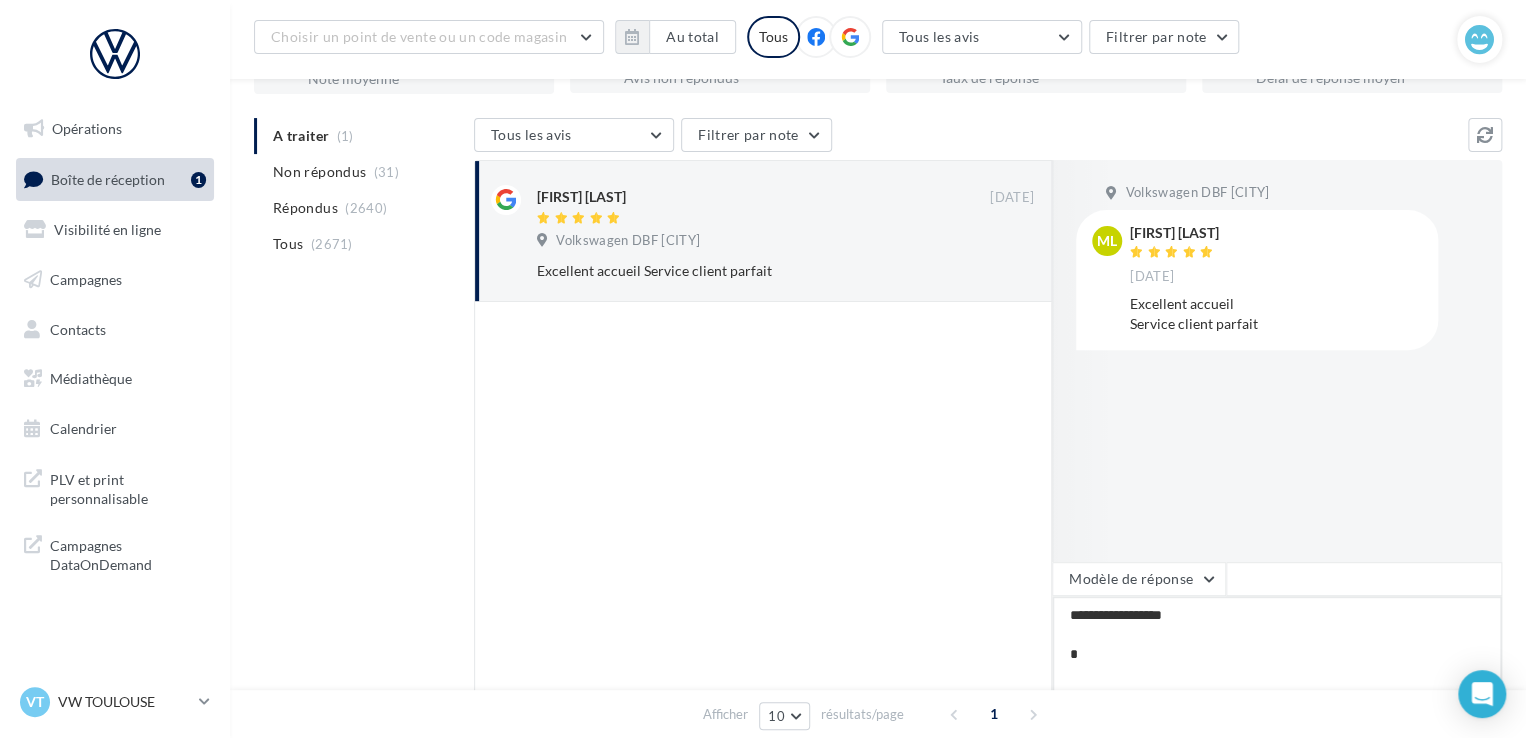 type on "**********" 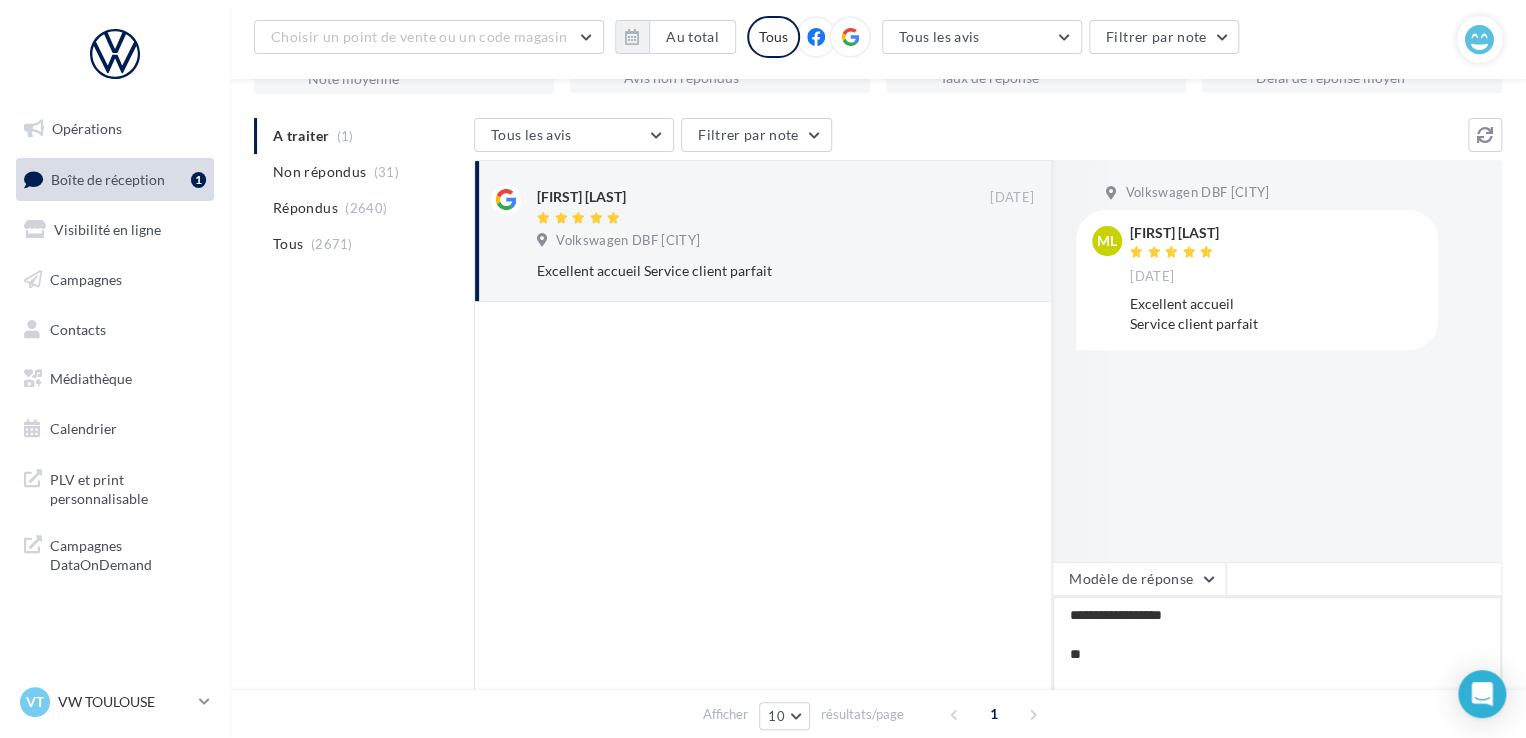 type on "**********" 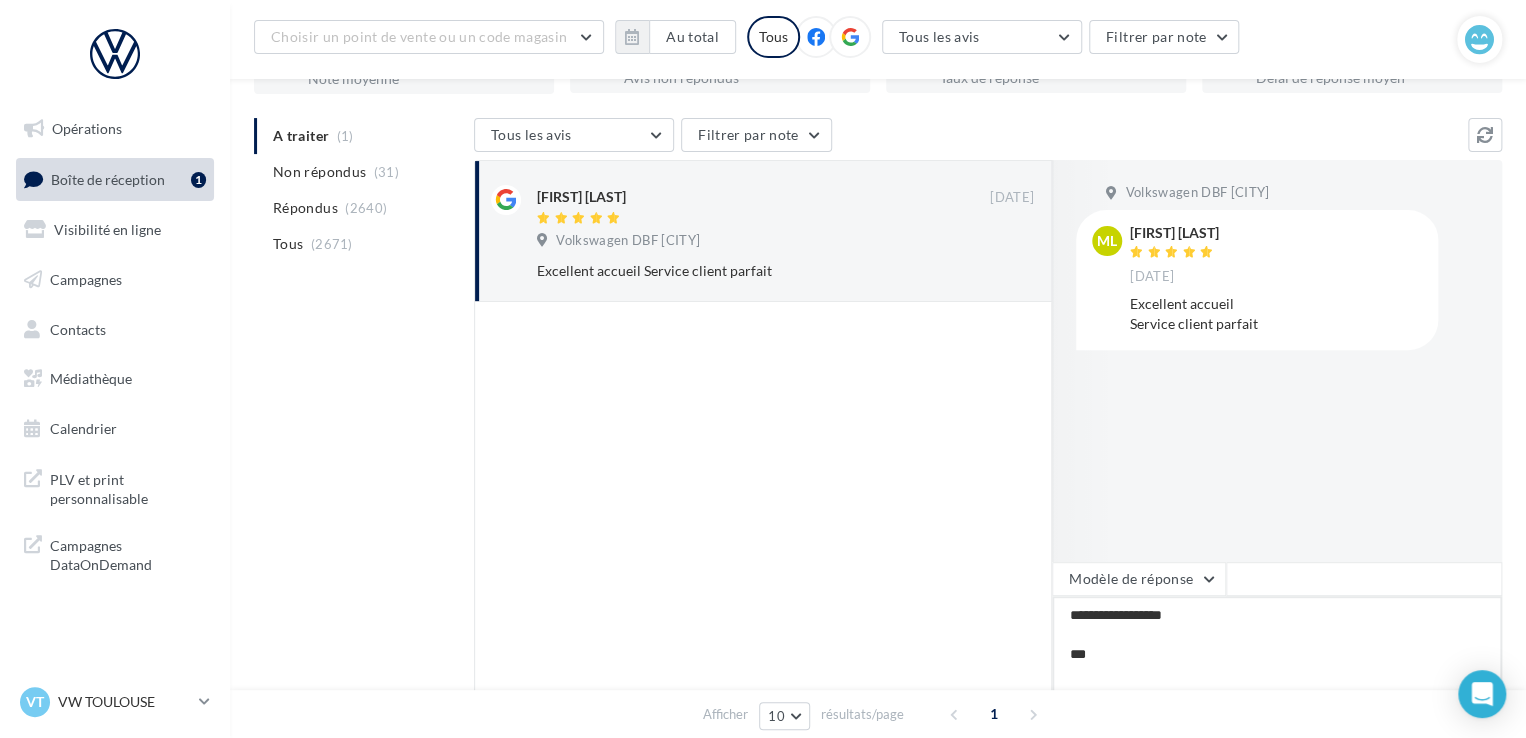 type on "**********" 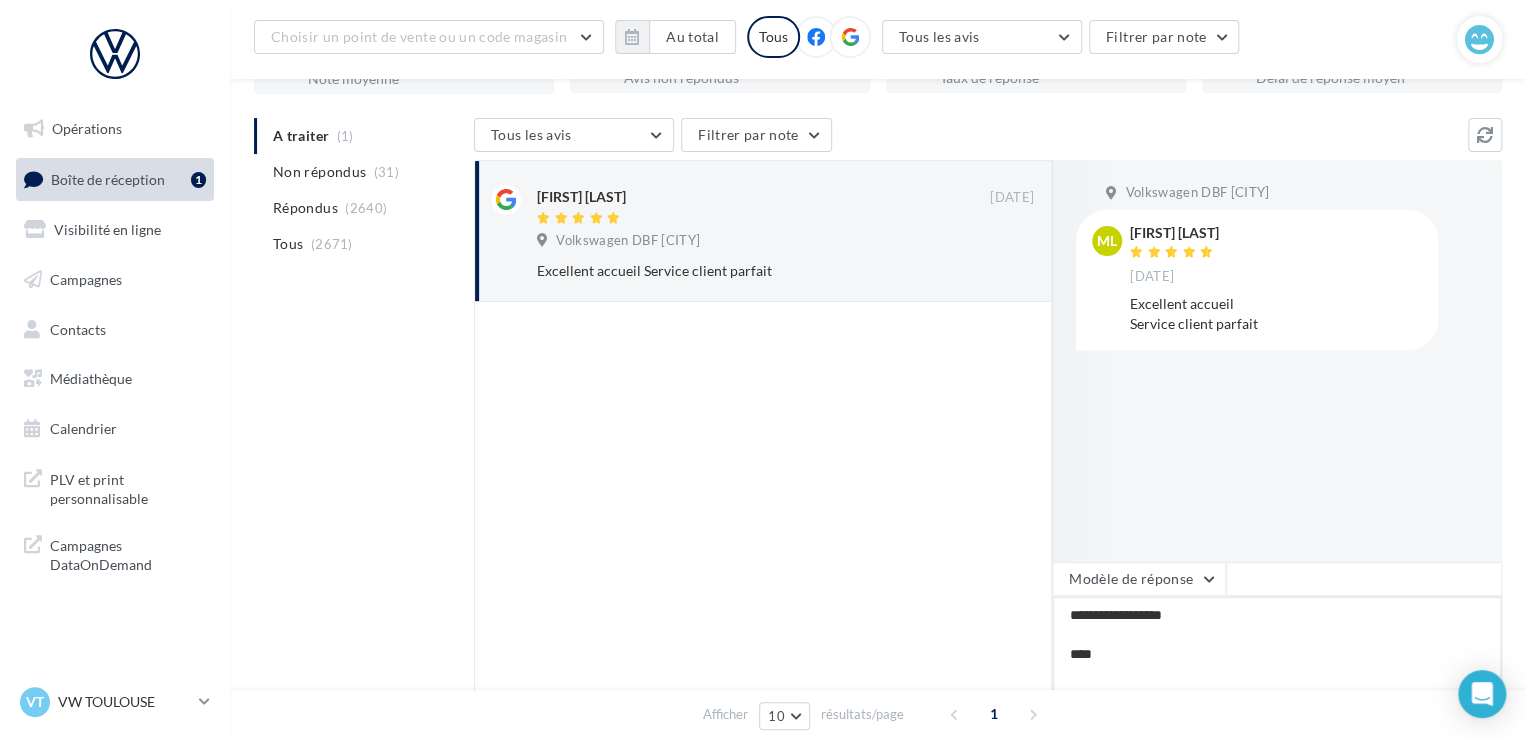 type on "**********" 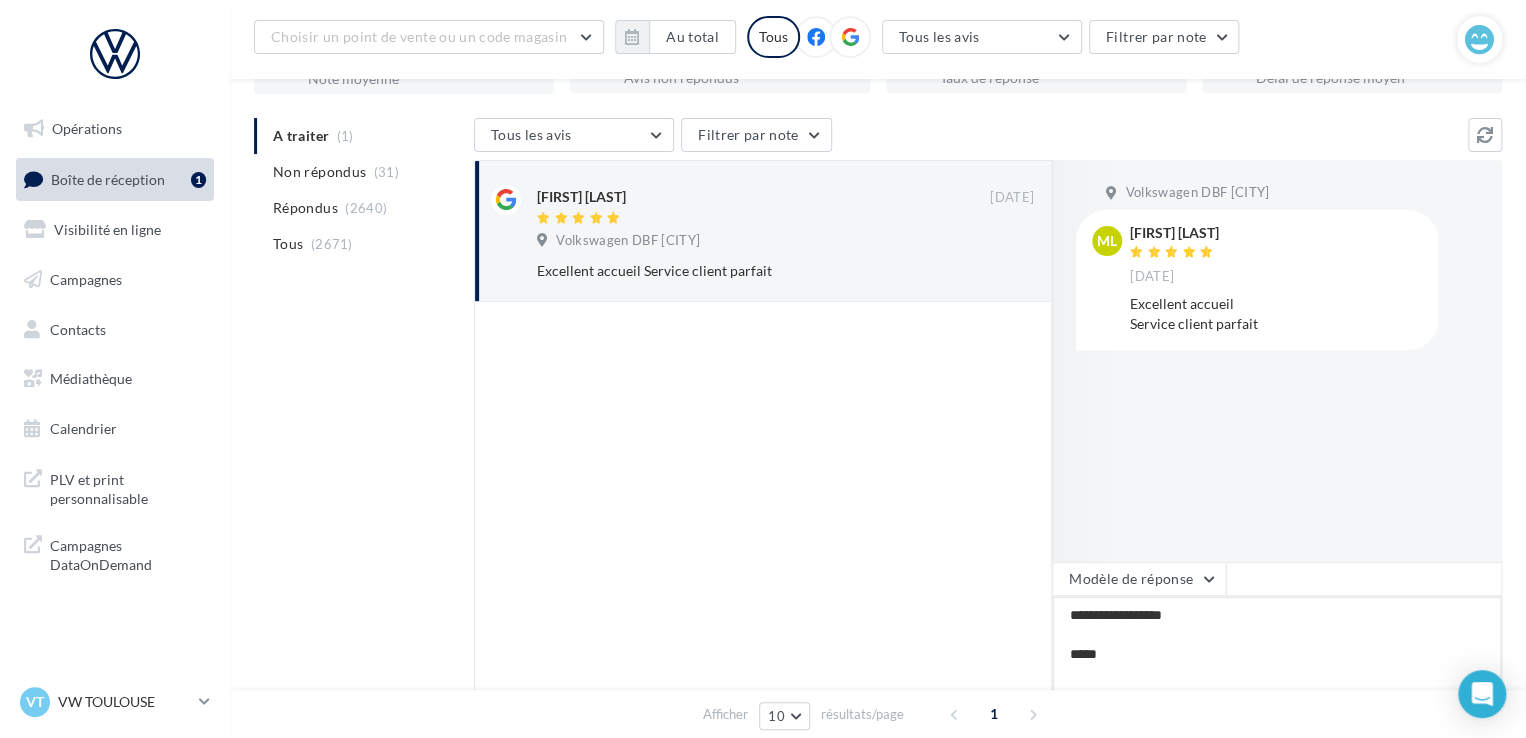 type on "**********" 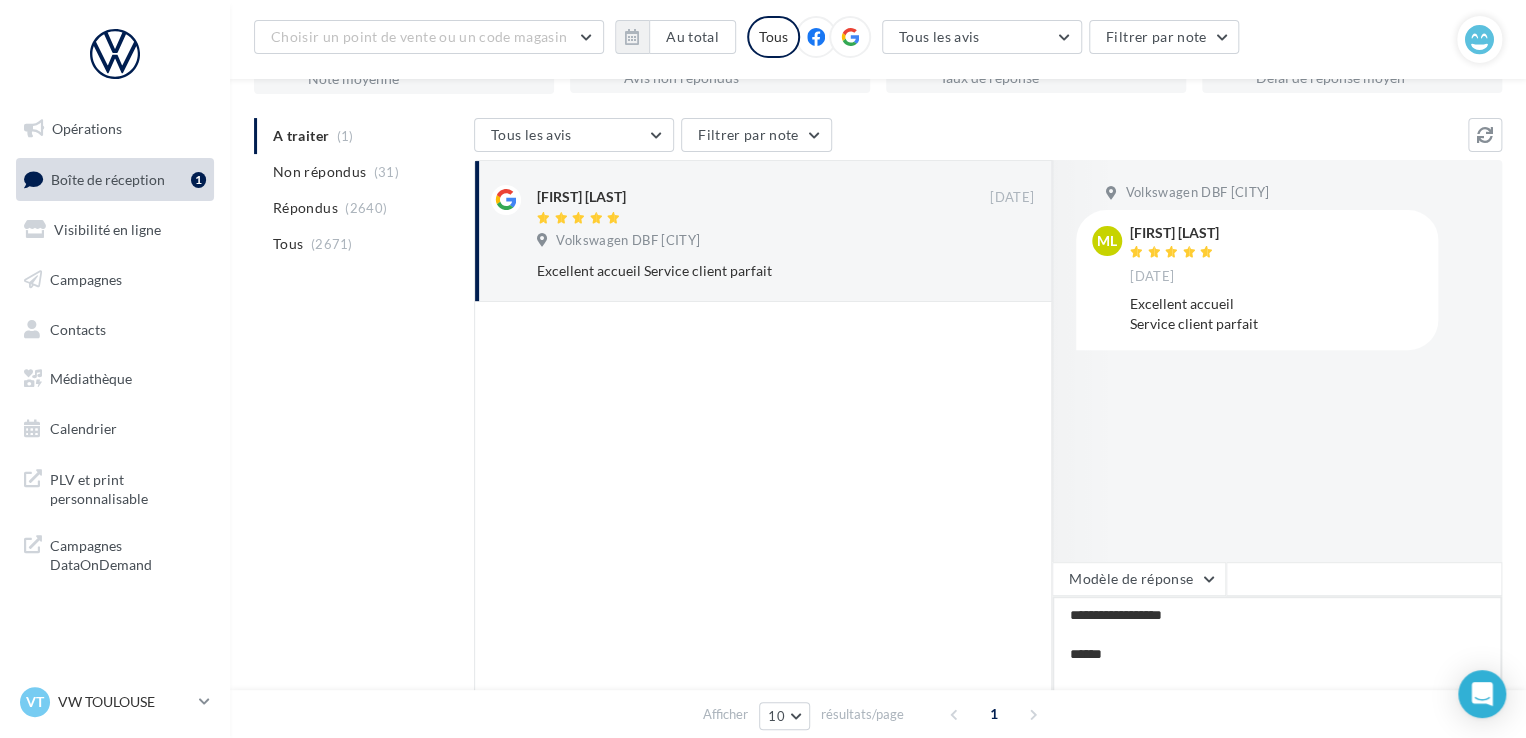 type on "**********" 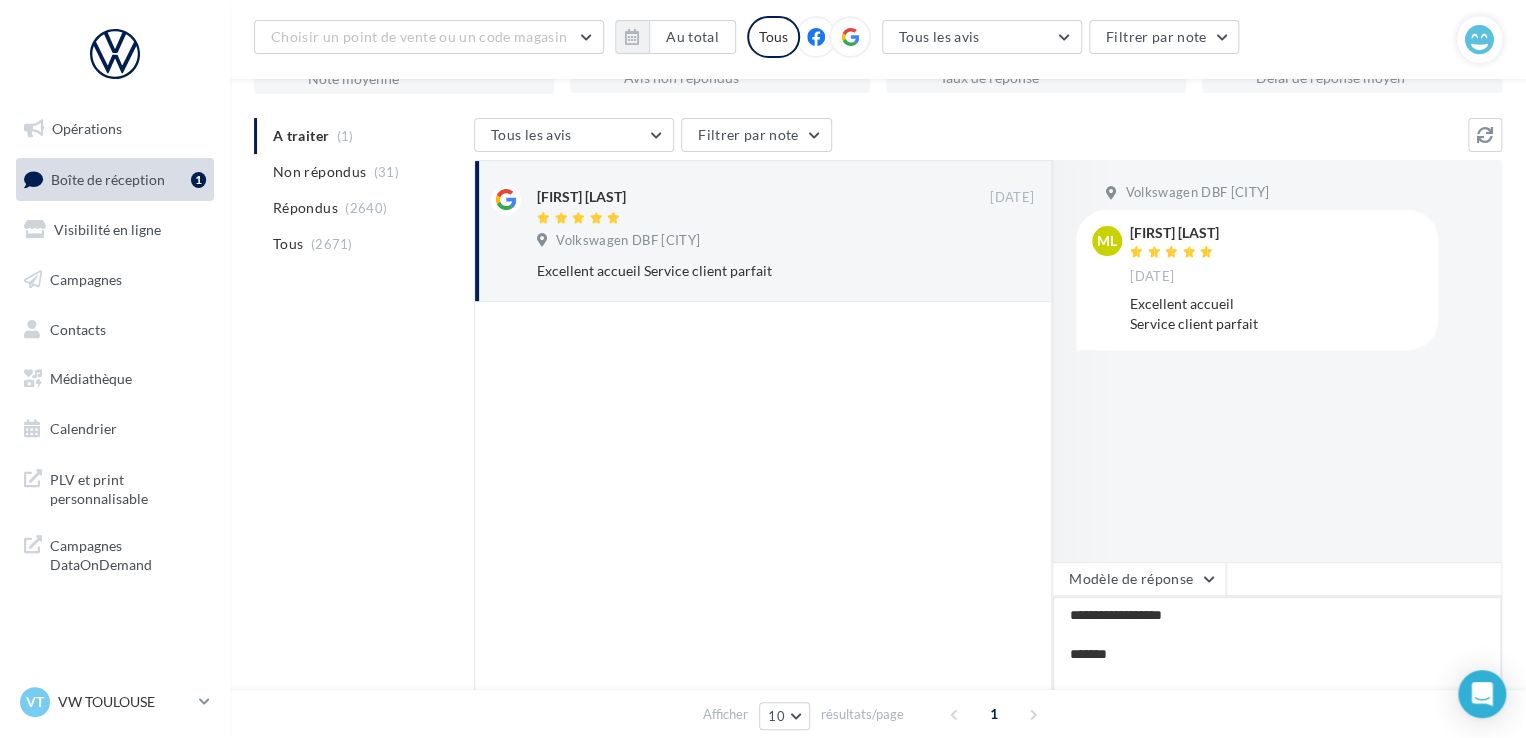 type on "**********" 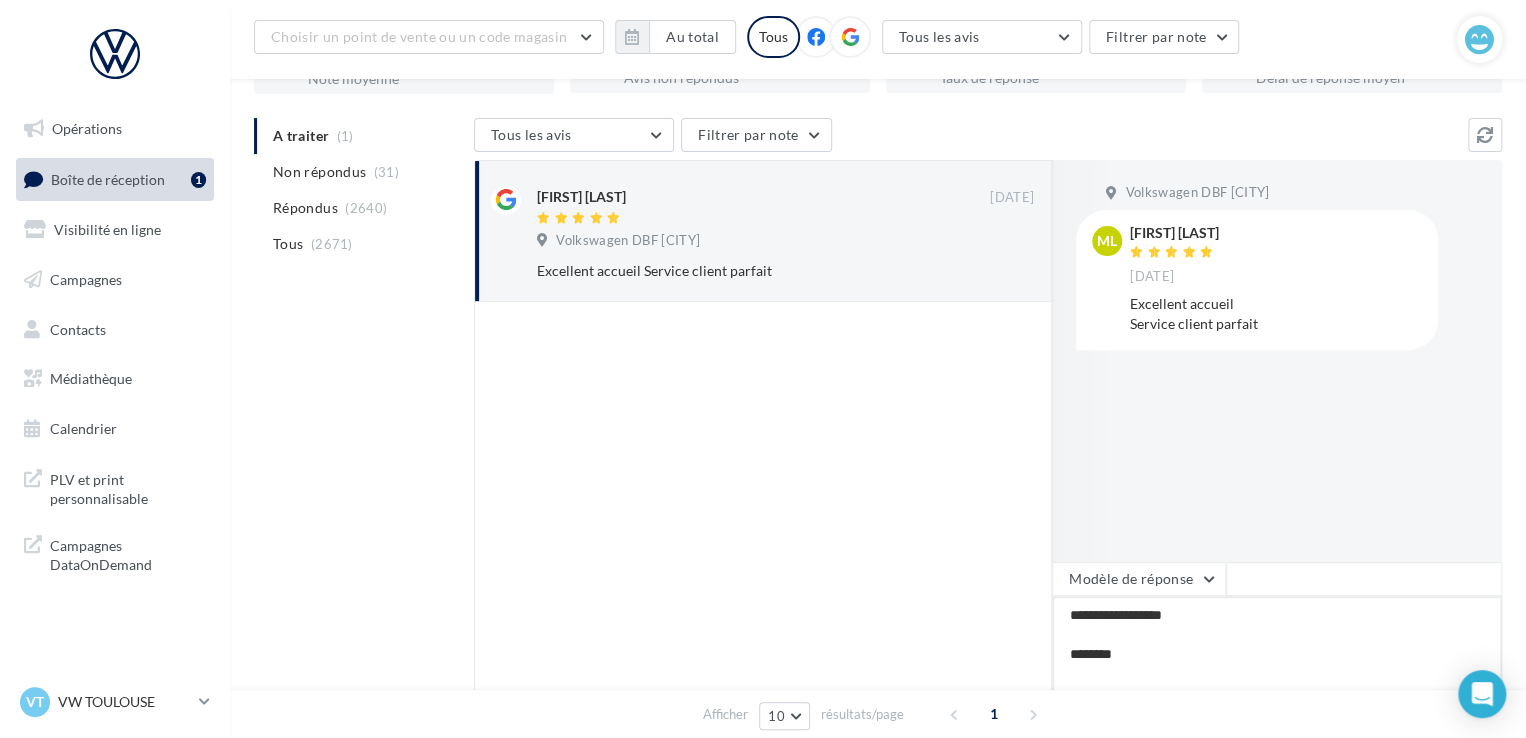 type on "**********" 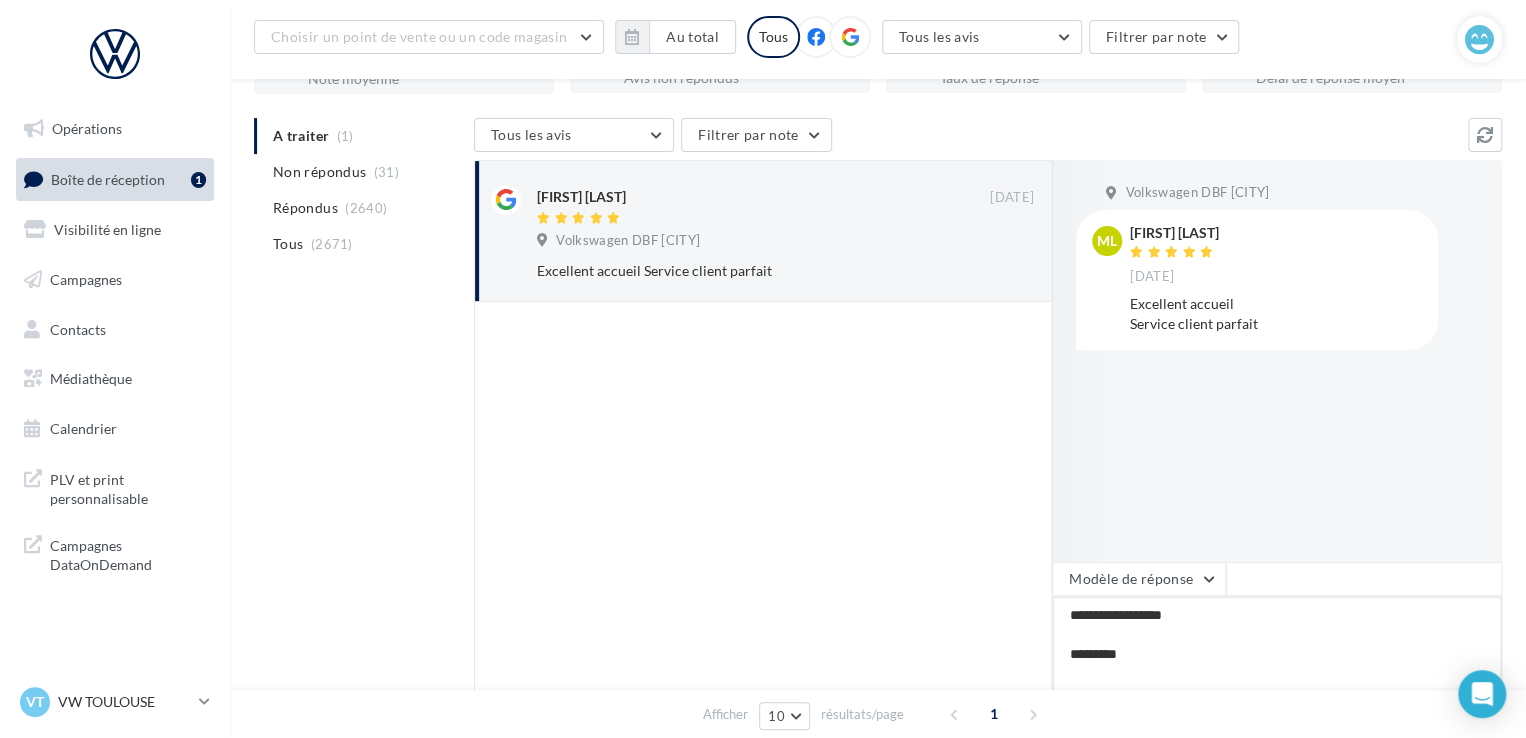 type on "**********" 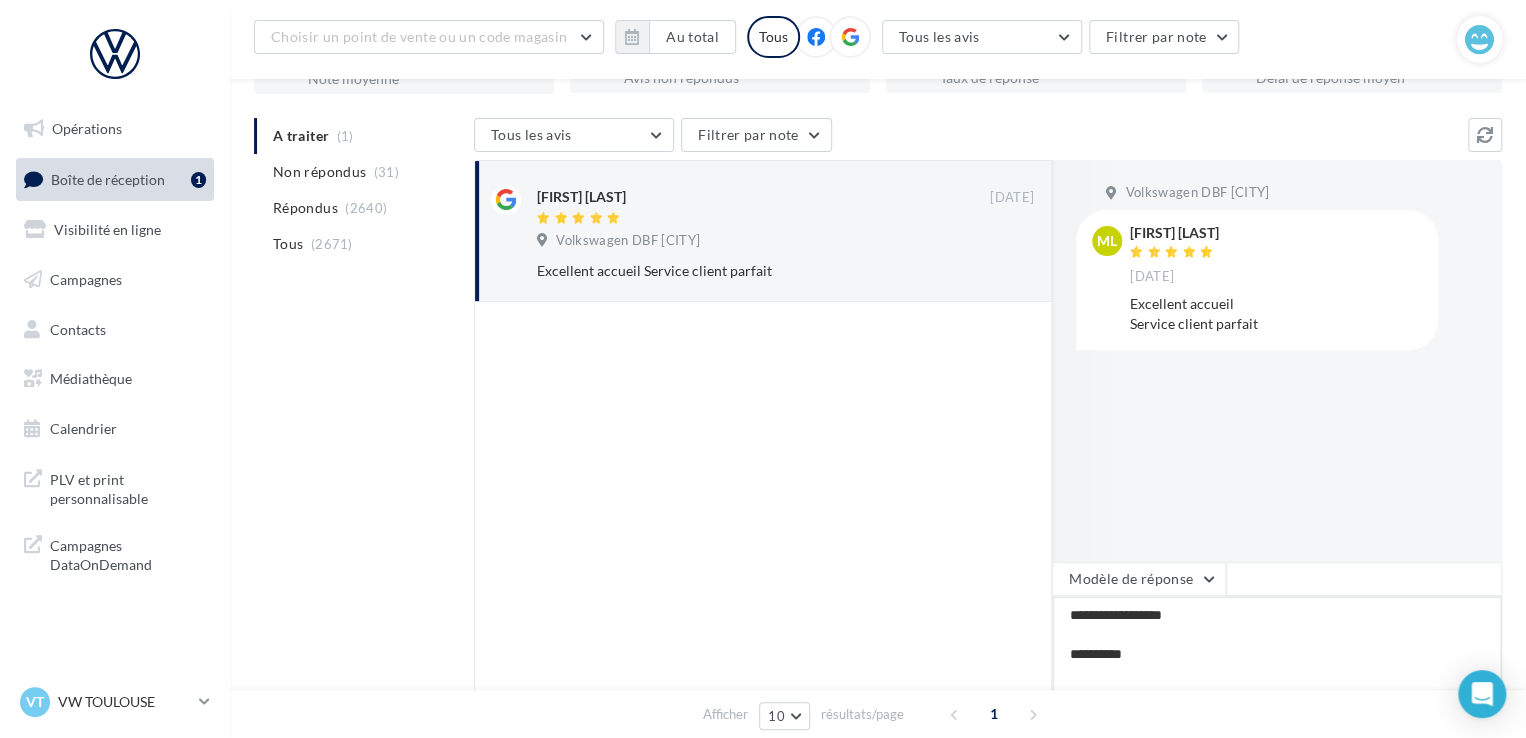 type on "**********" 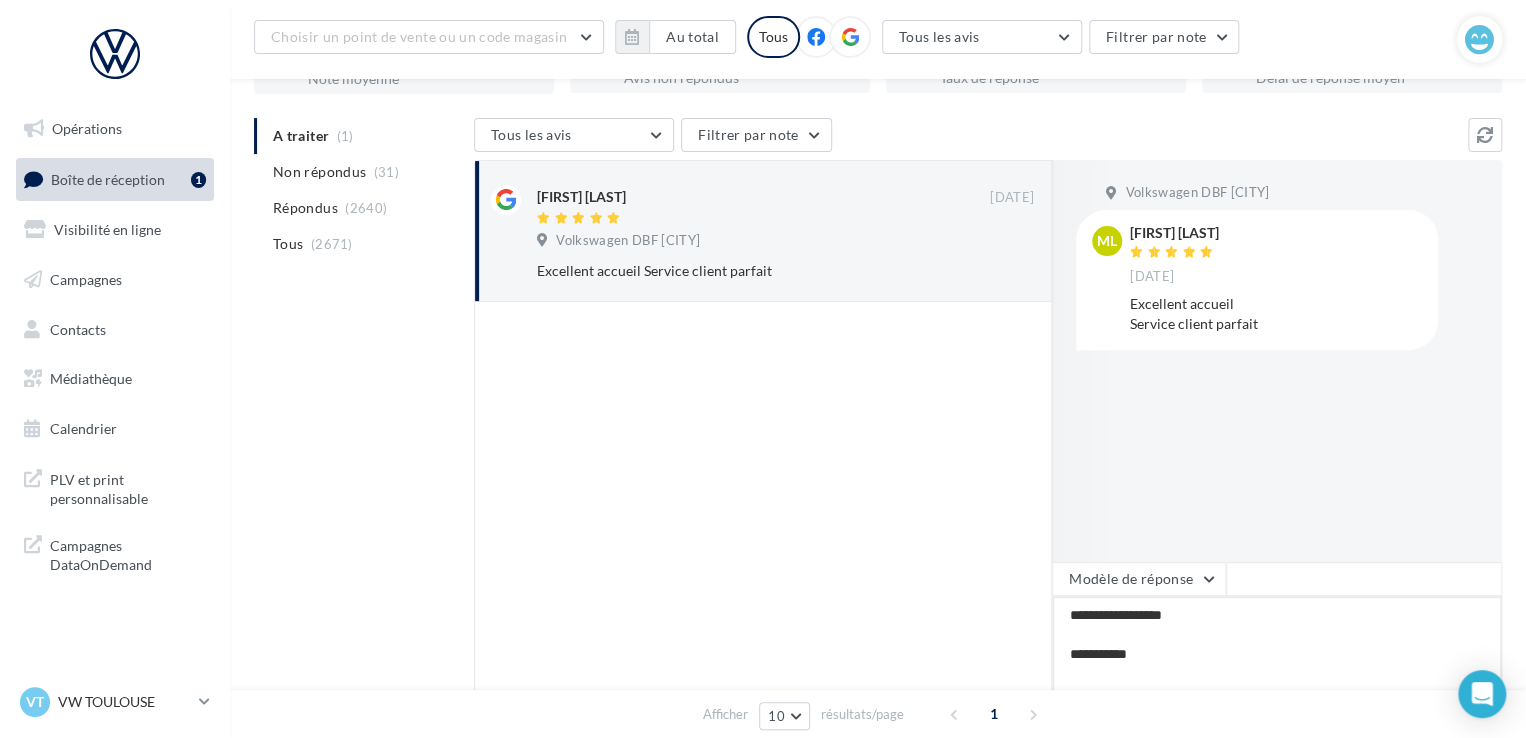 type on "**********" 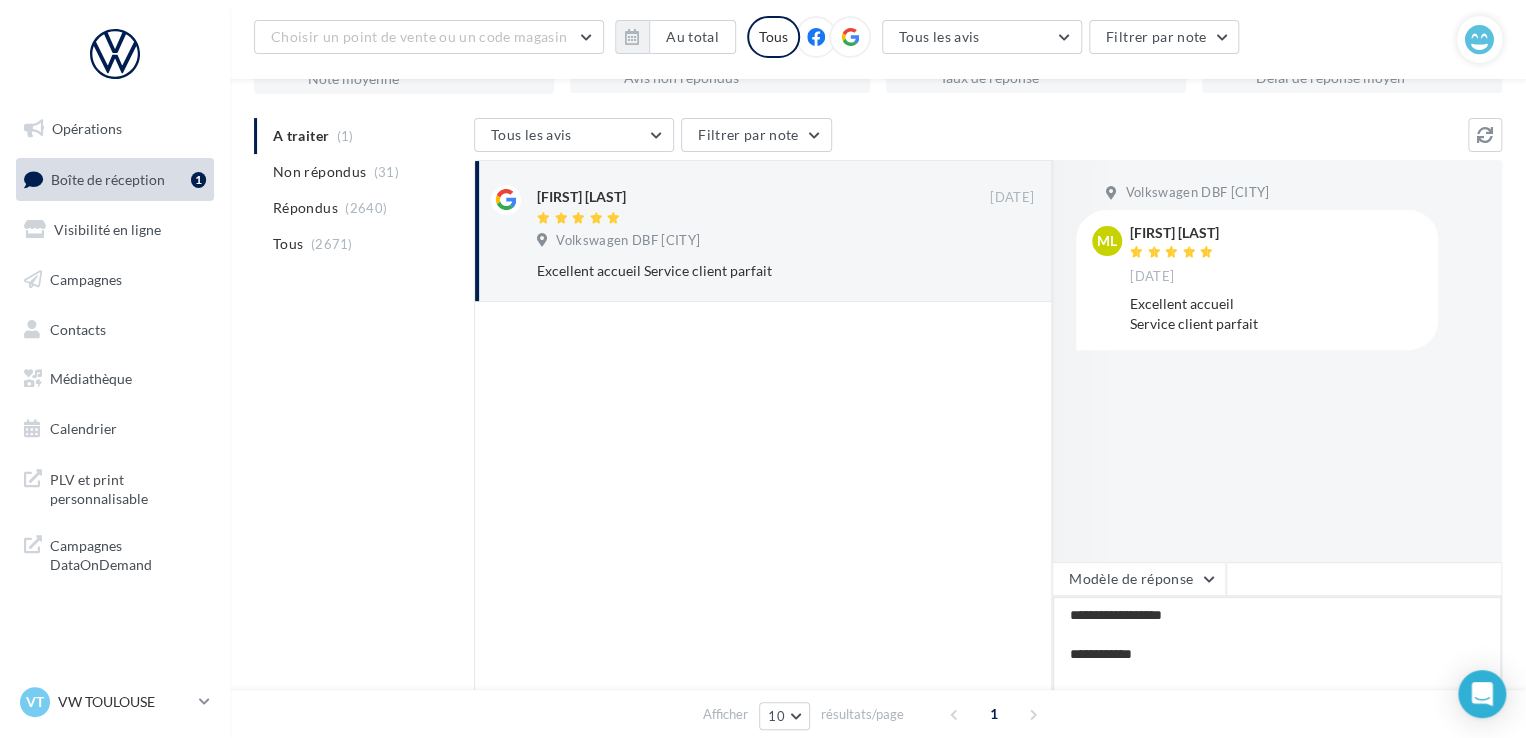 type on "**********" 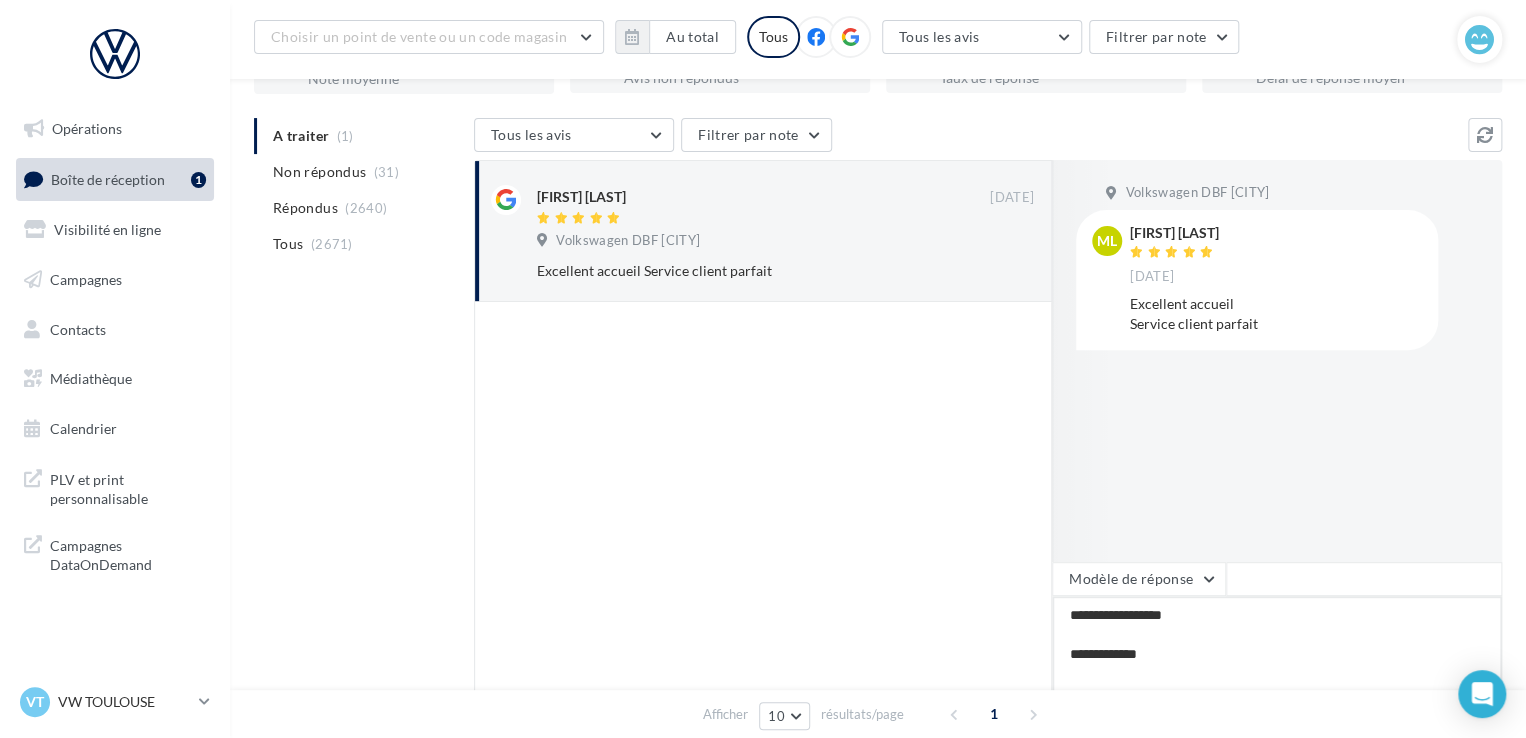 type on "**********" 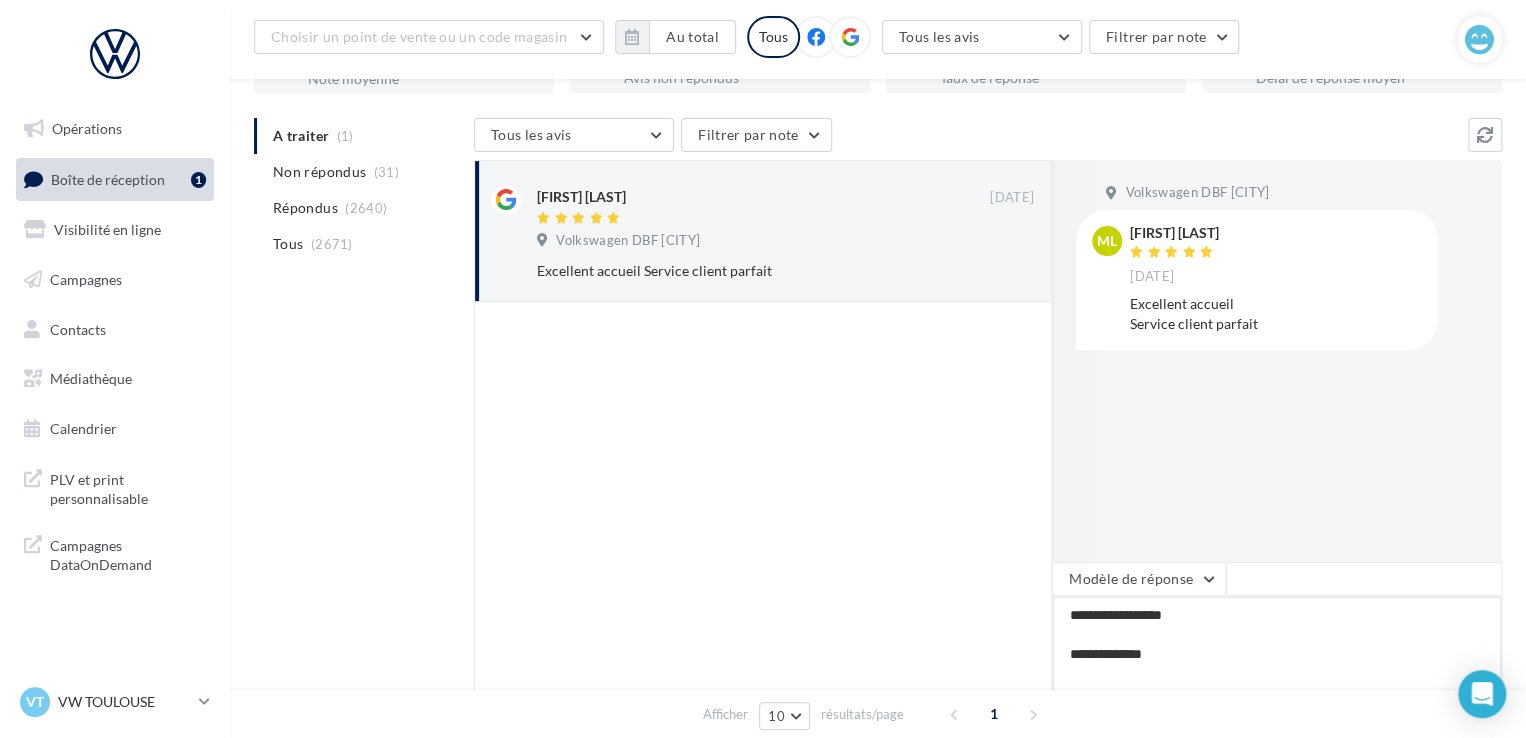 type on "**********" 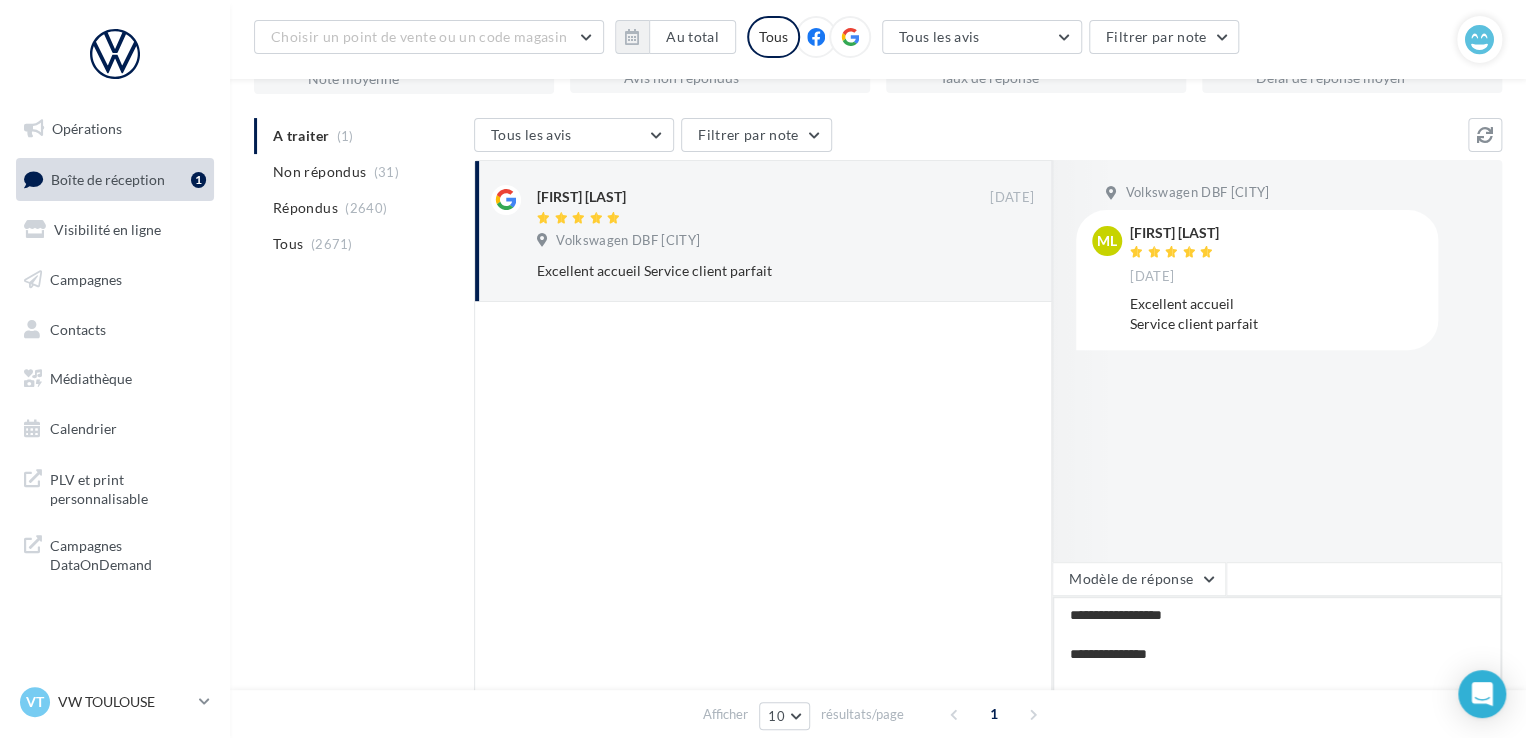 type on "**********" 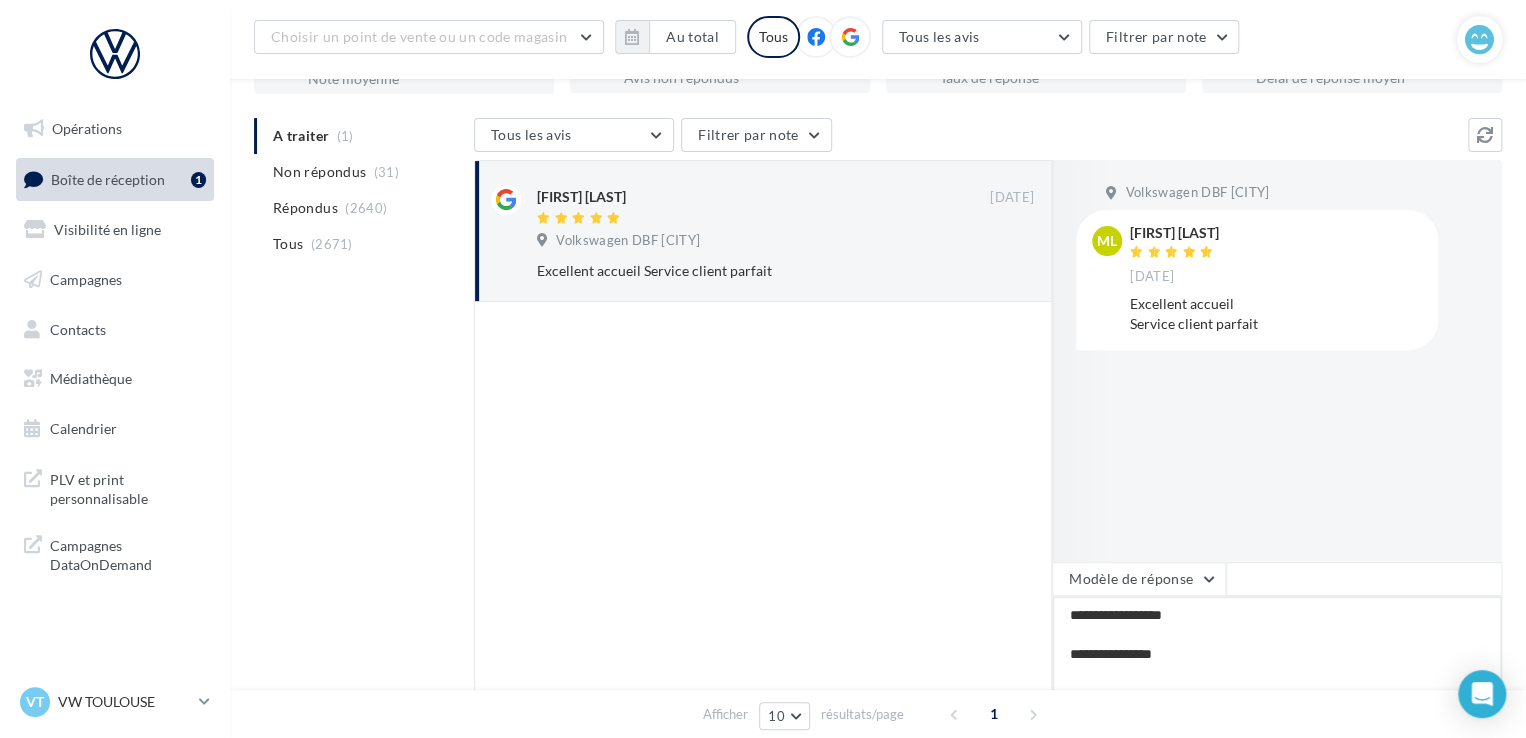 type on "**********" 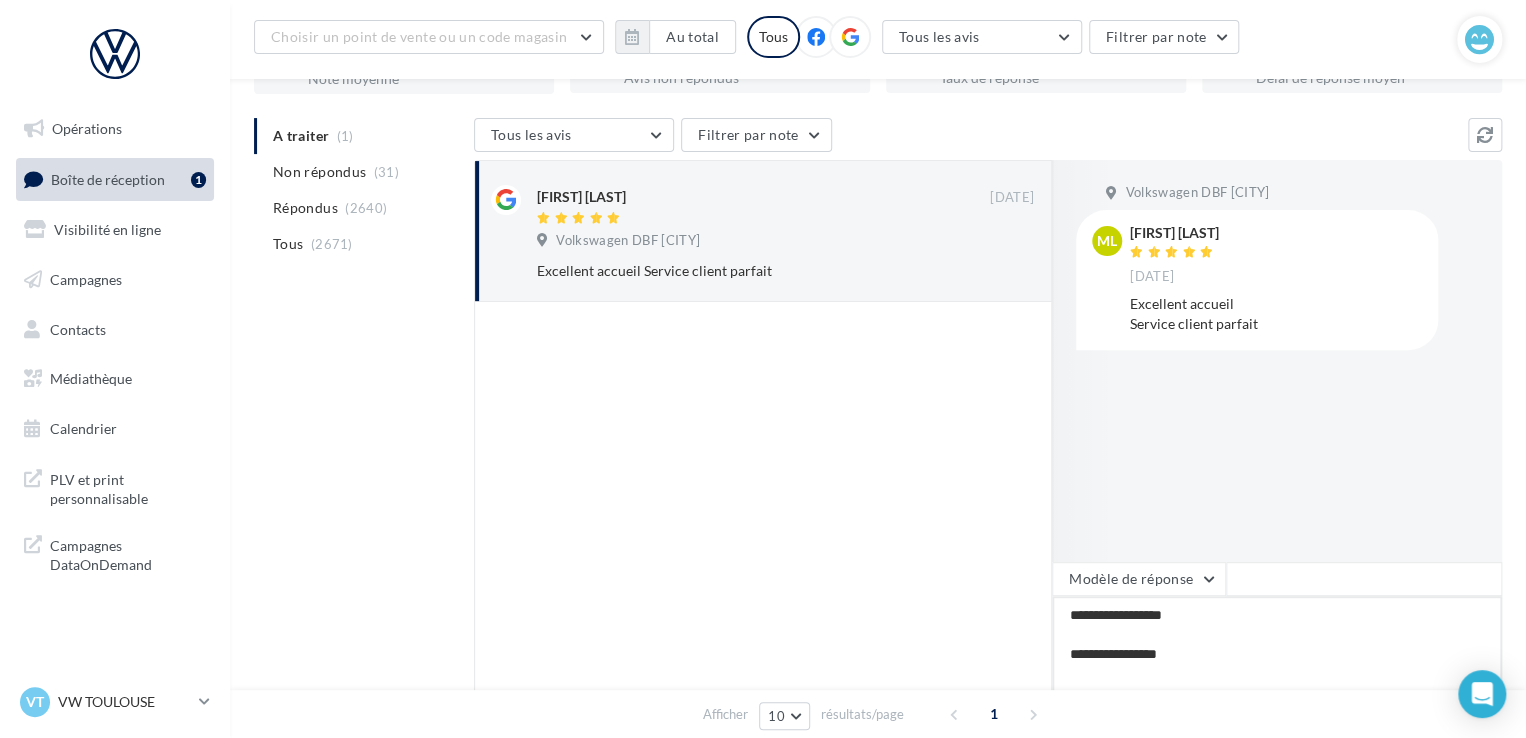 type on "**********" 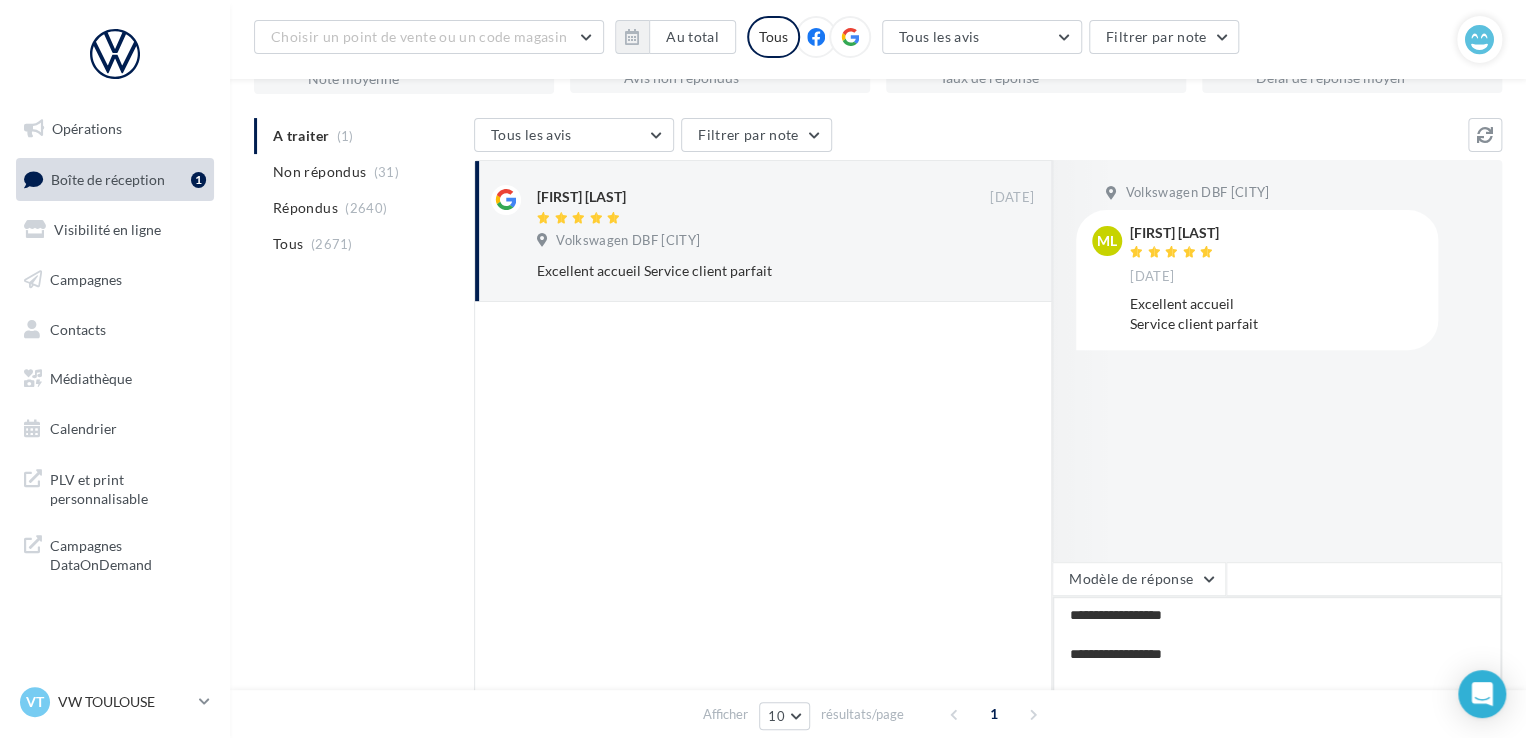 type on "**********" 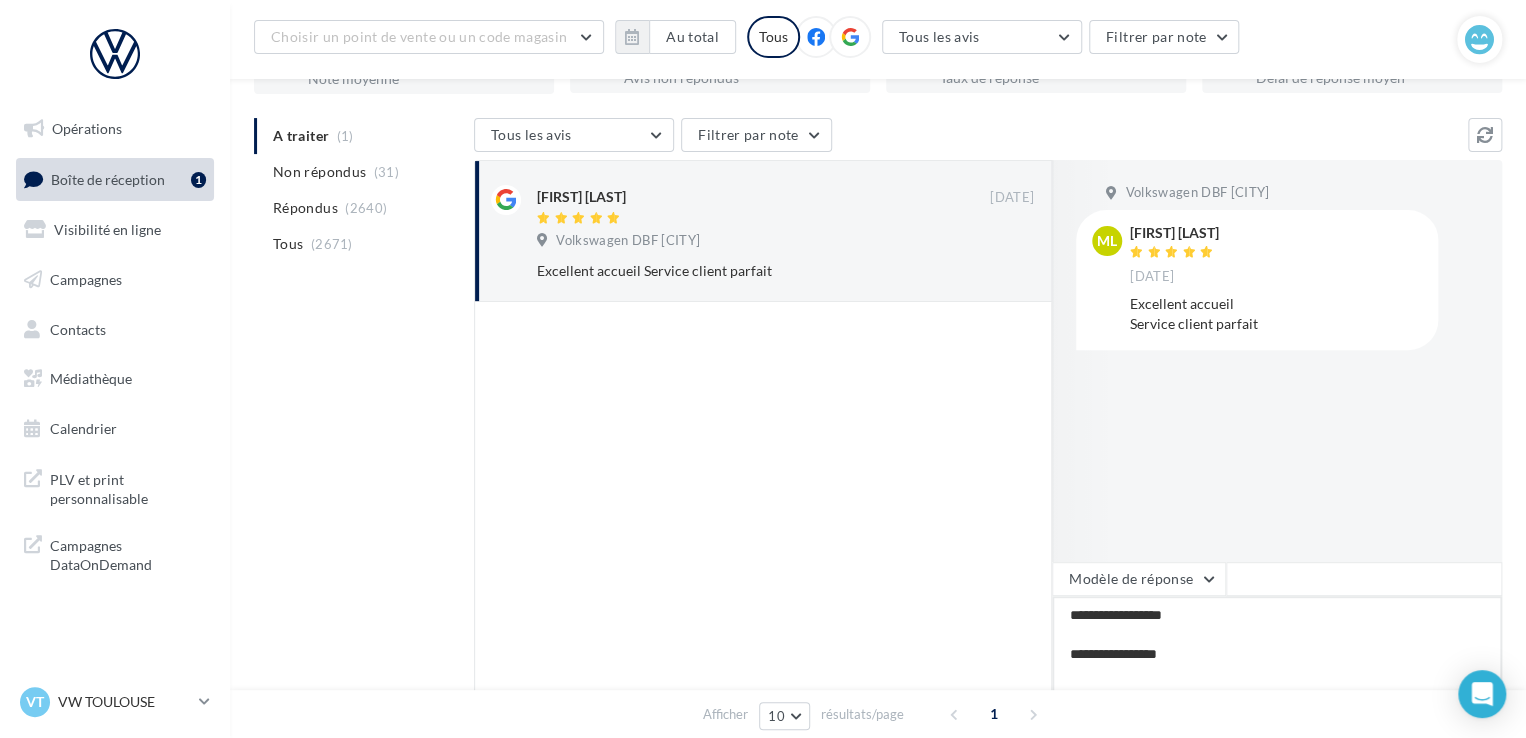 type on "**********" 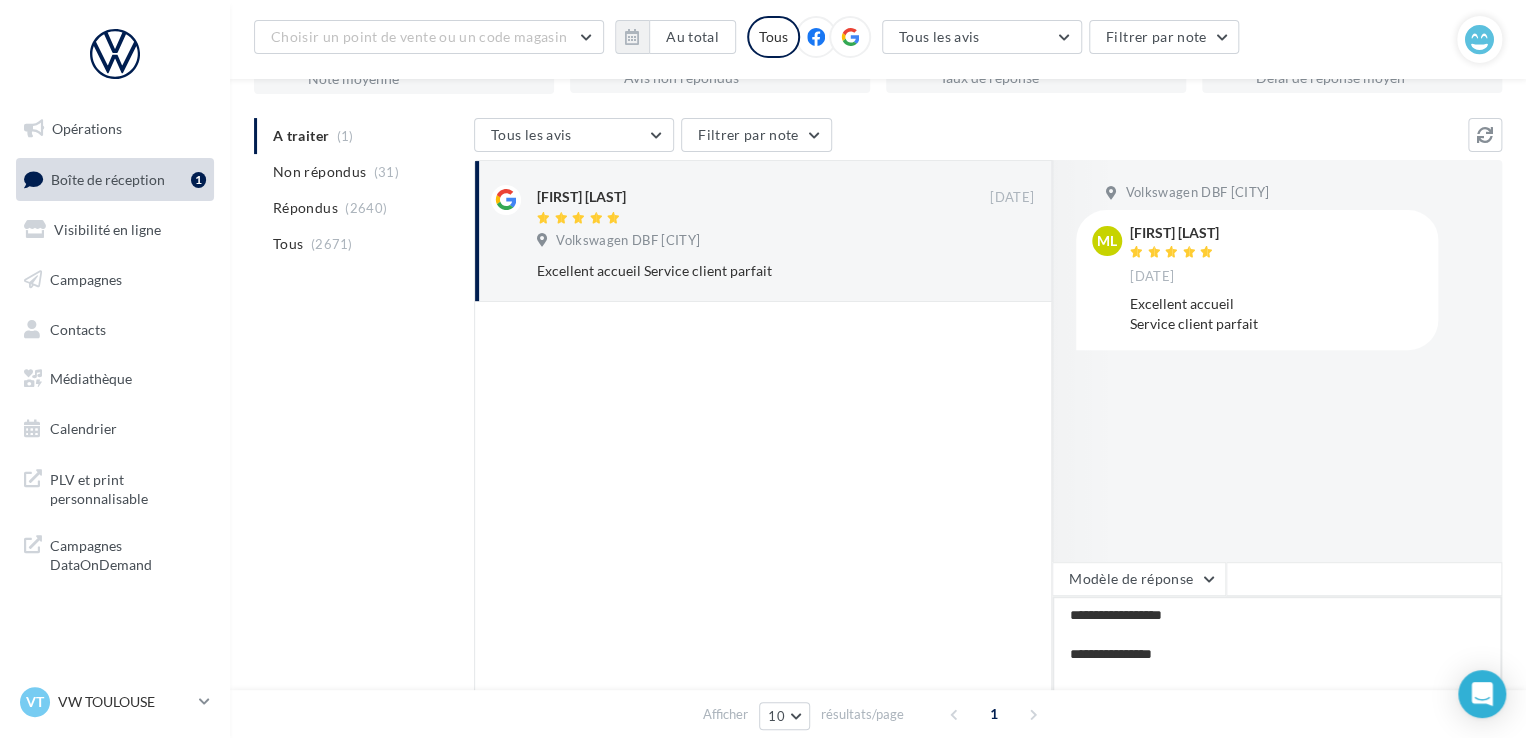 type on "**********" 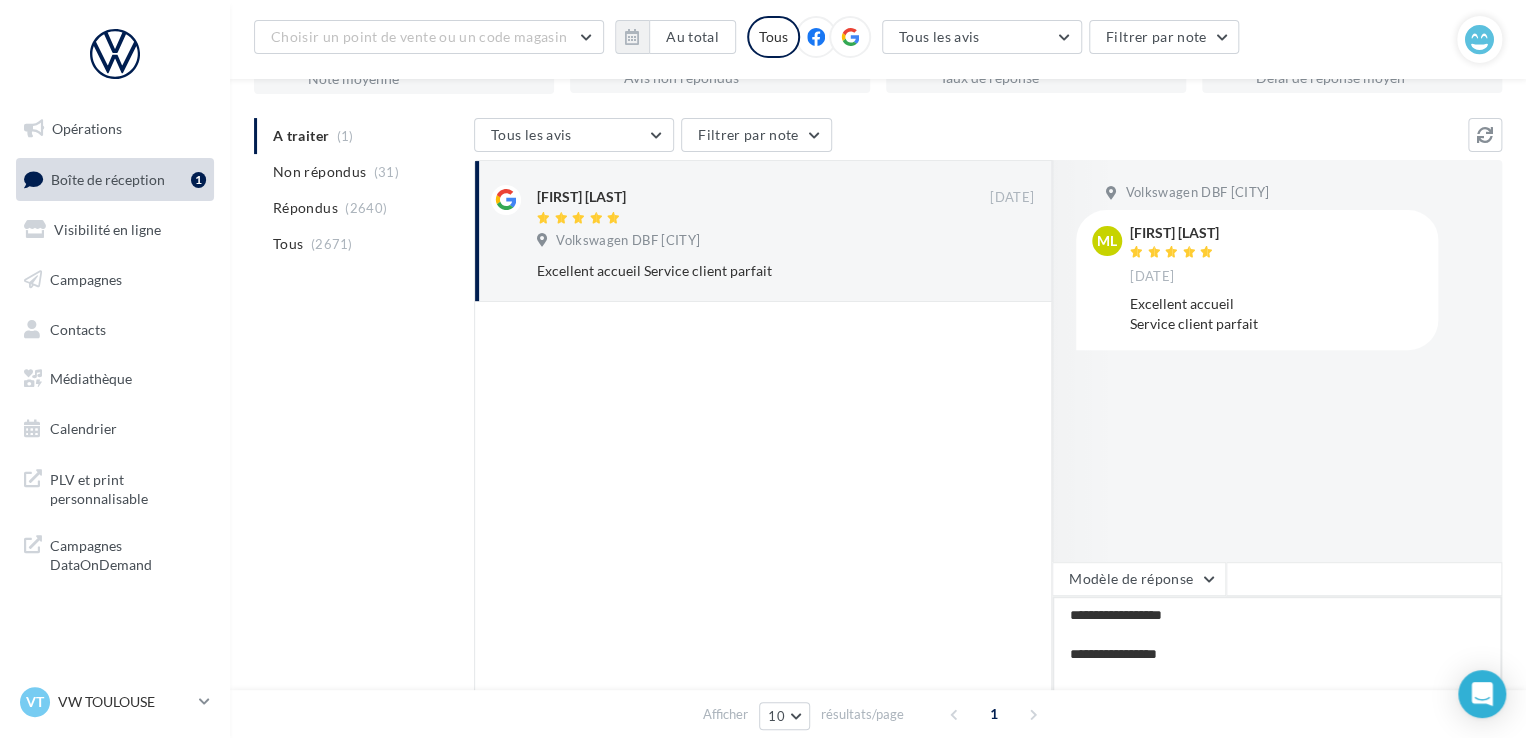 type on "**********" 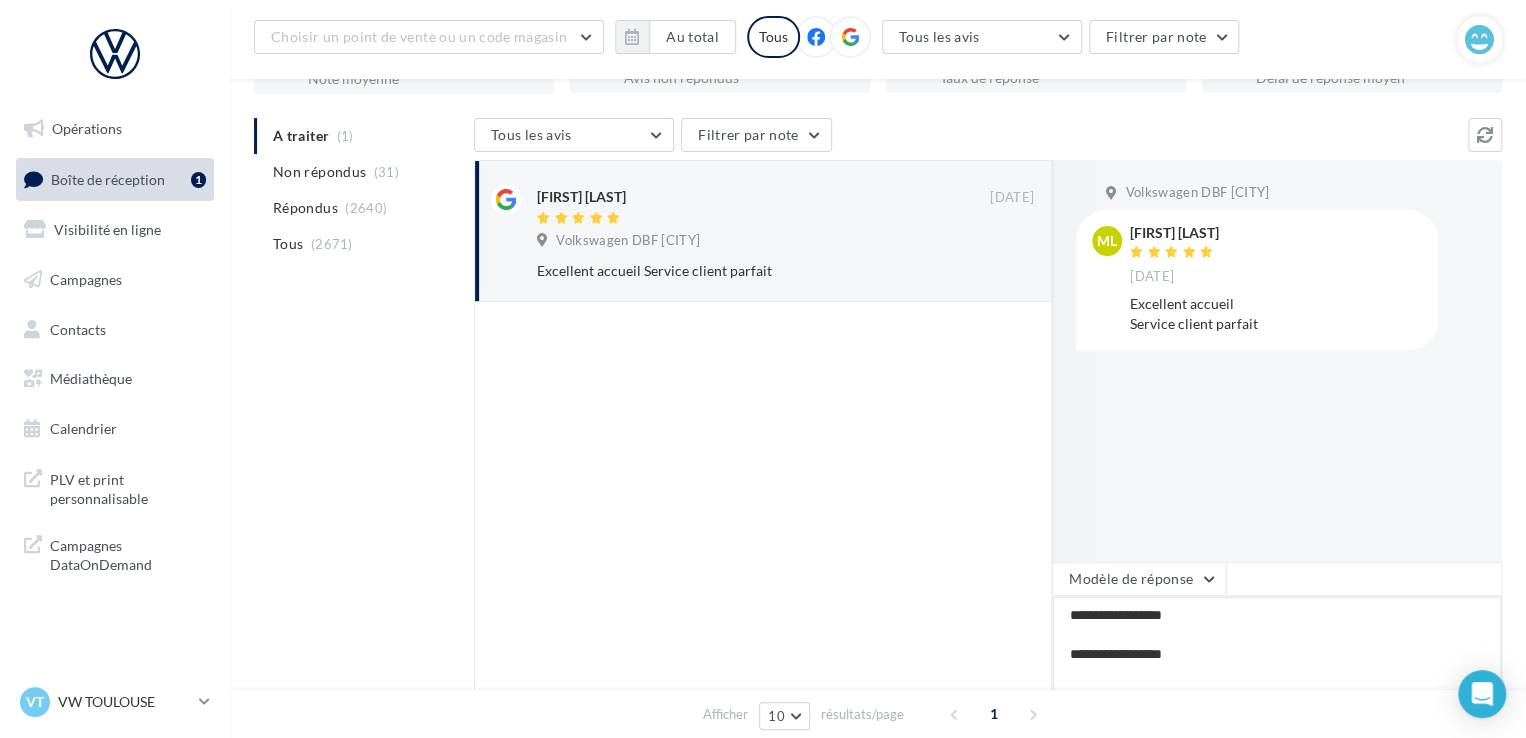type on "**********" 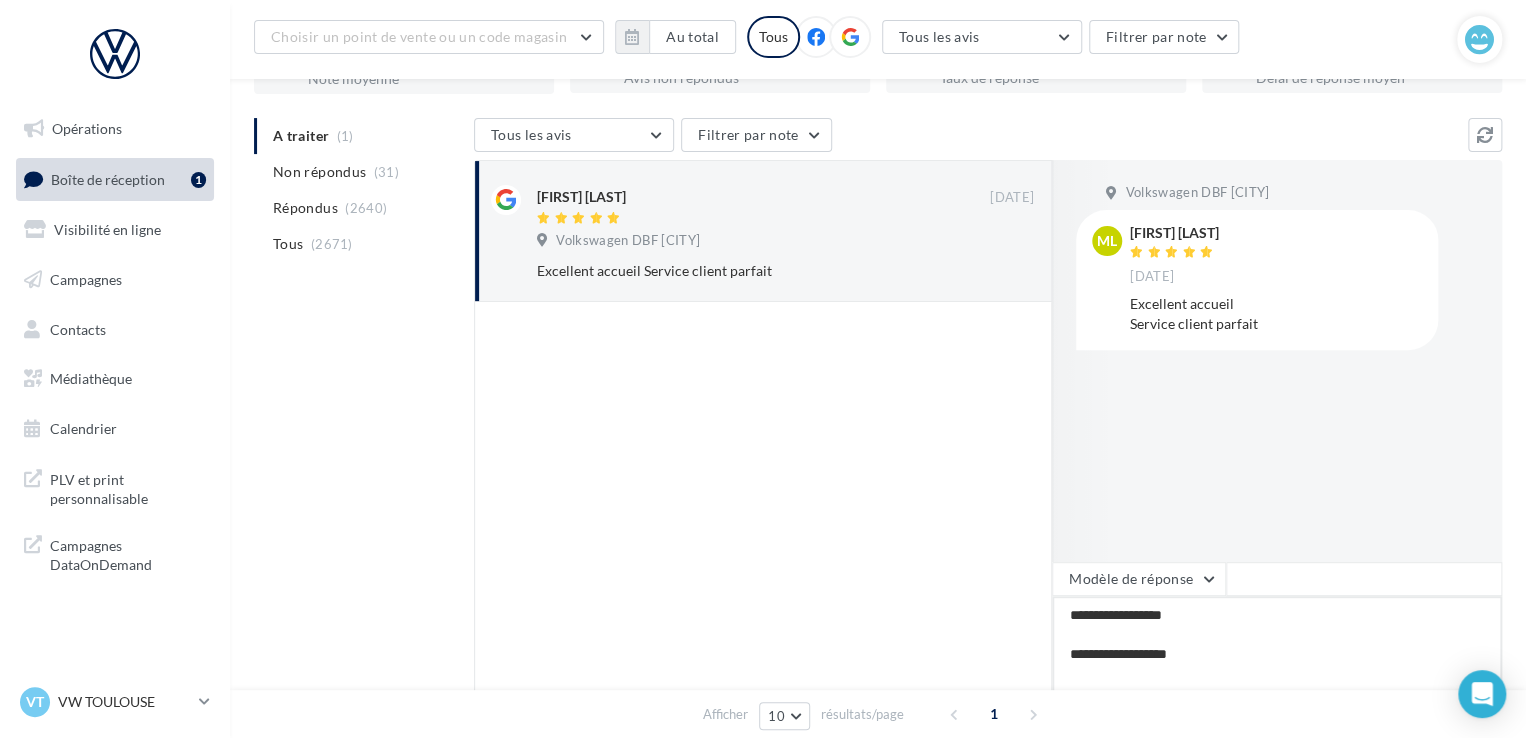 type on "**********" 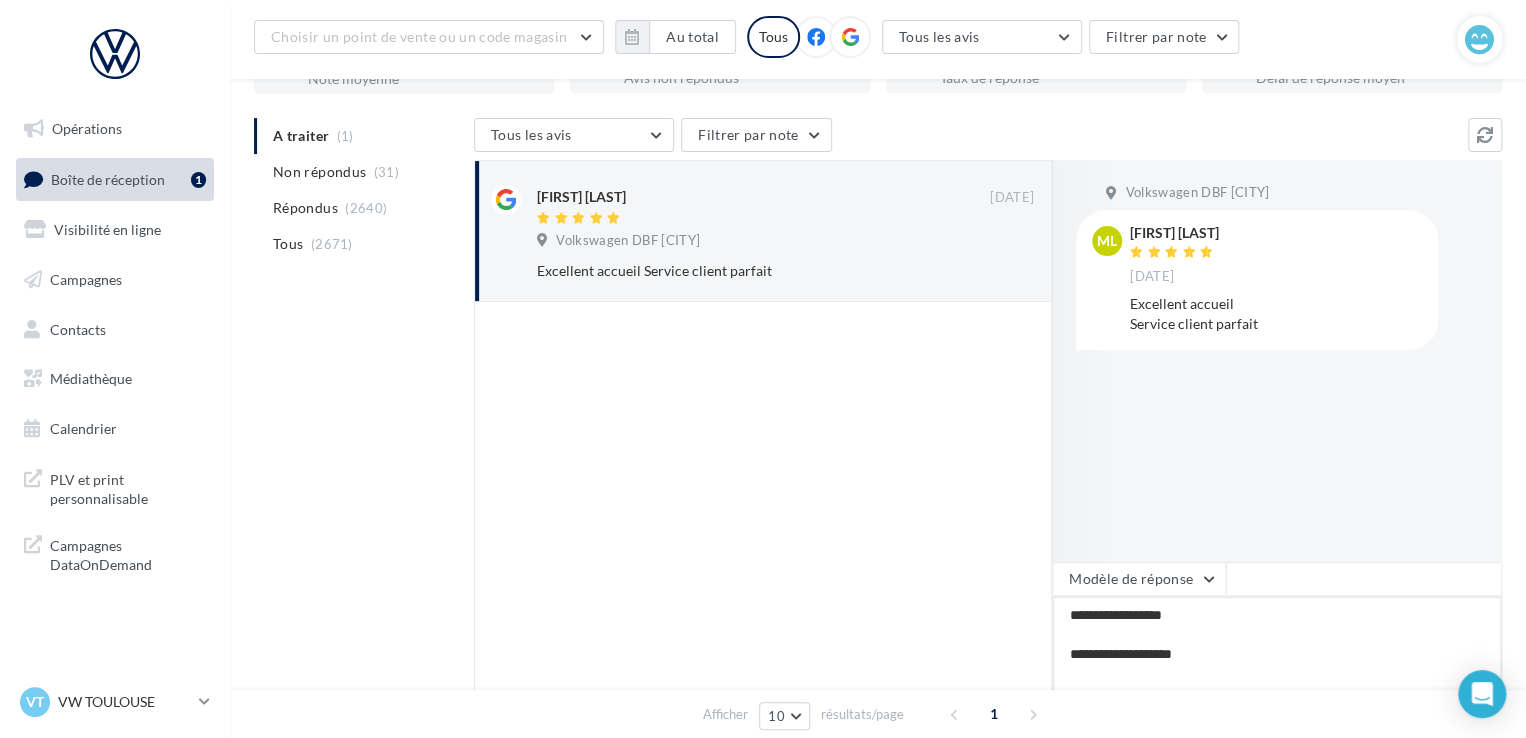 type on "**********" 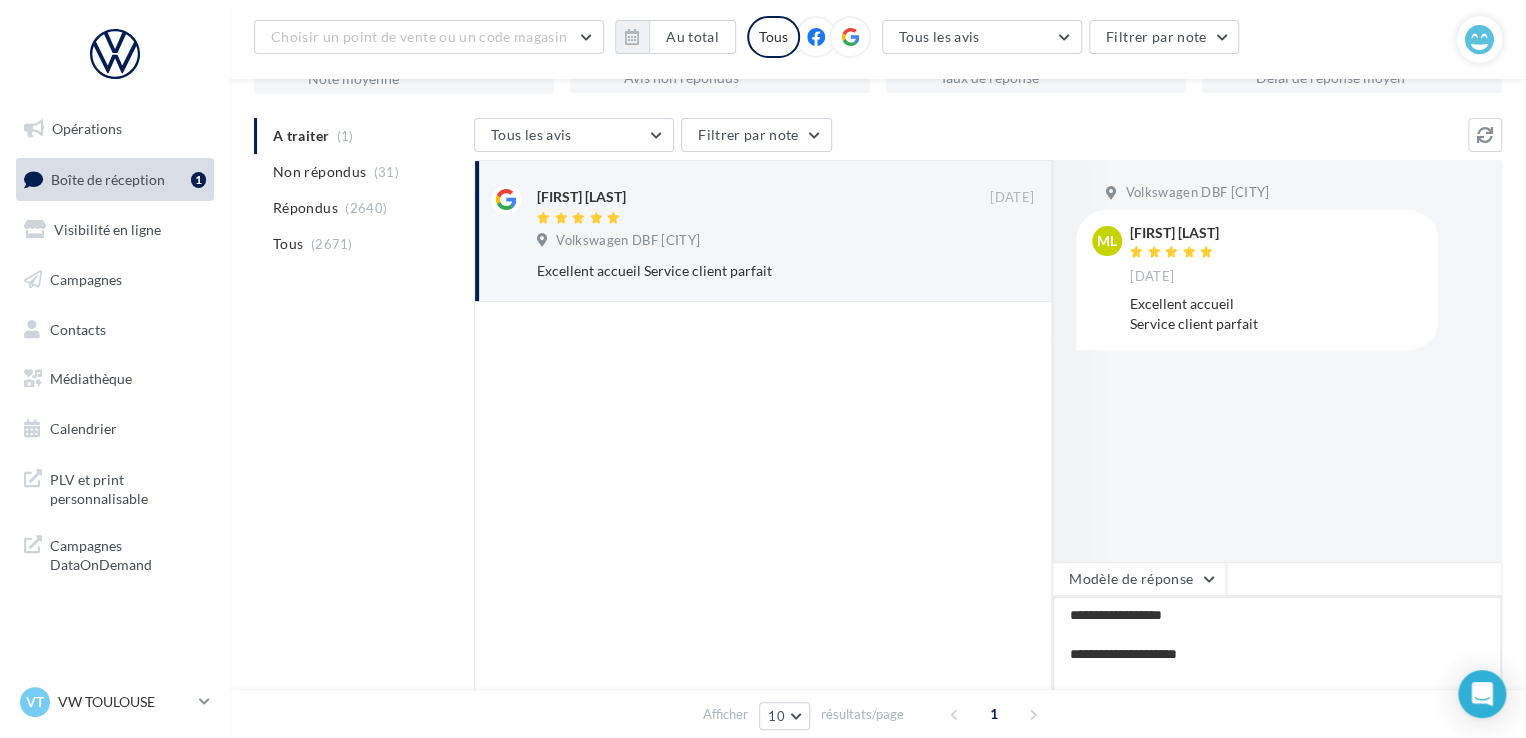 type on "**********" 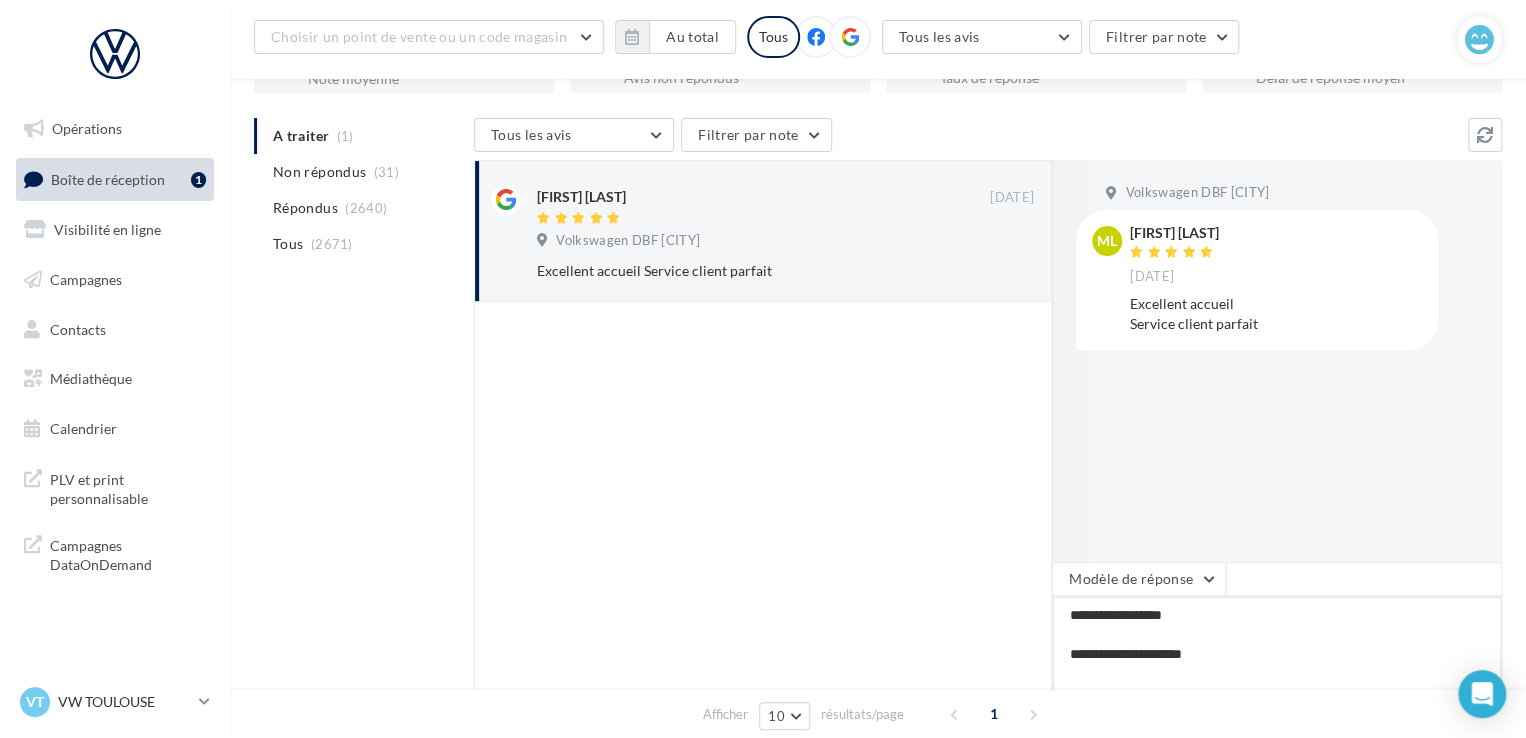 type on "**********" 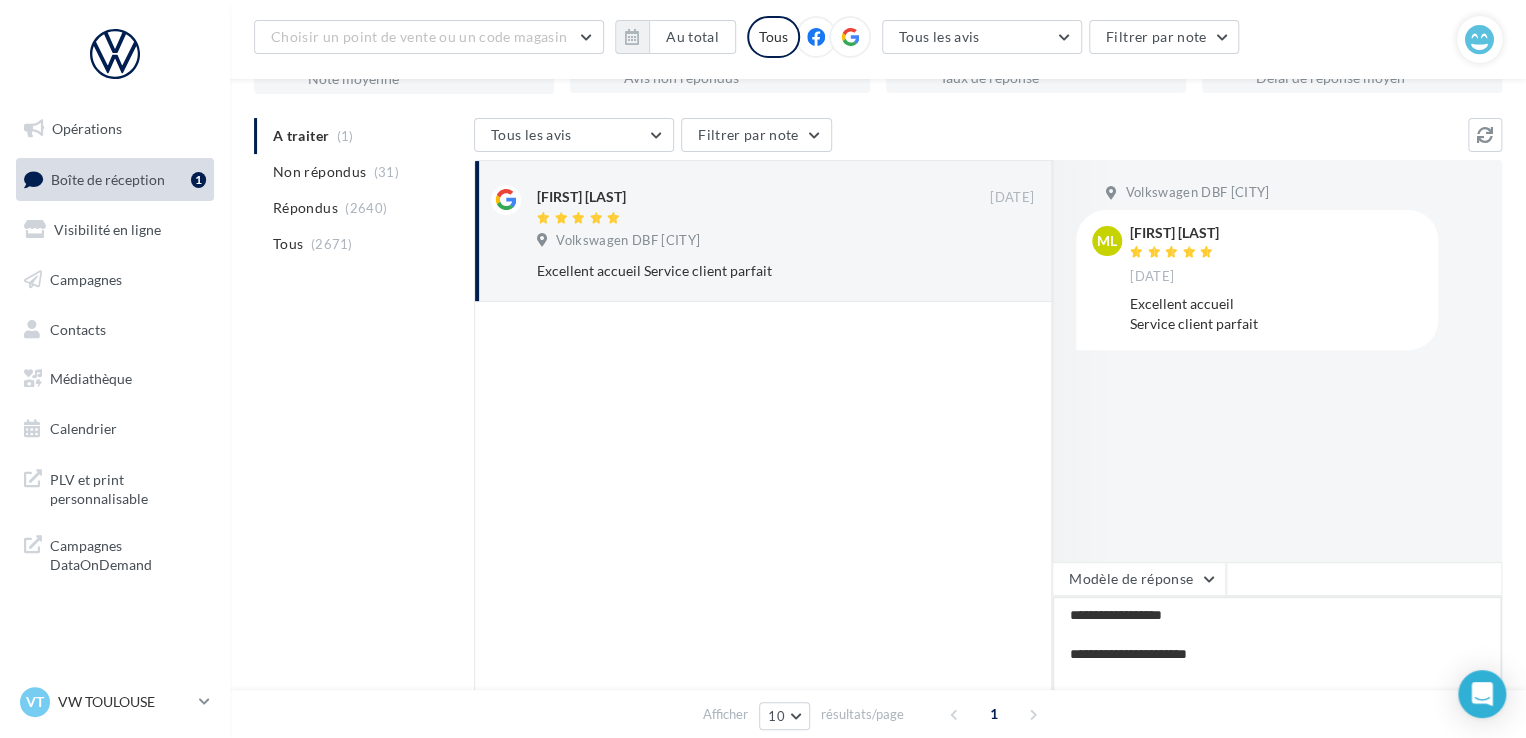 type on "**********" 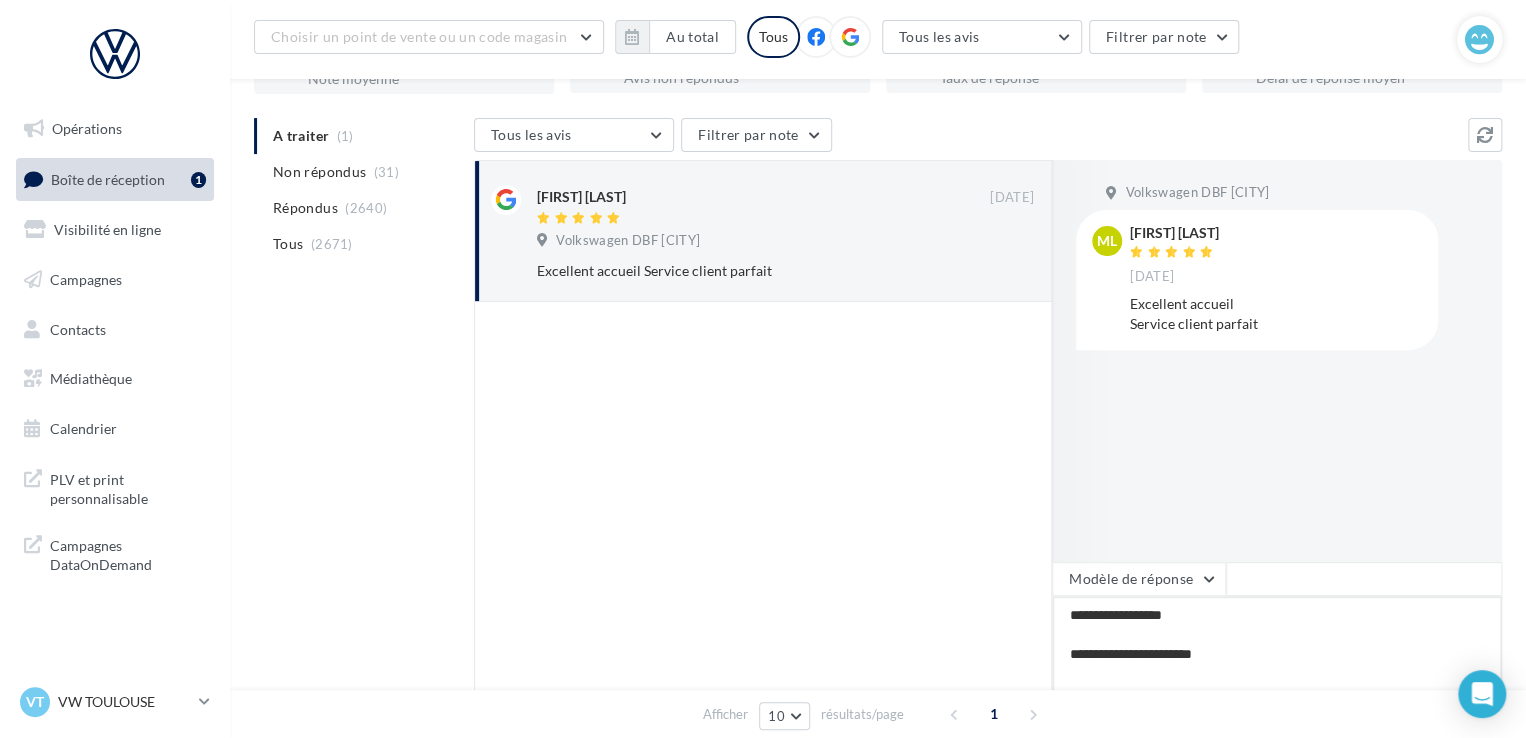 type on "**********" 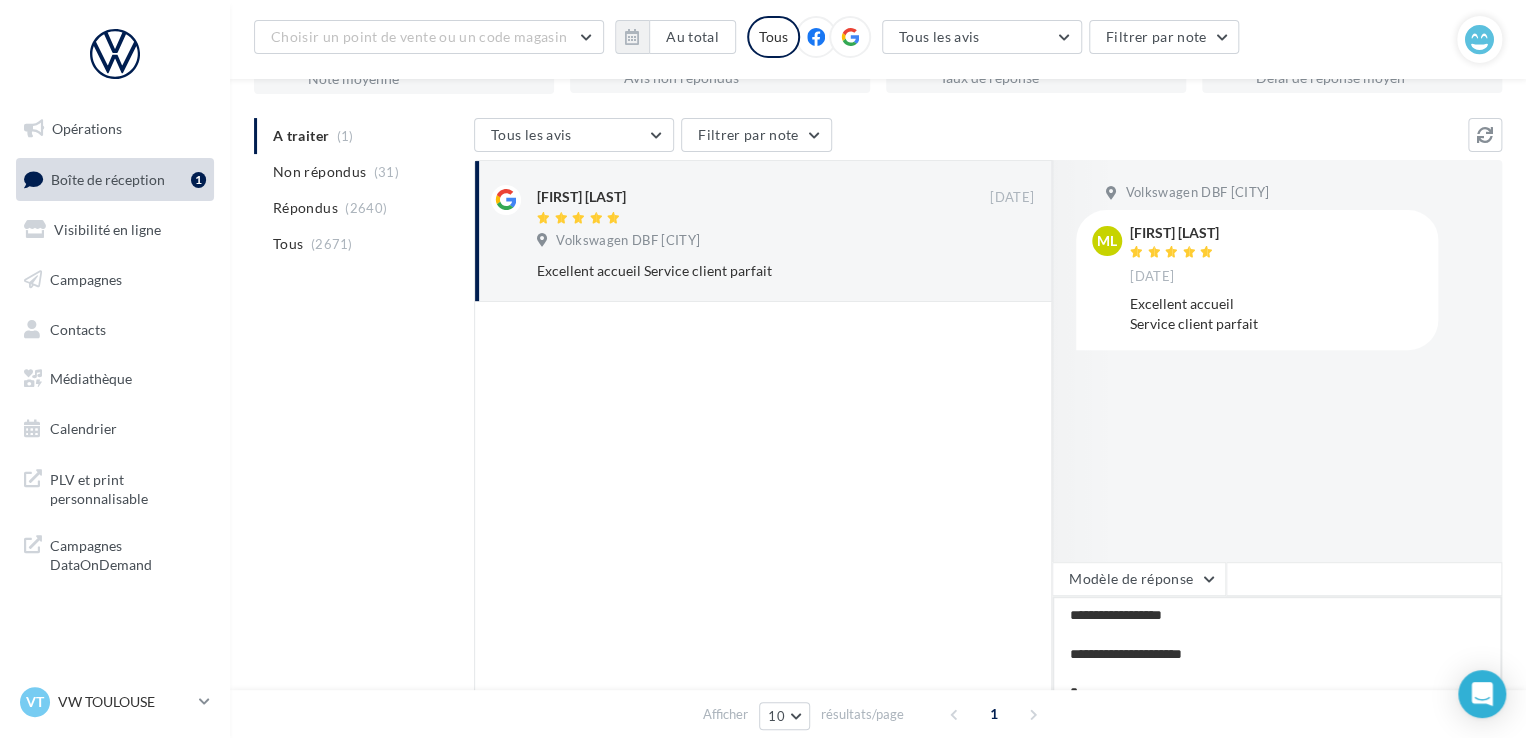 type on "**********" 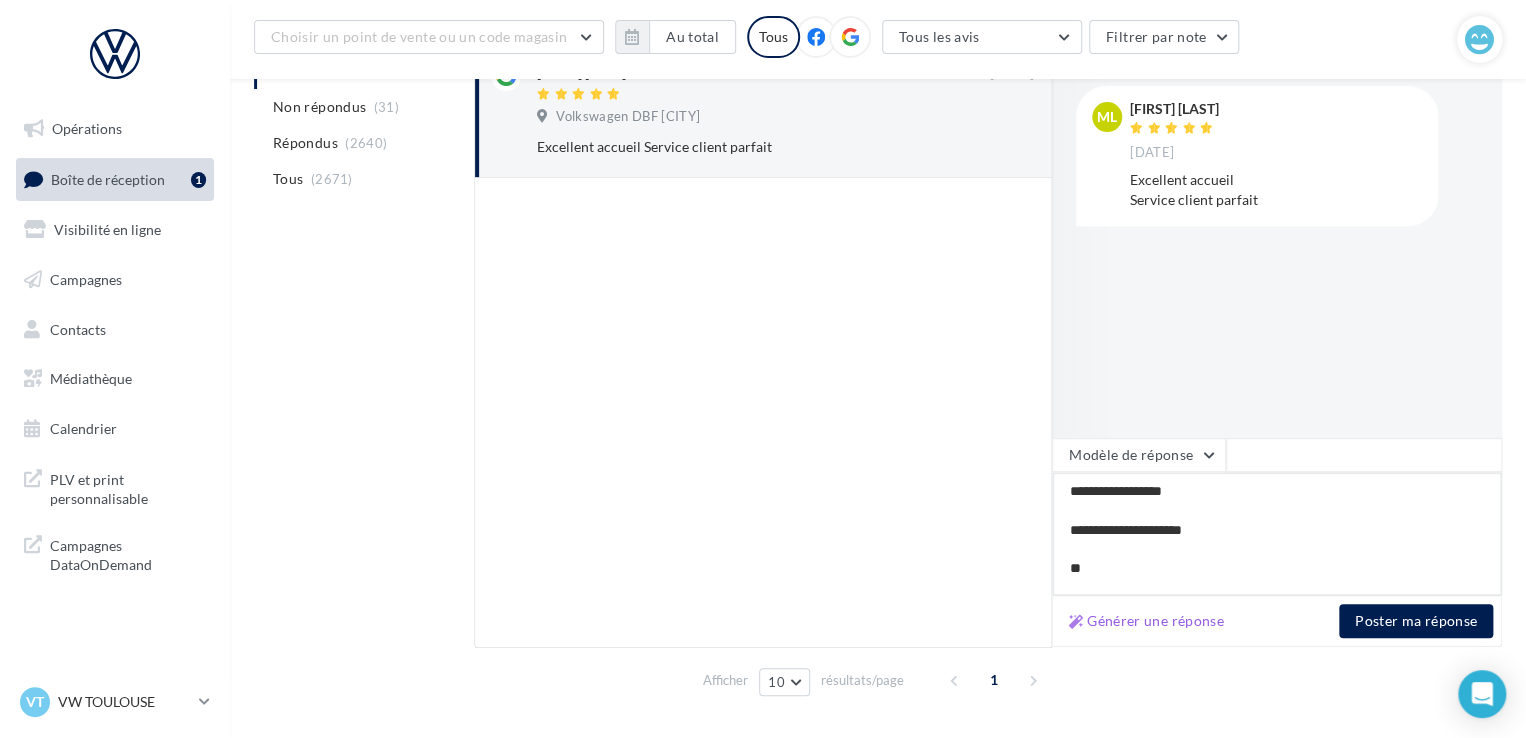 scroll, scrollTop: 302, scrollLeft: 0, axis: vertical 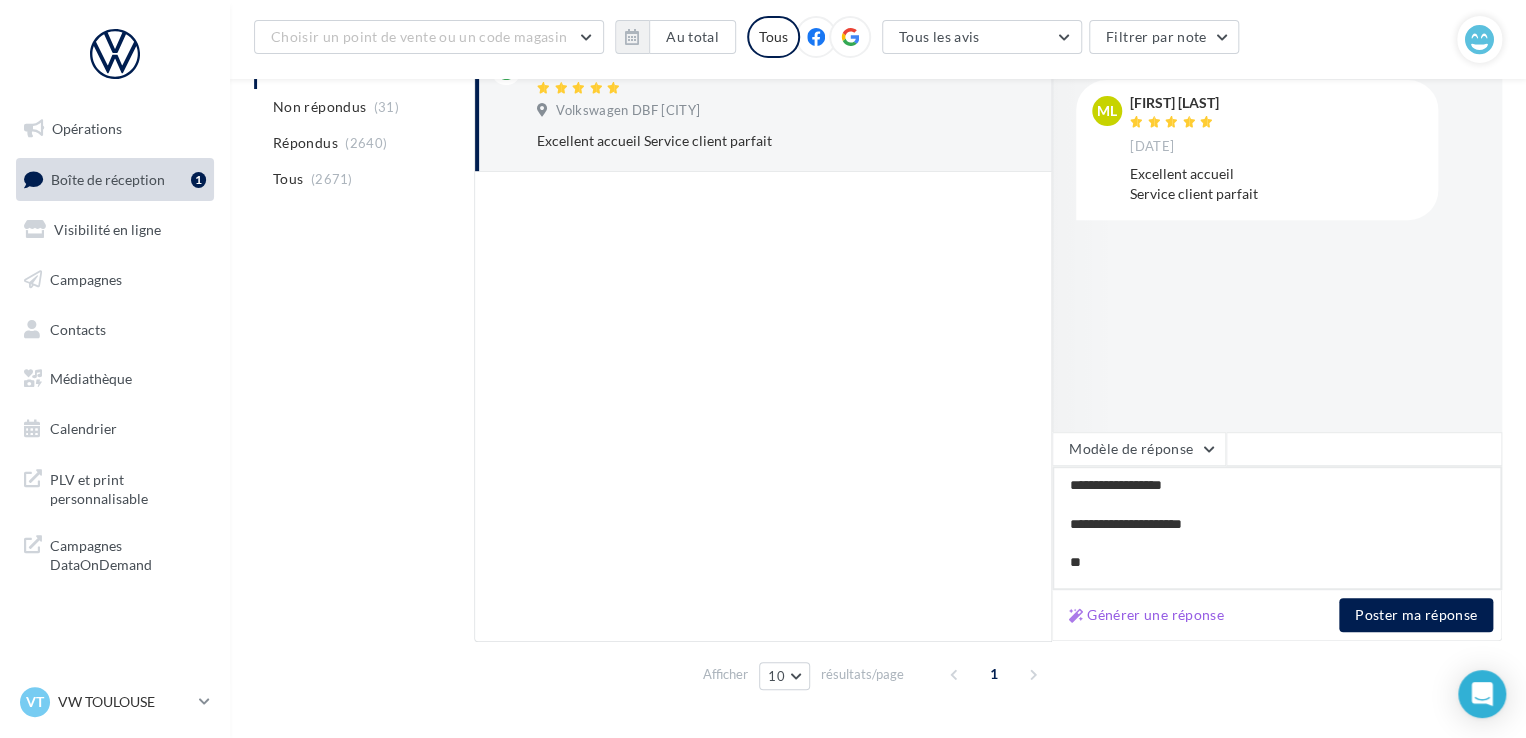 type on "**********" 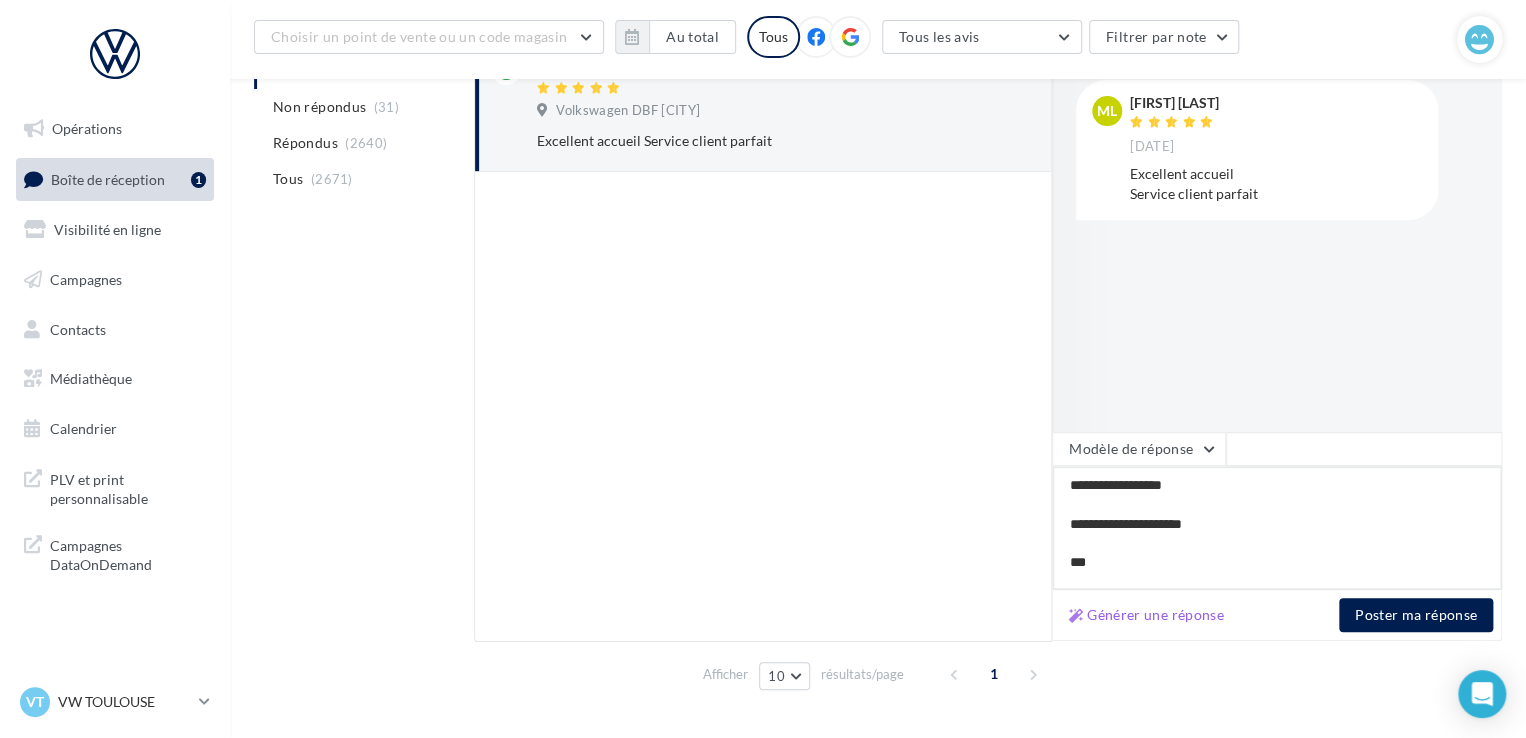 type on "**********" 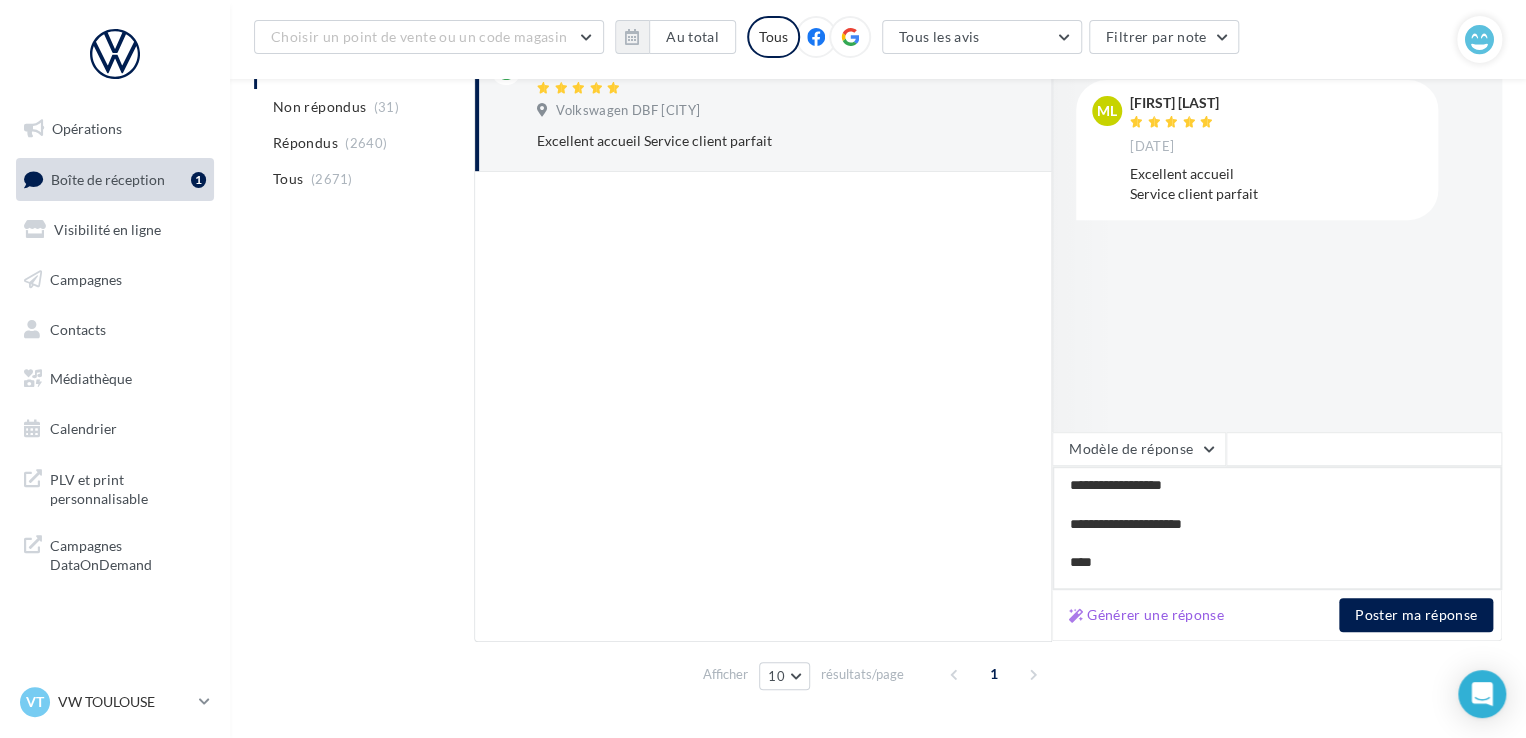 type on "**********" 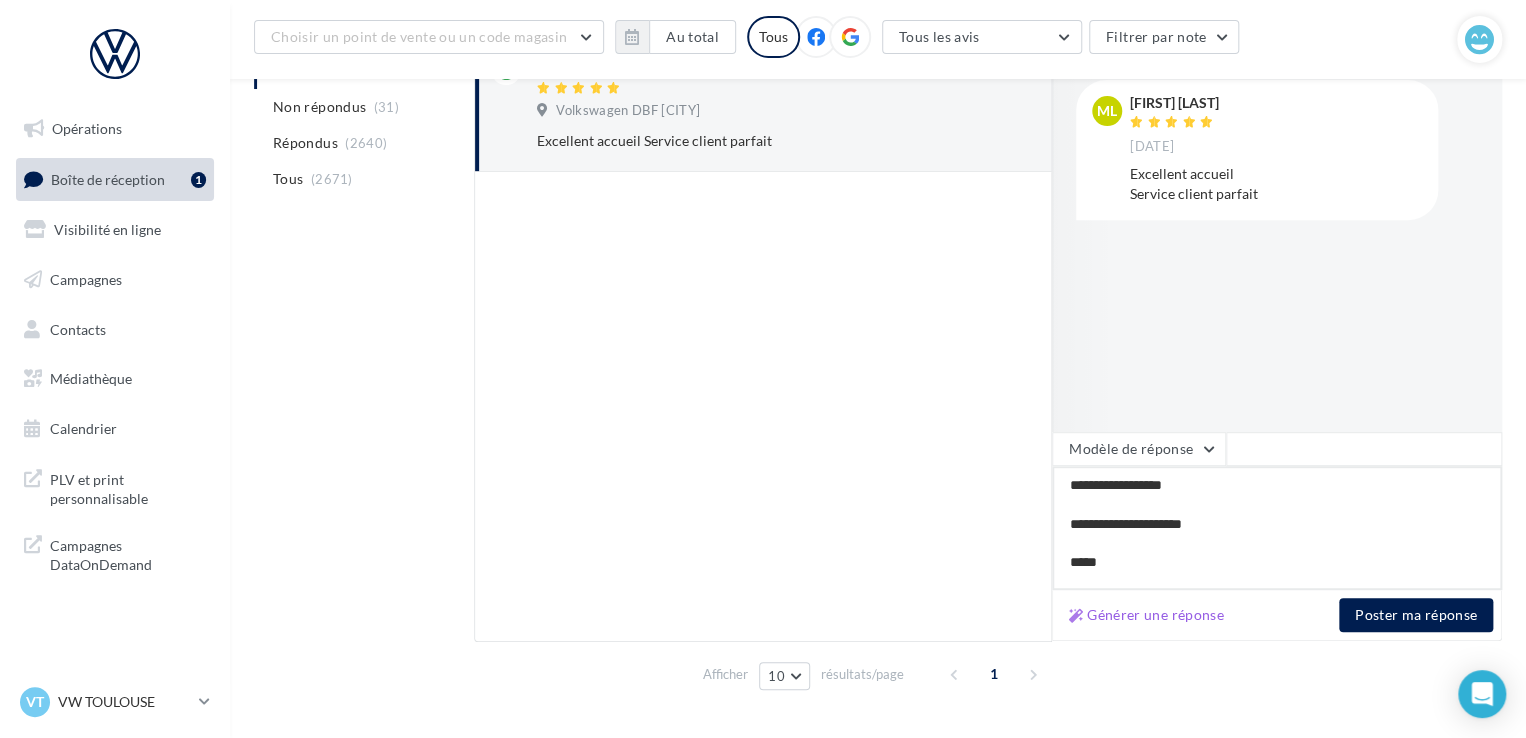 type on "**********" 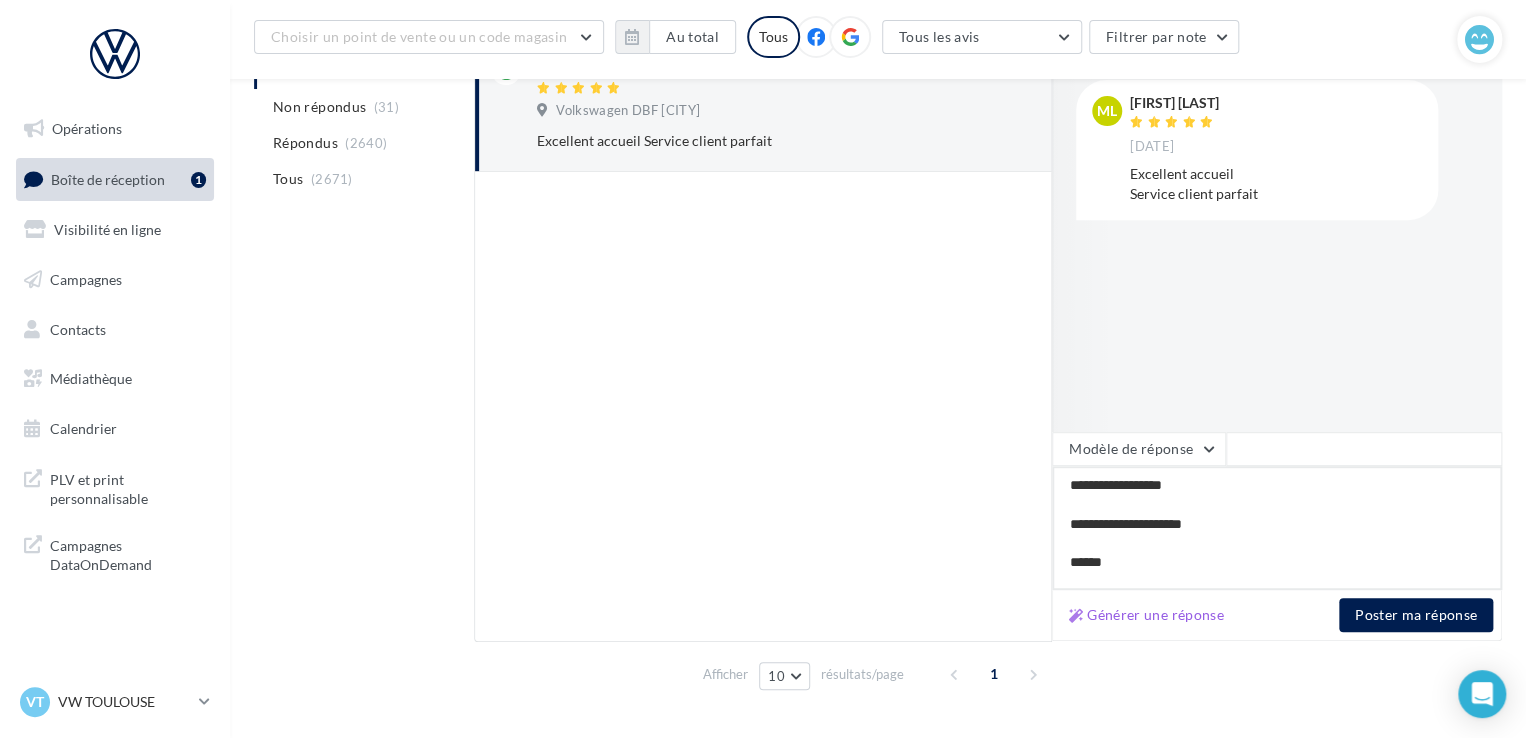 type on "**********" 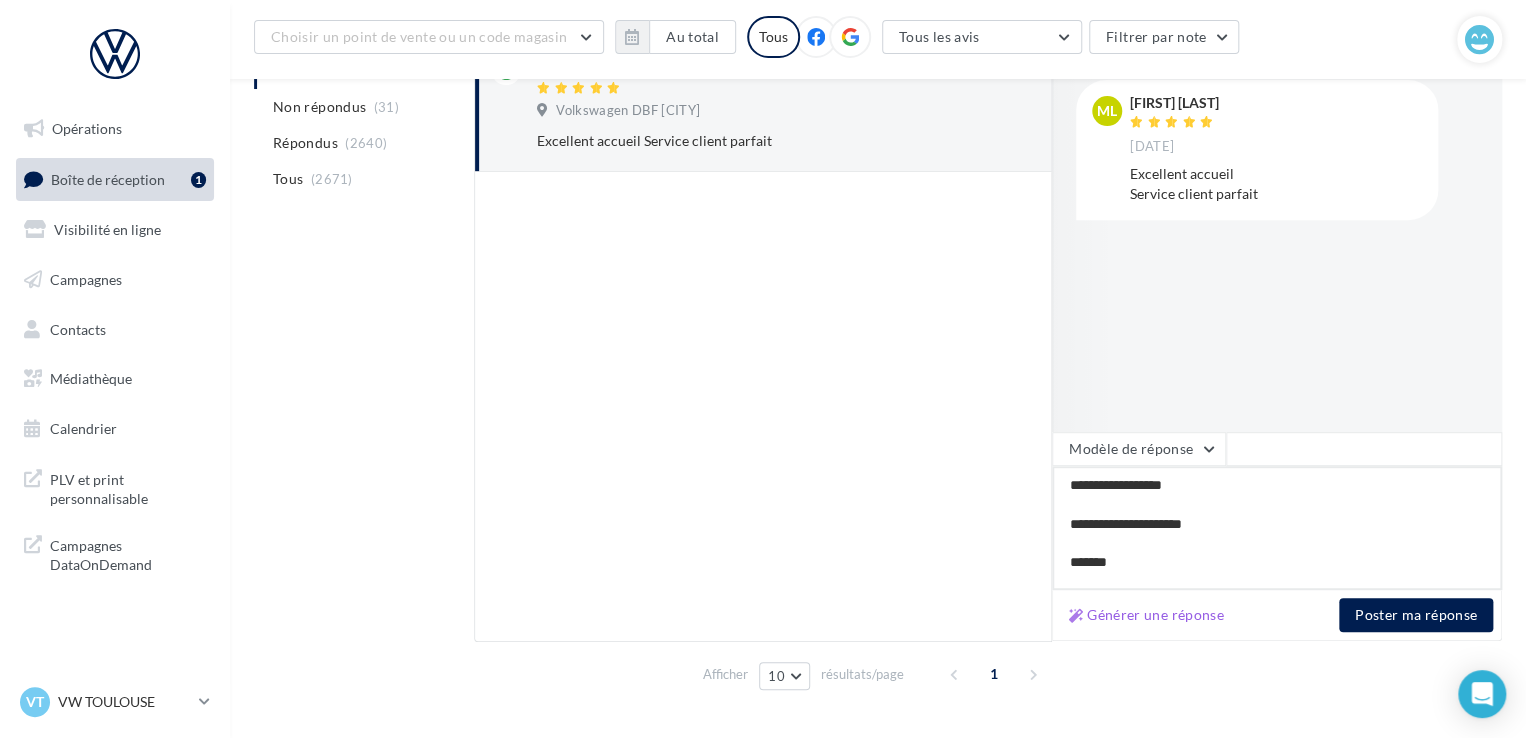 type on "**********" 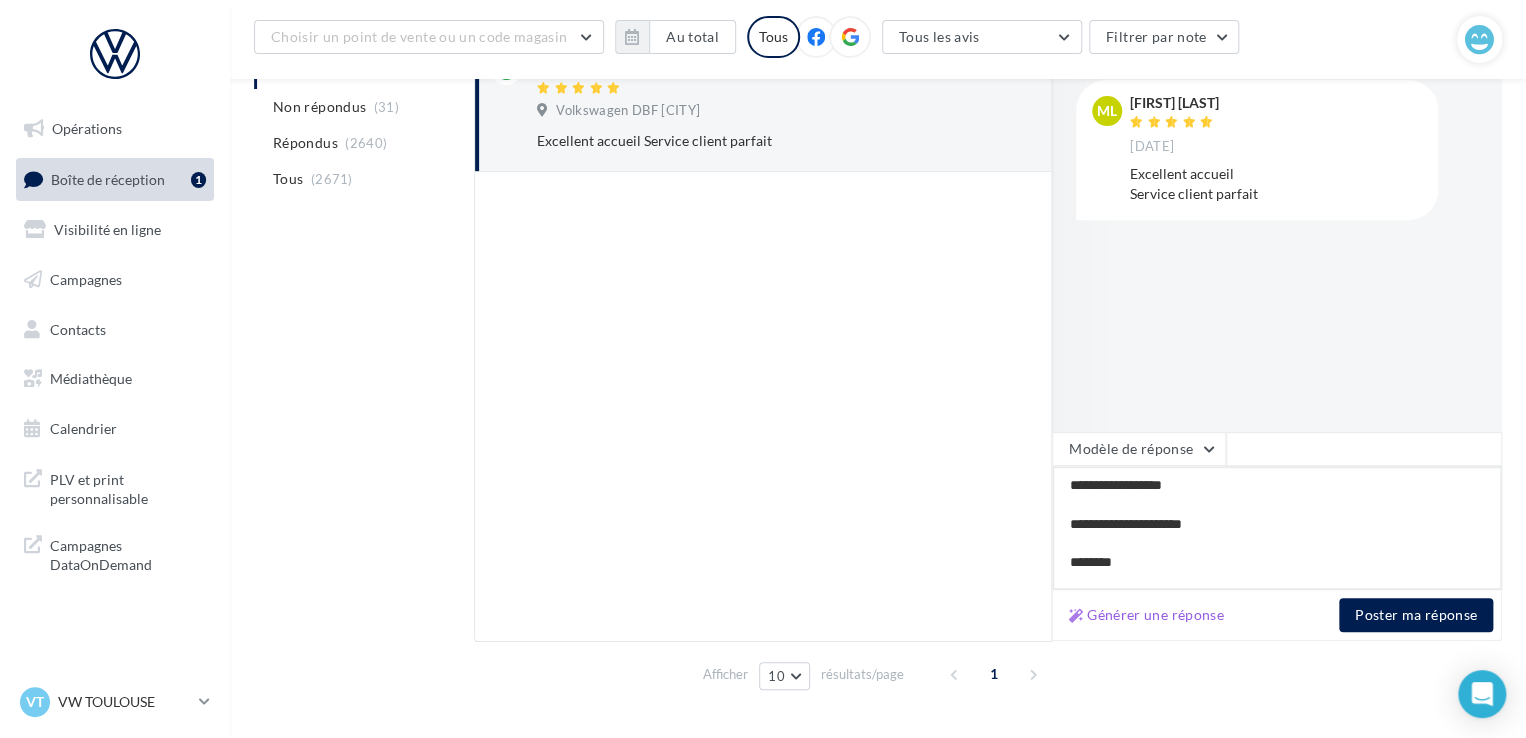 type on "**********" 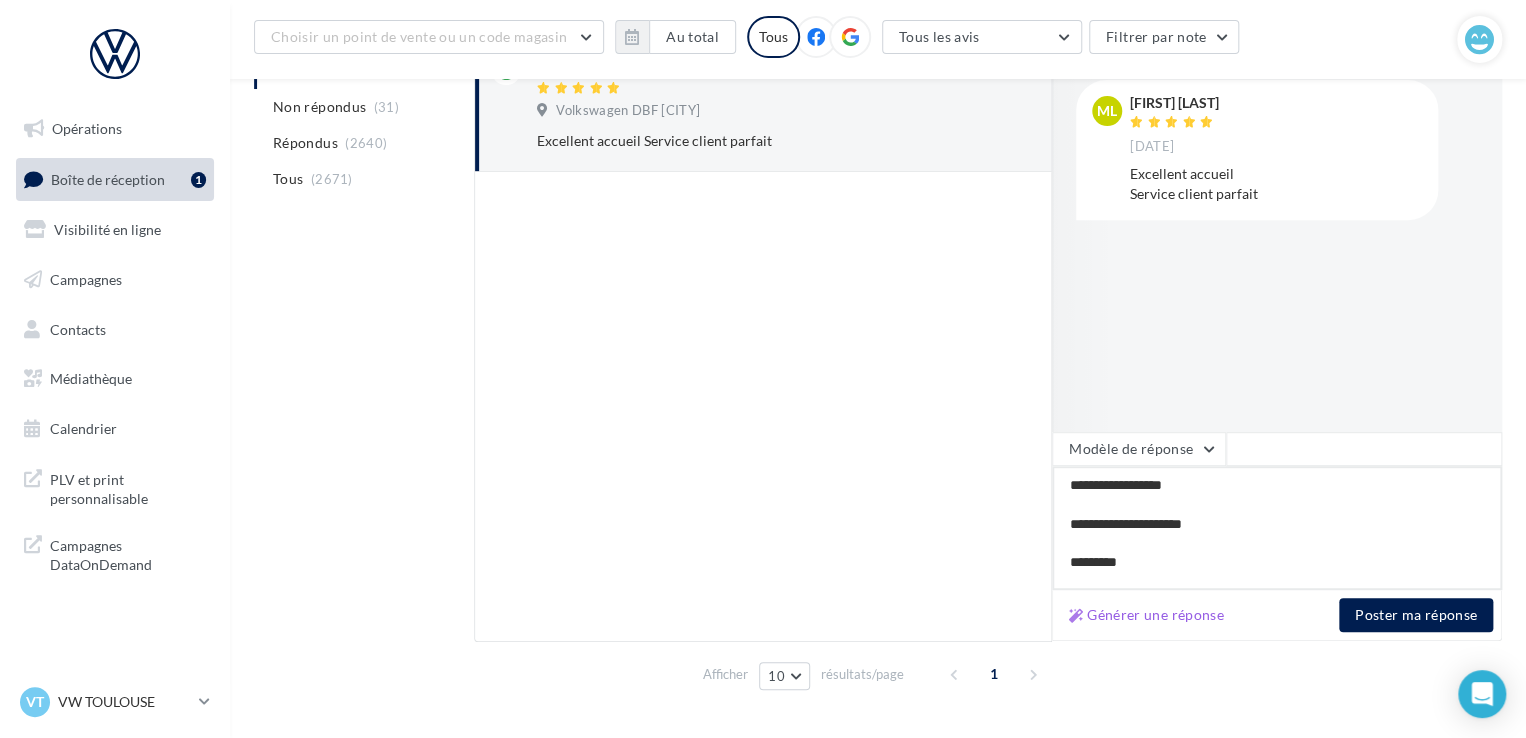 type on "**********" 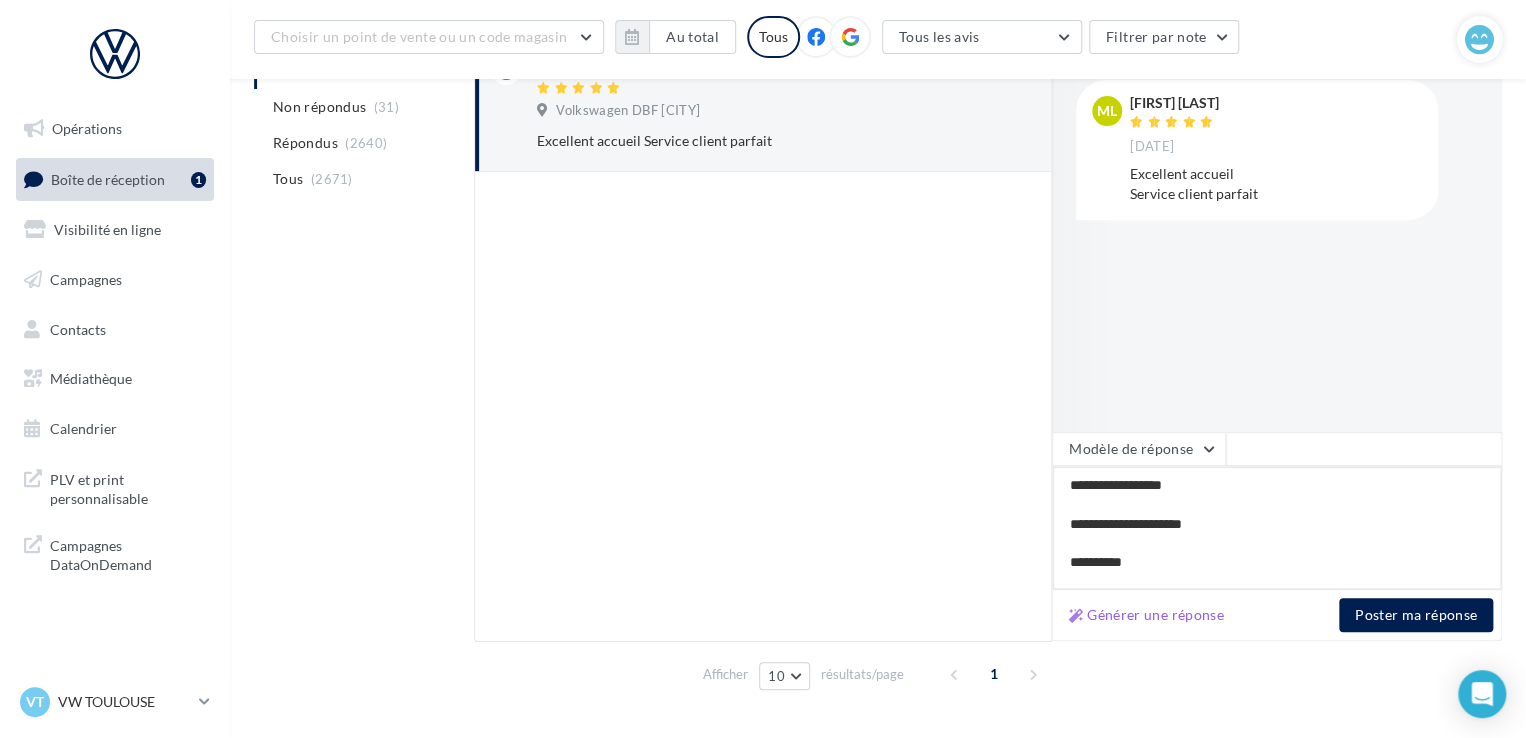 type on "**********" 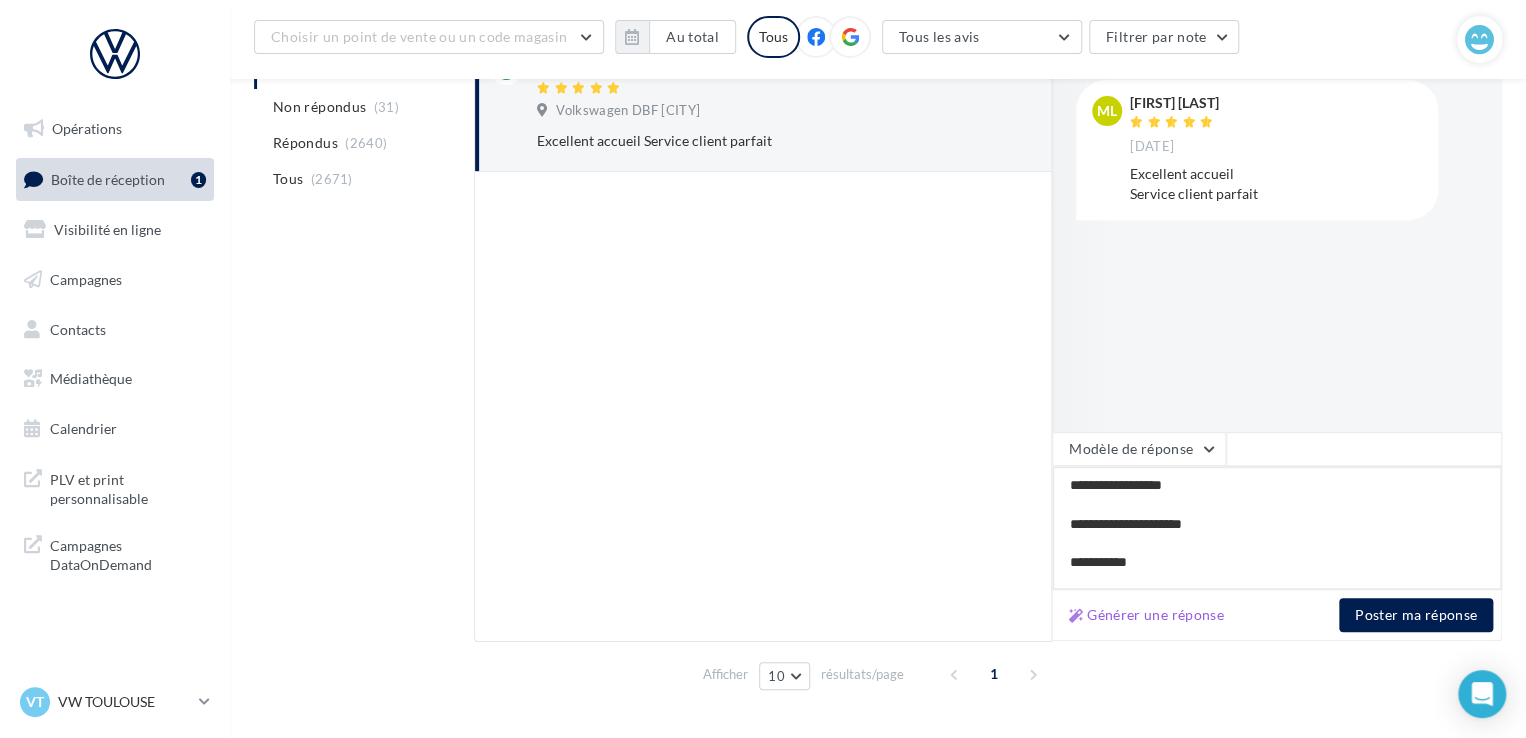 type on "**********" 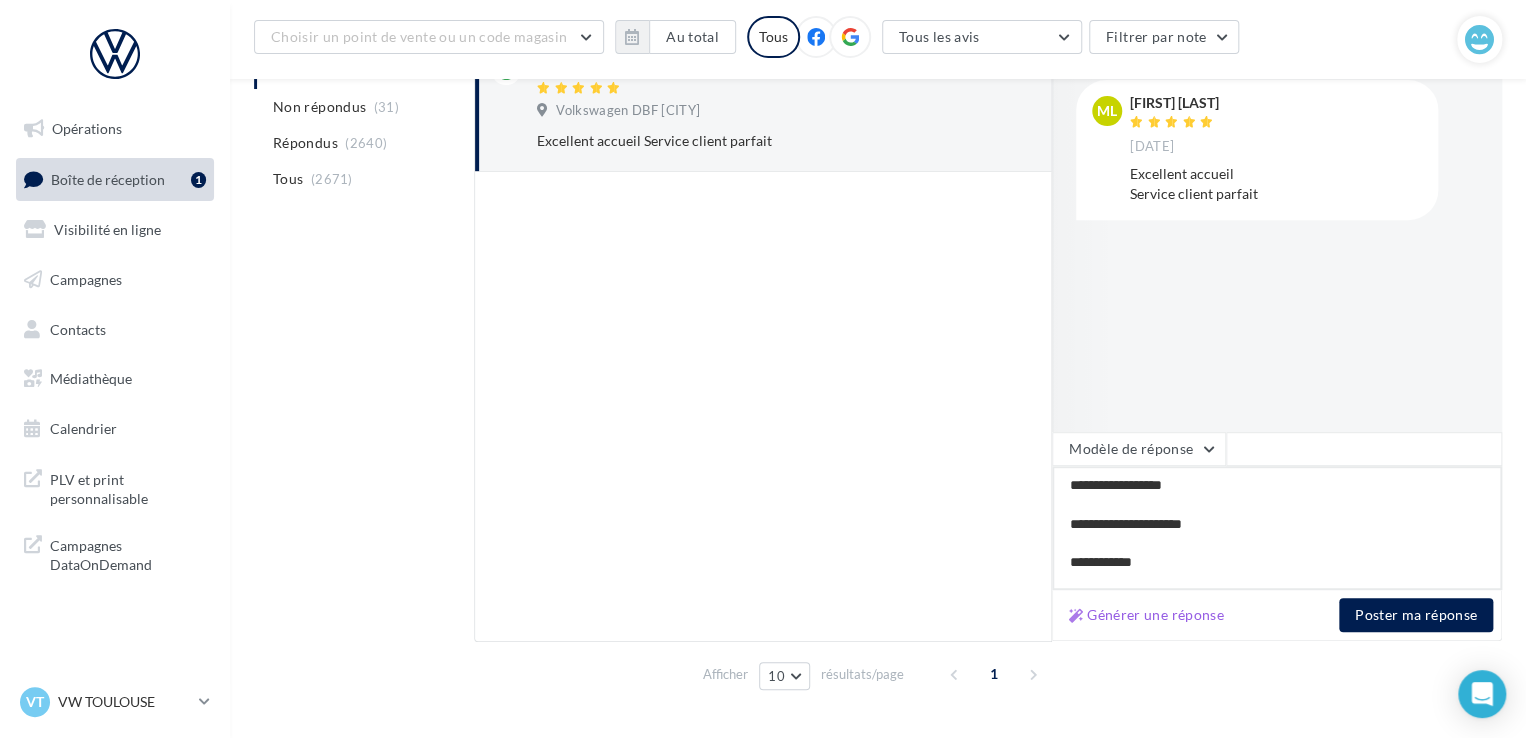 type on "**********" 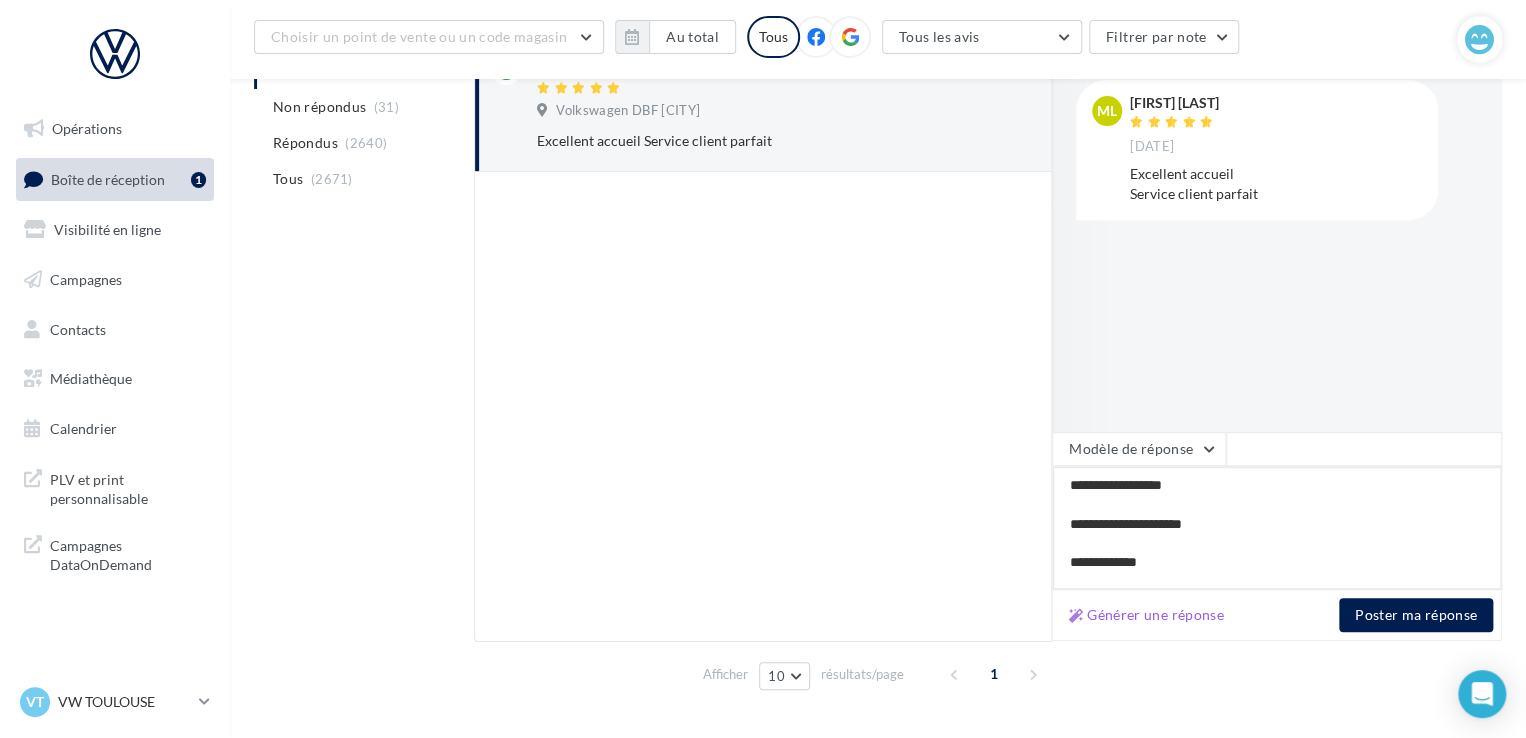 type on "**********" 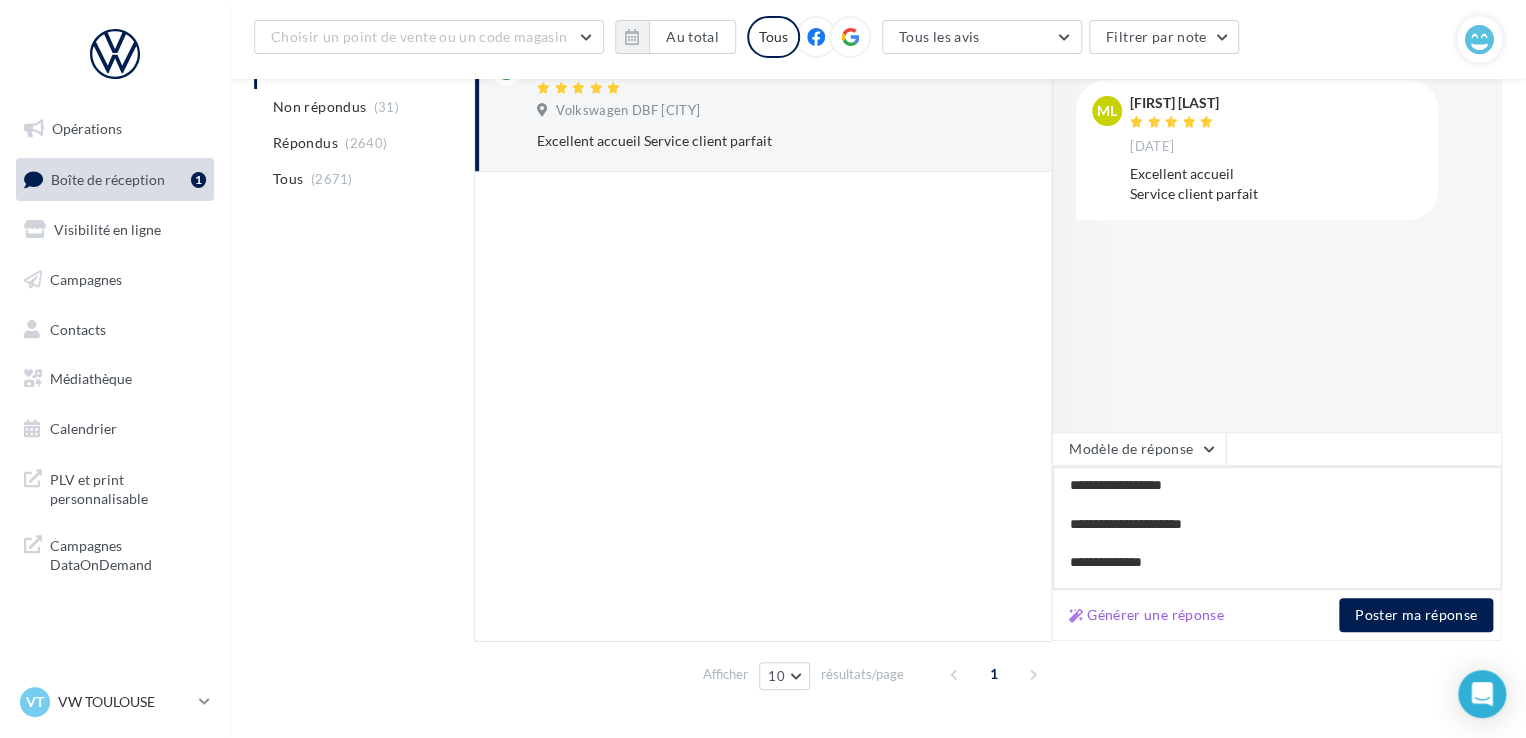 type on "**********" 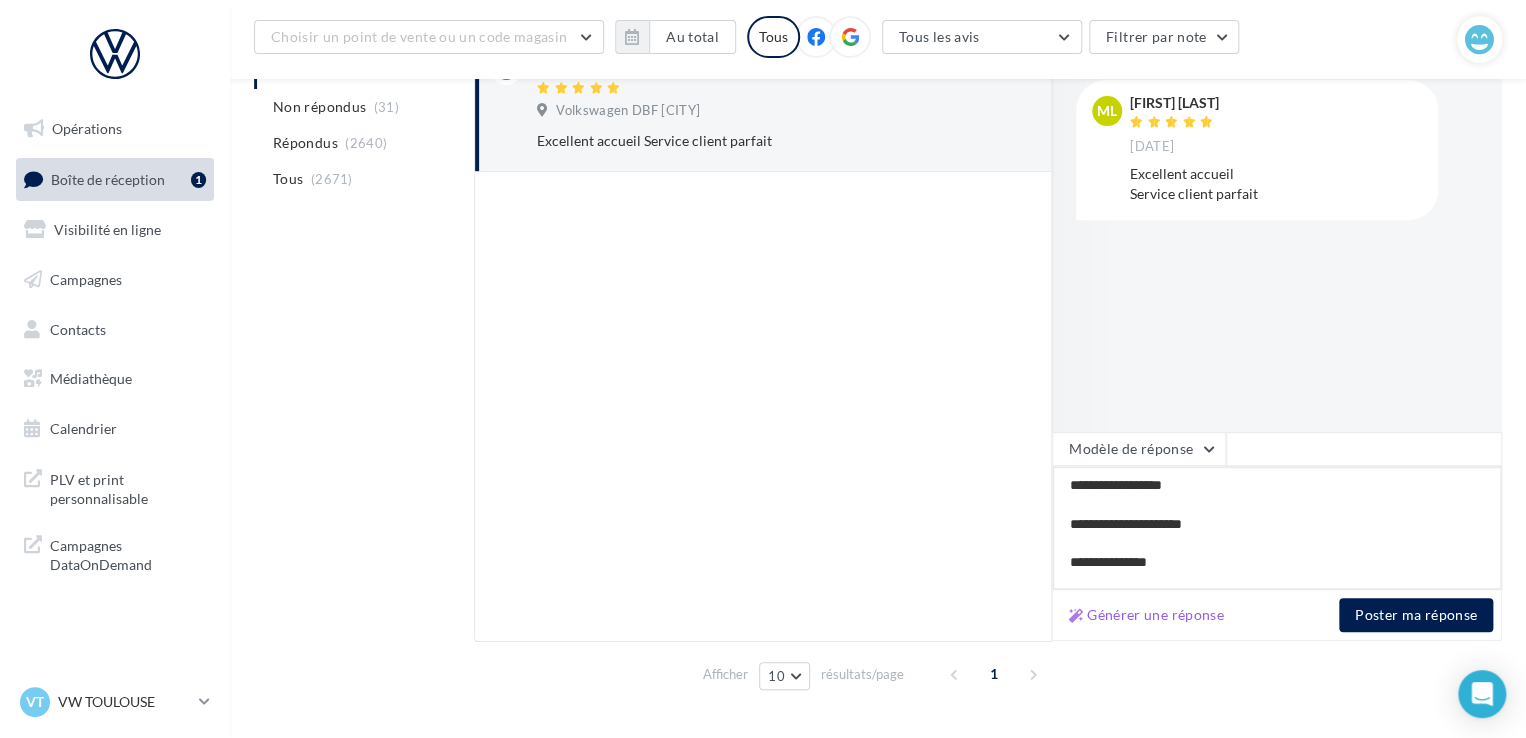 type on "**********" 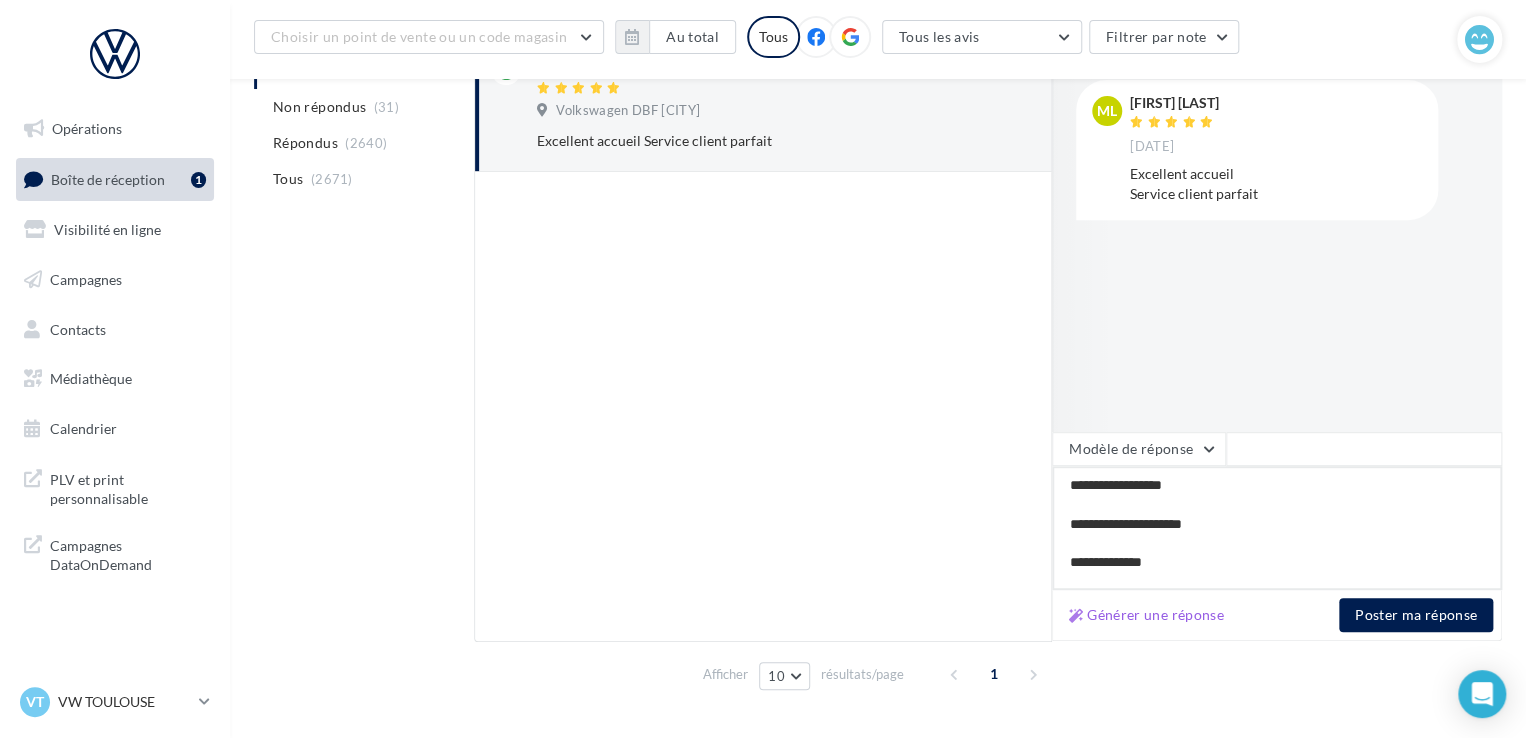 type on "**********" 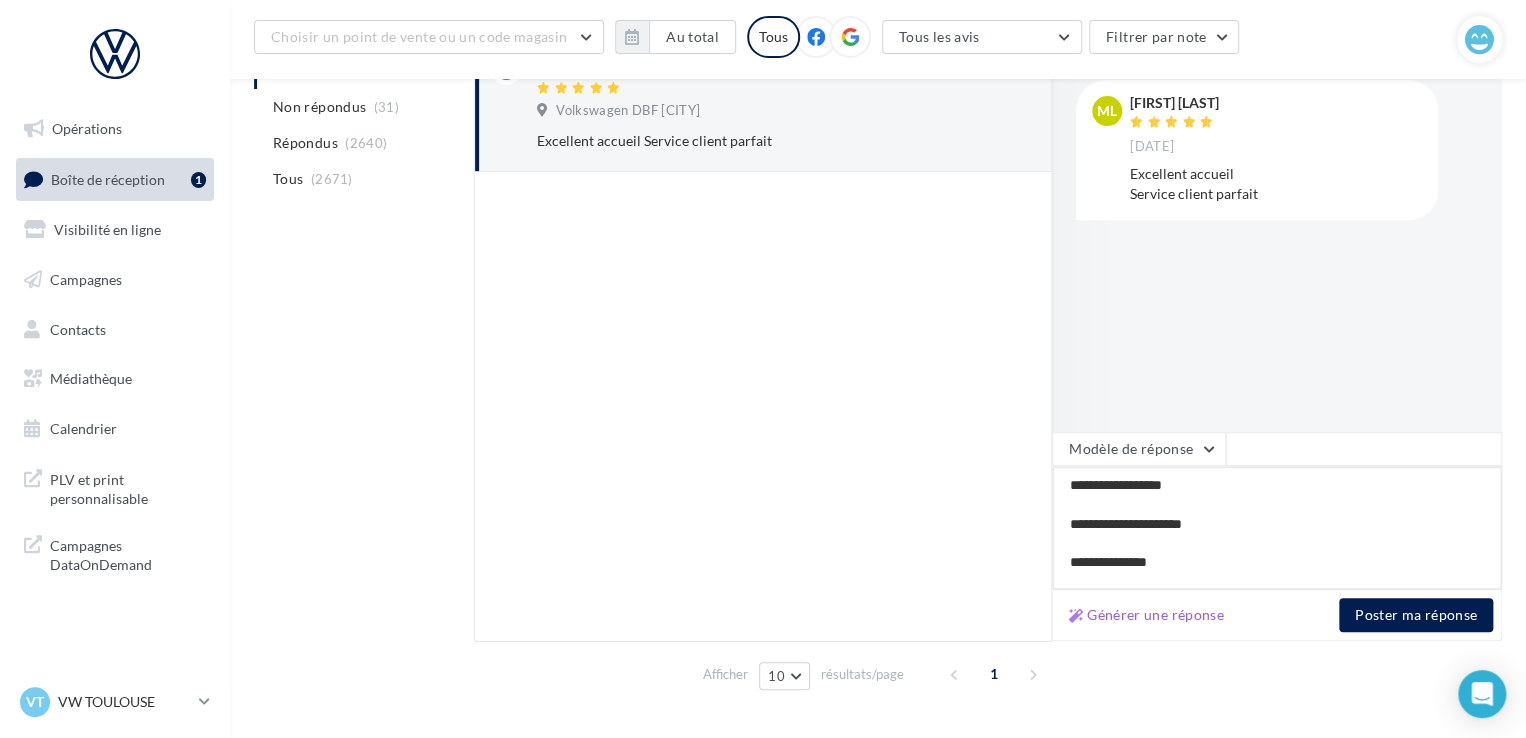 type on "**********" 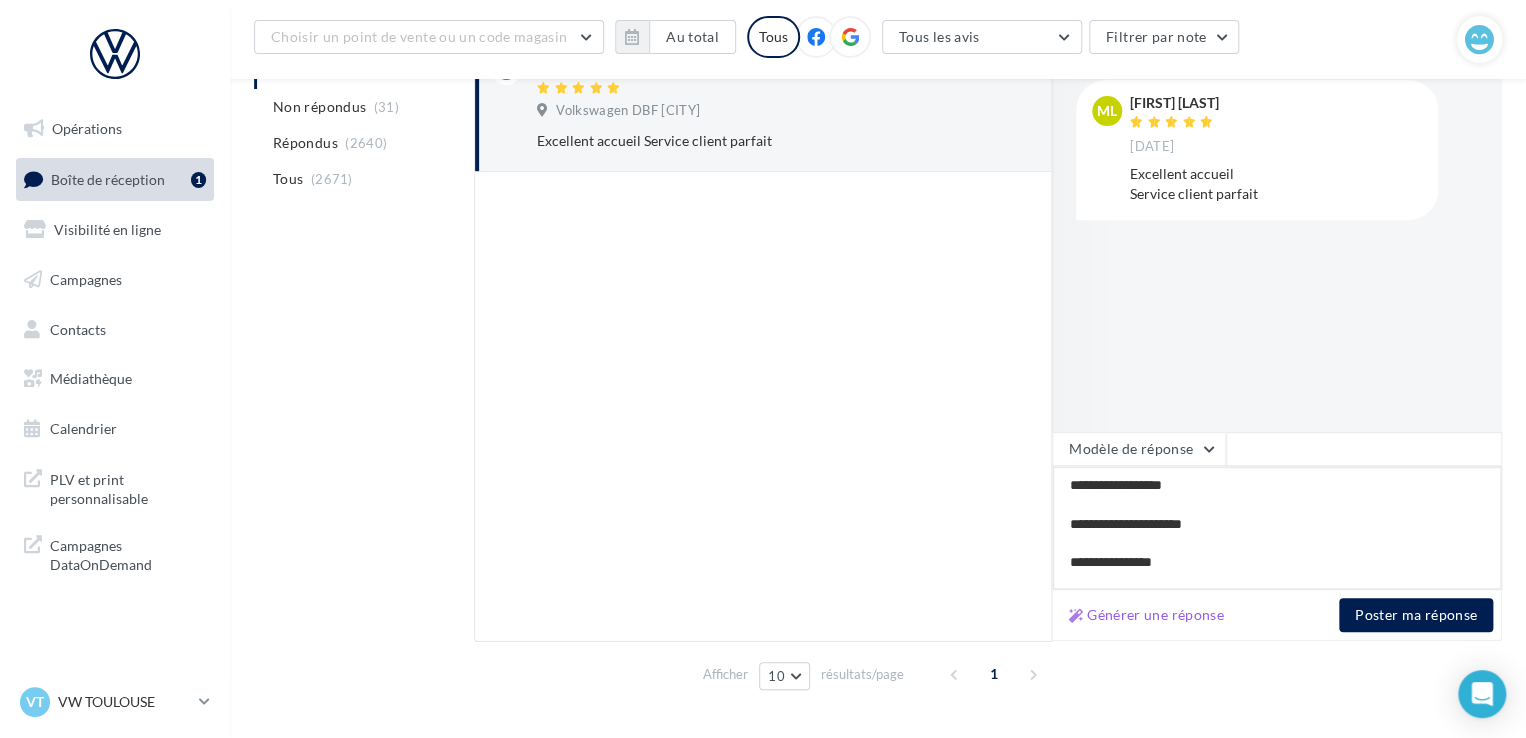 type on "**********" 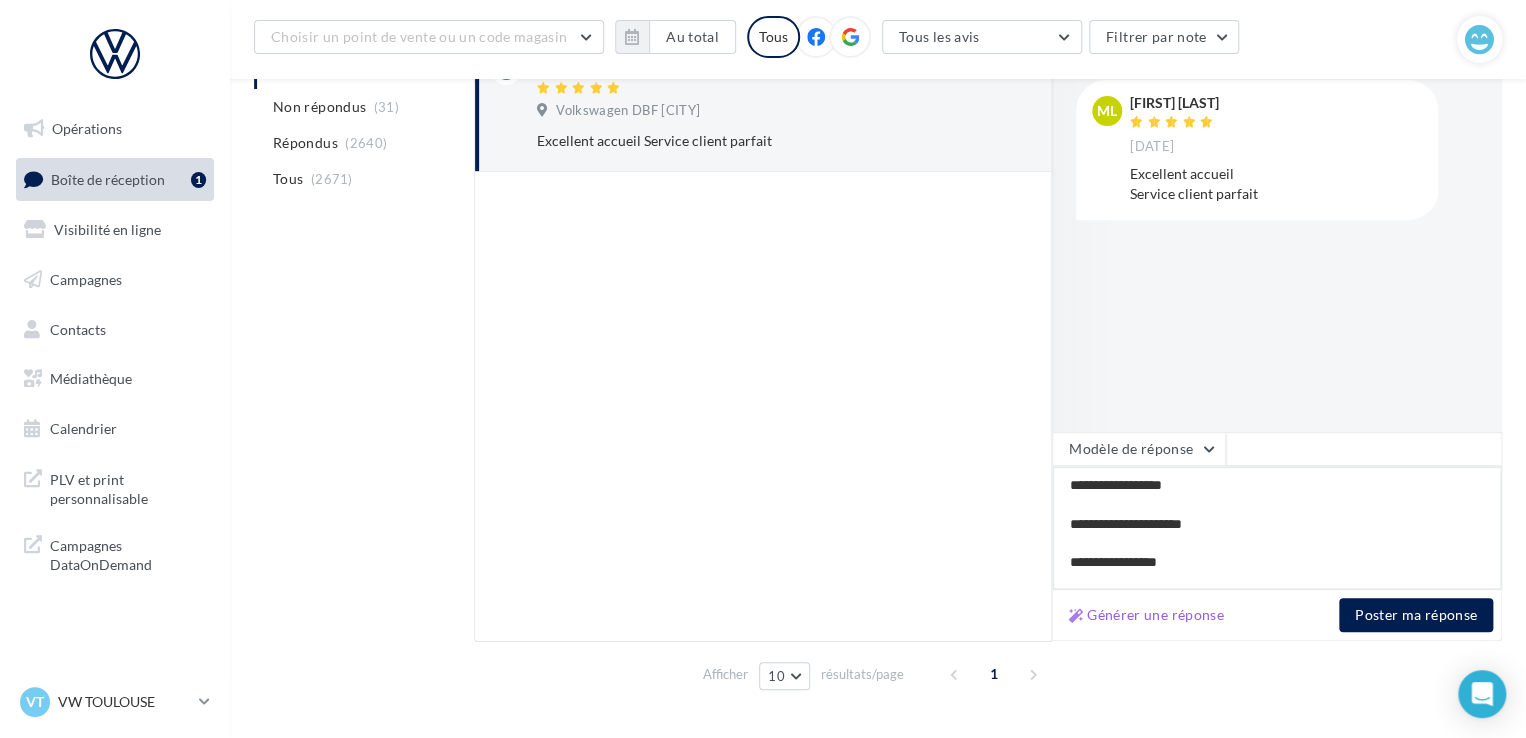 type on "**********" 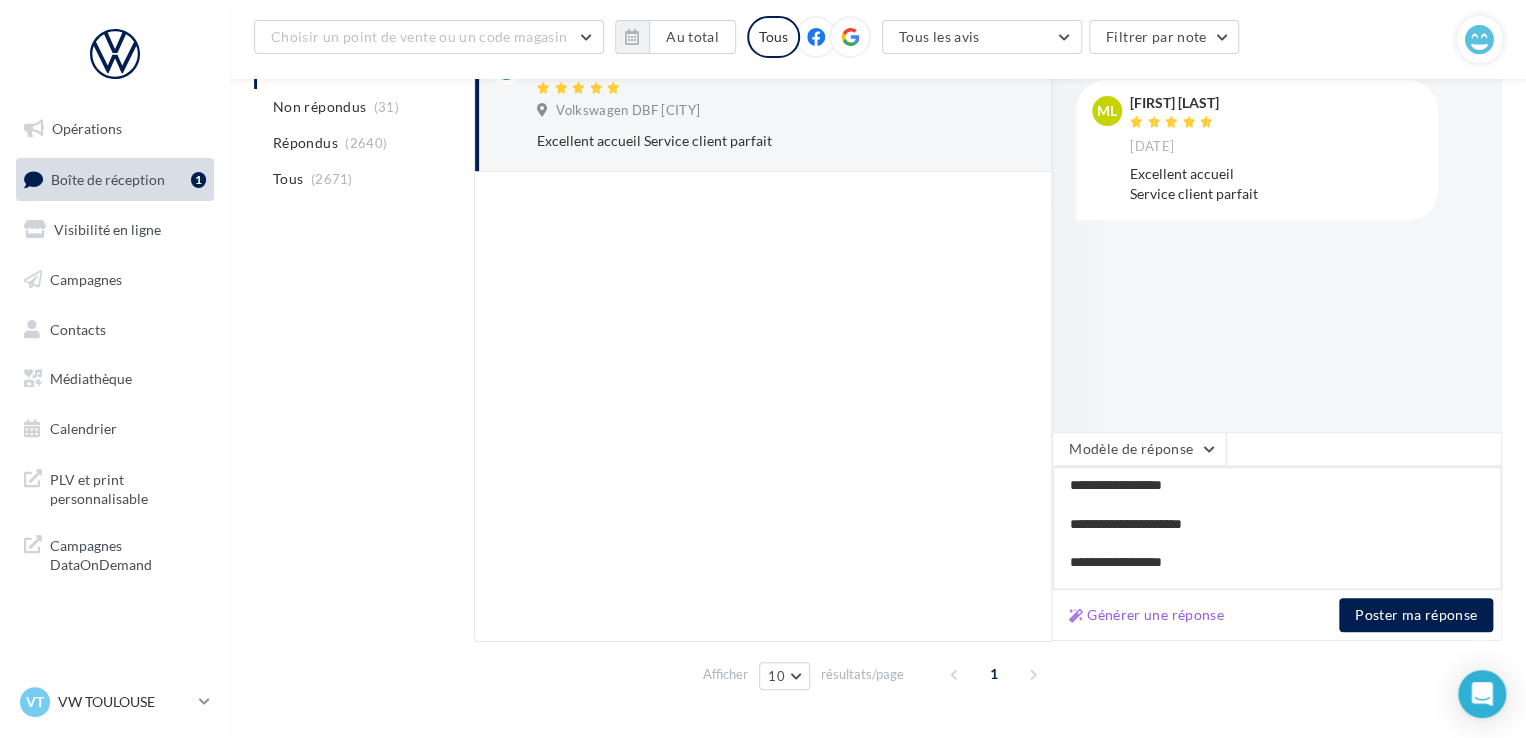 scroll, scrollTop: 20, scrollLeft: 0, axis: vertical 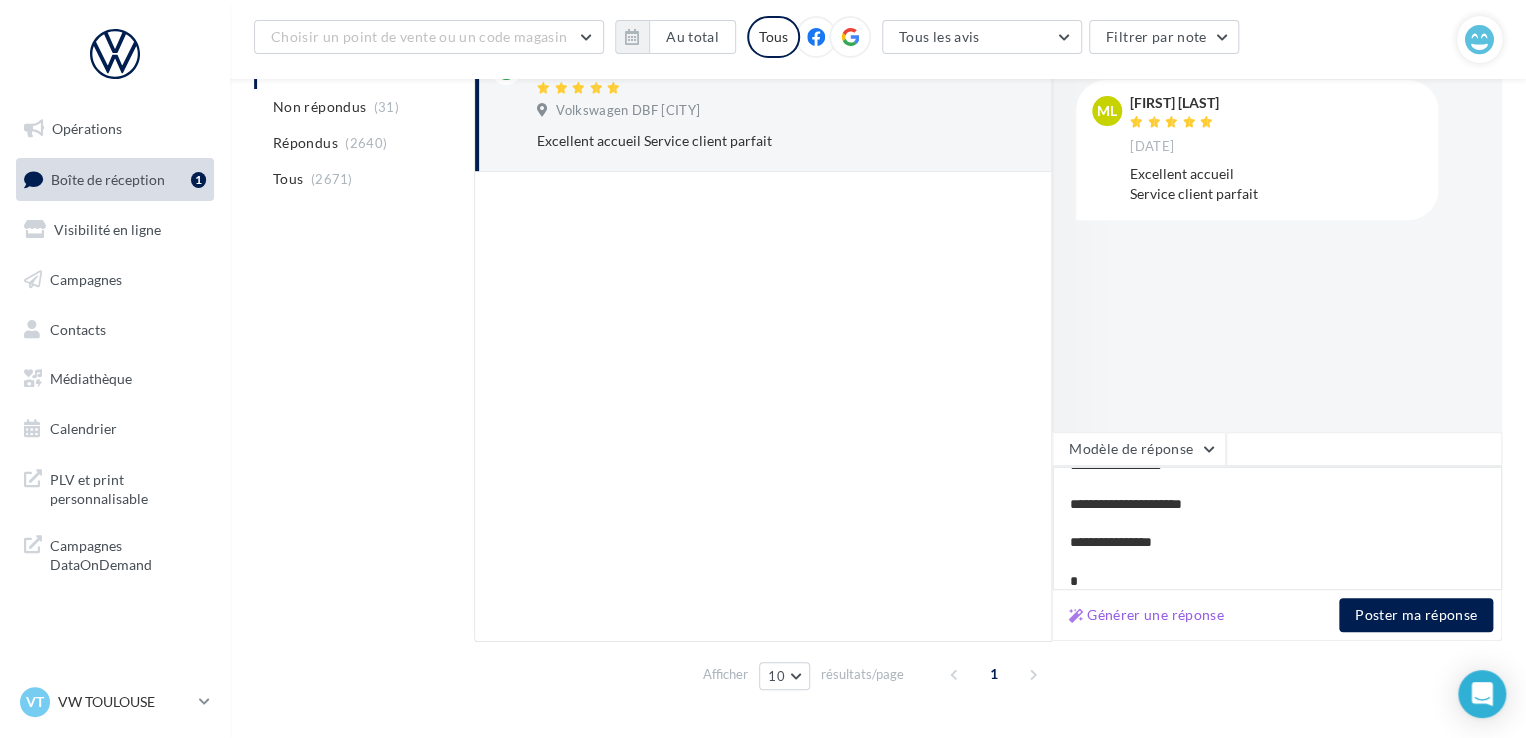 type on "**********" 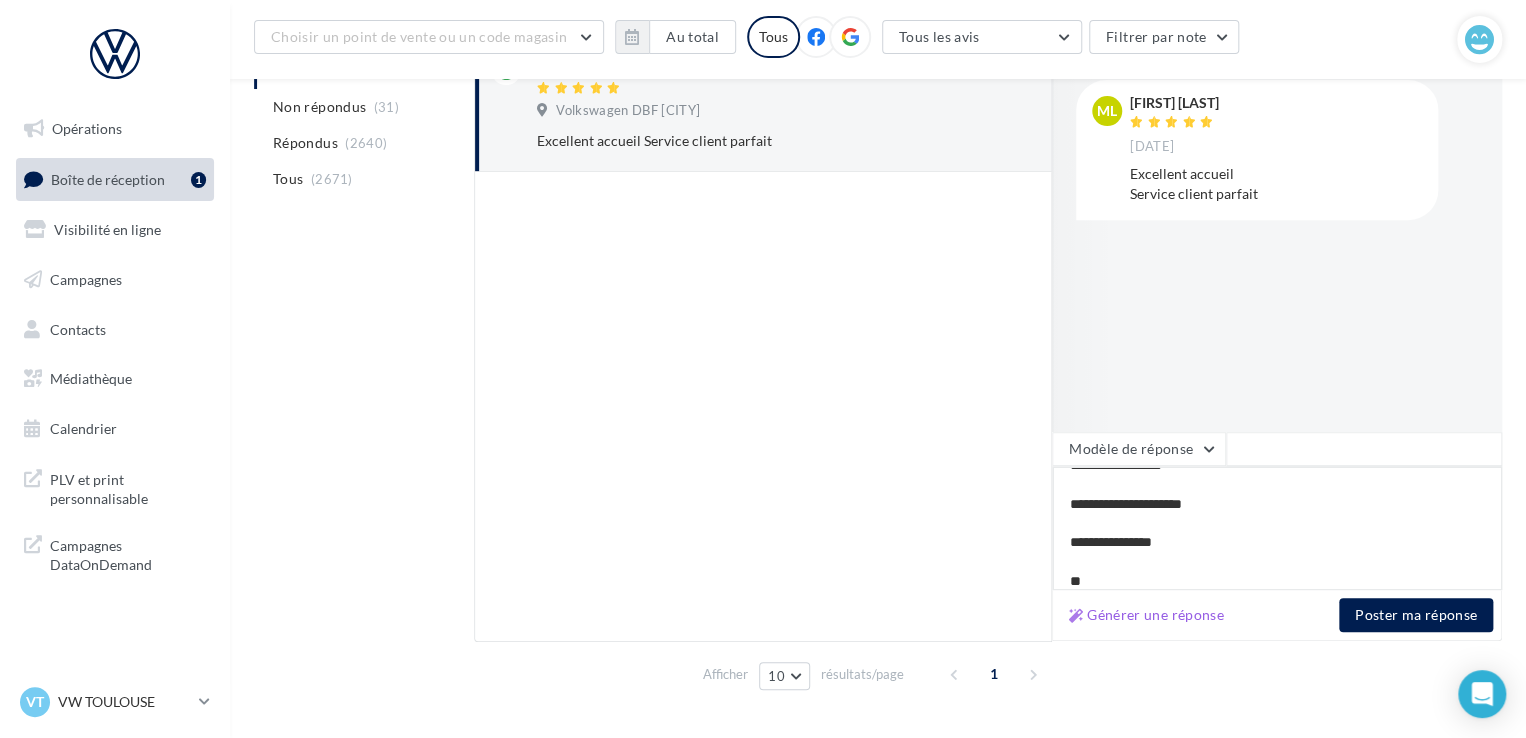 type on "**********" 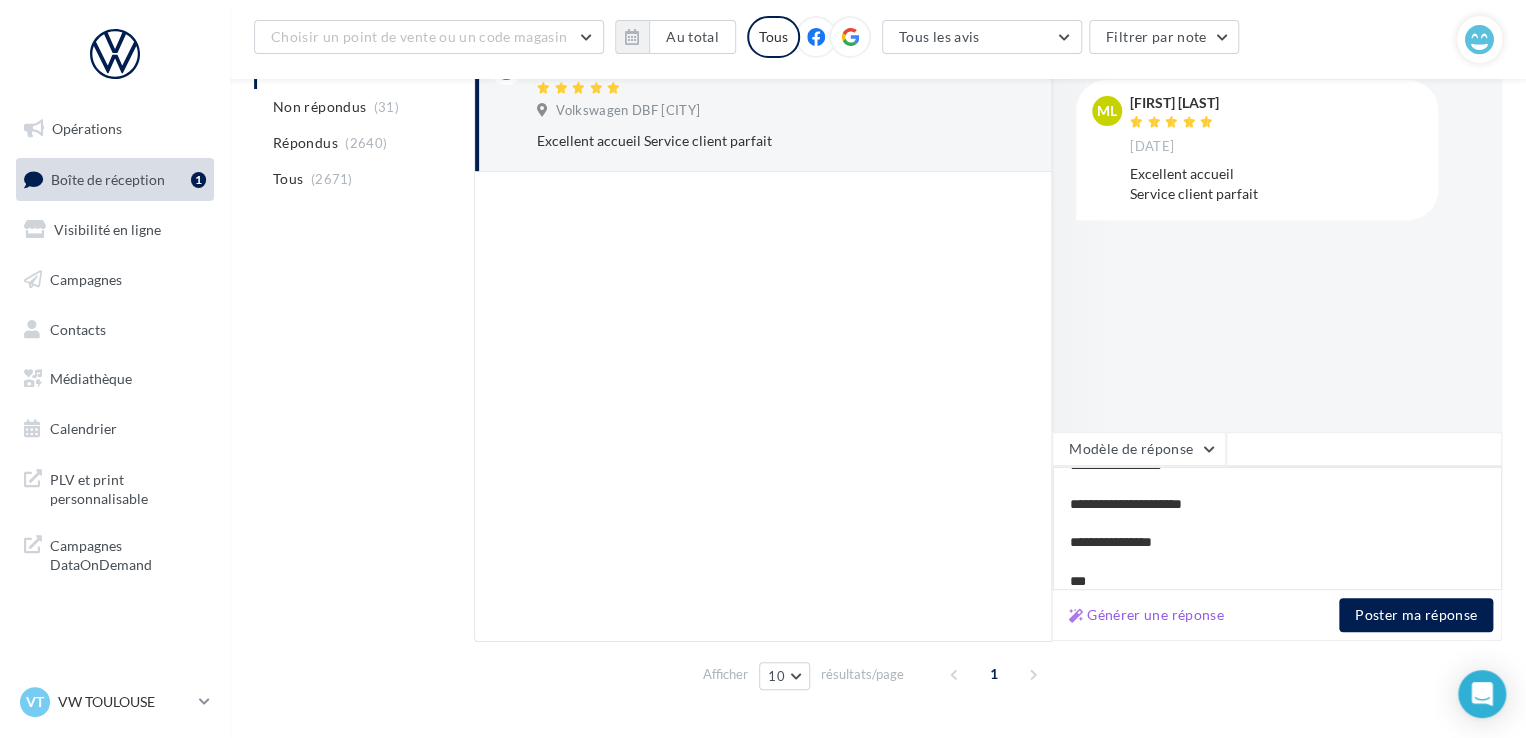type on "**********" 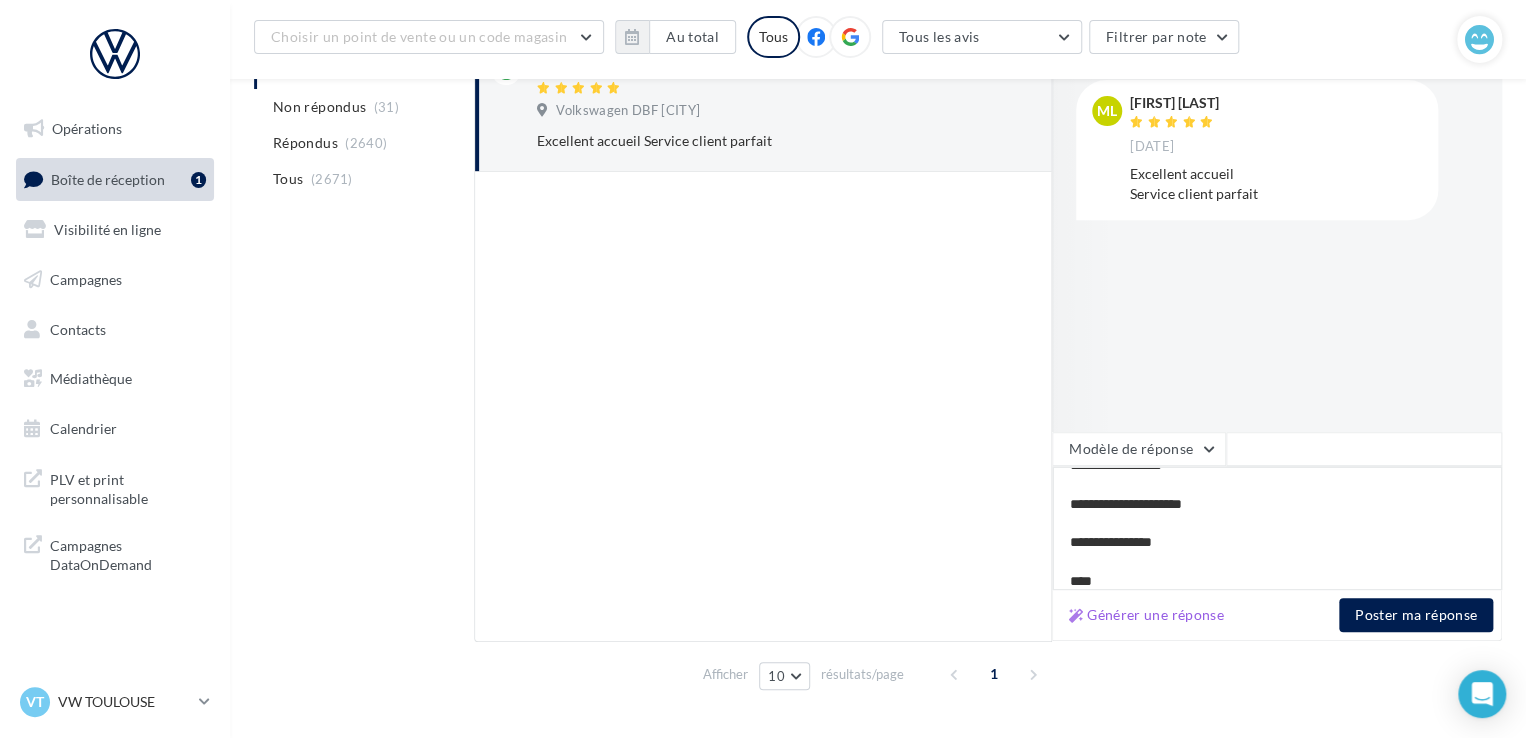 type on "**********" 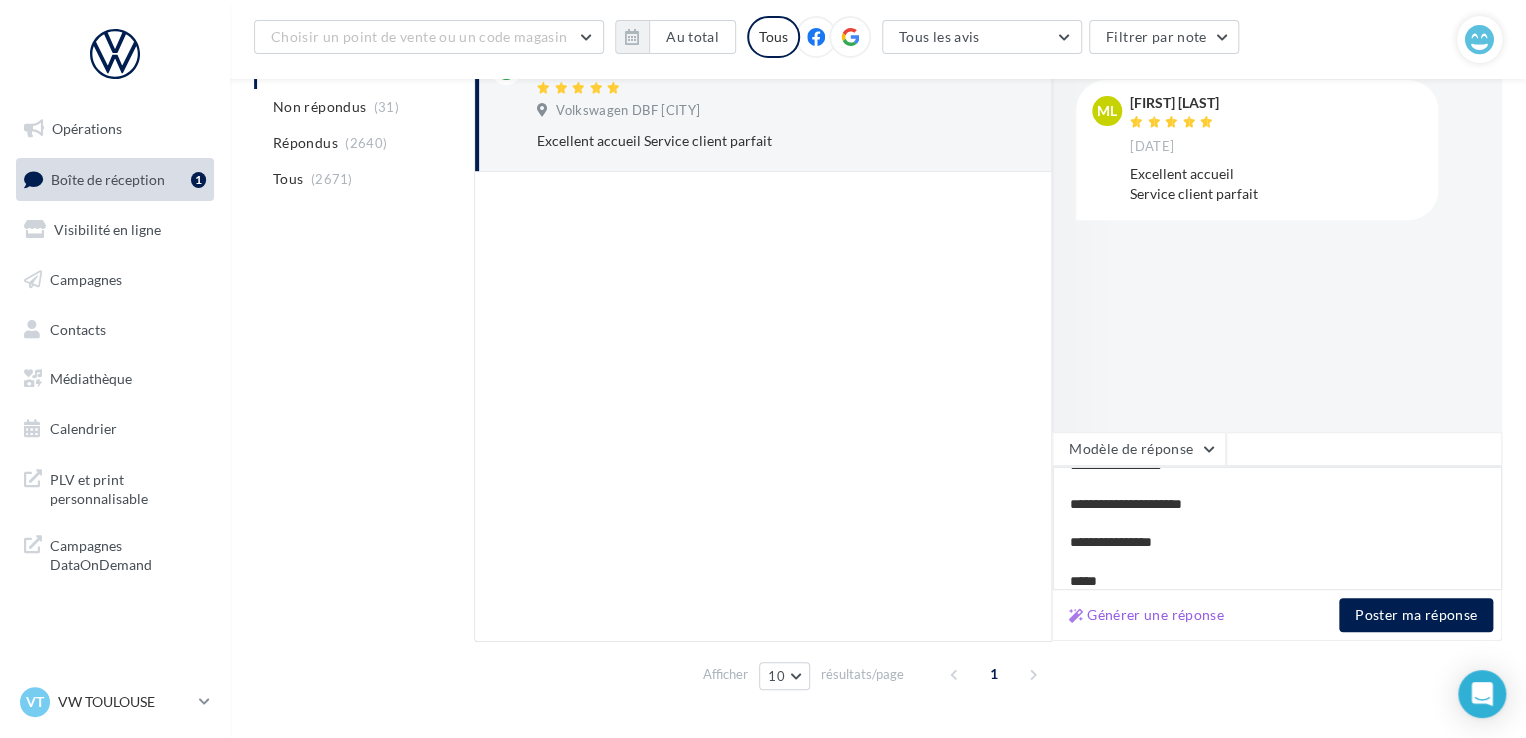 type on "**********" 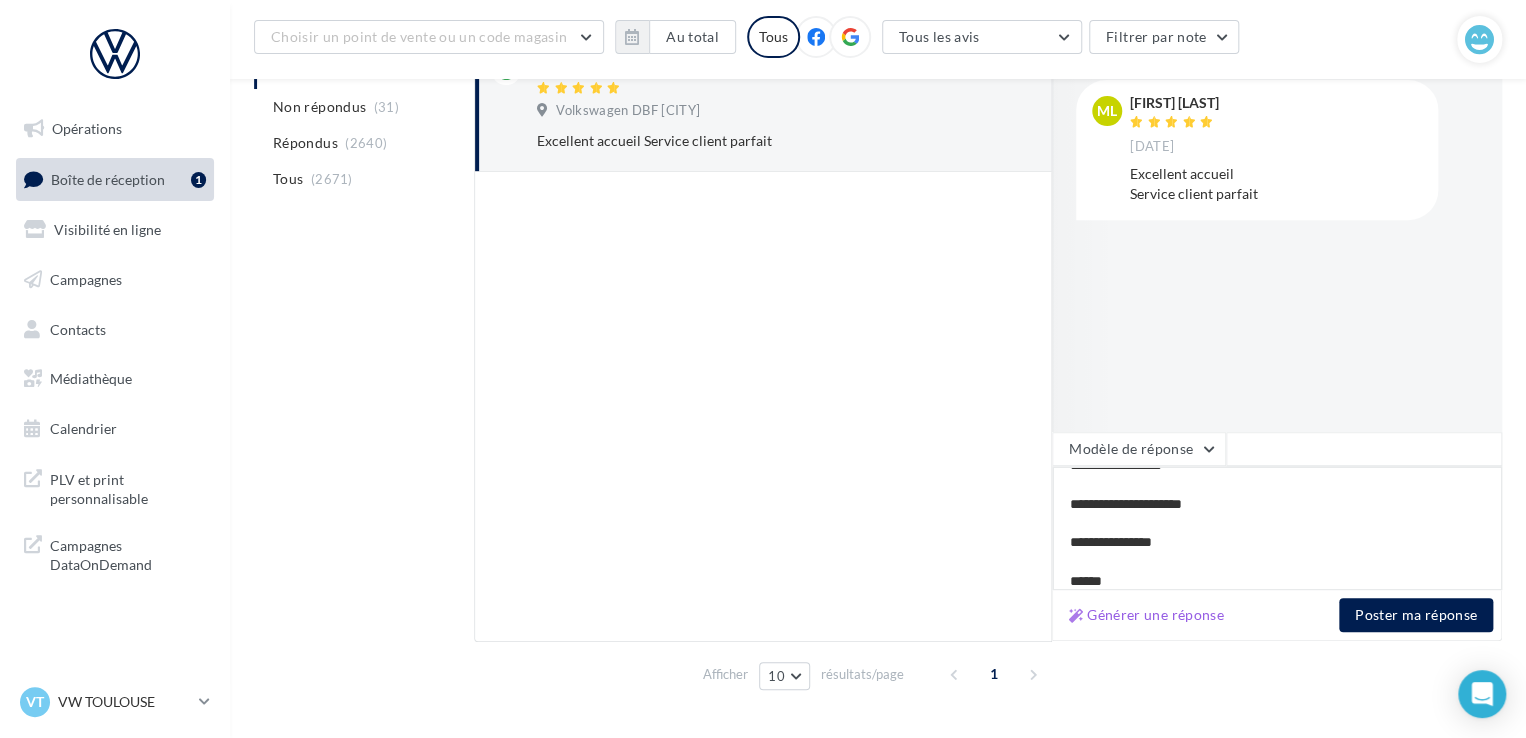 type on "**********" 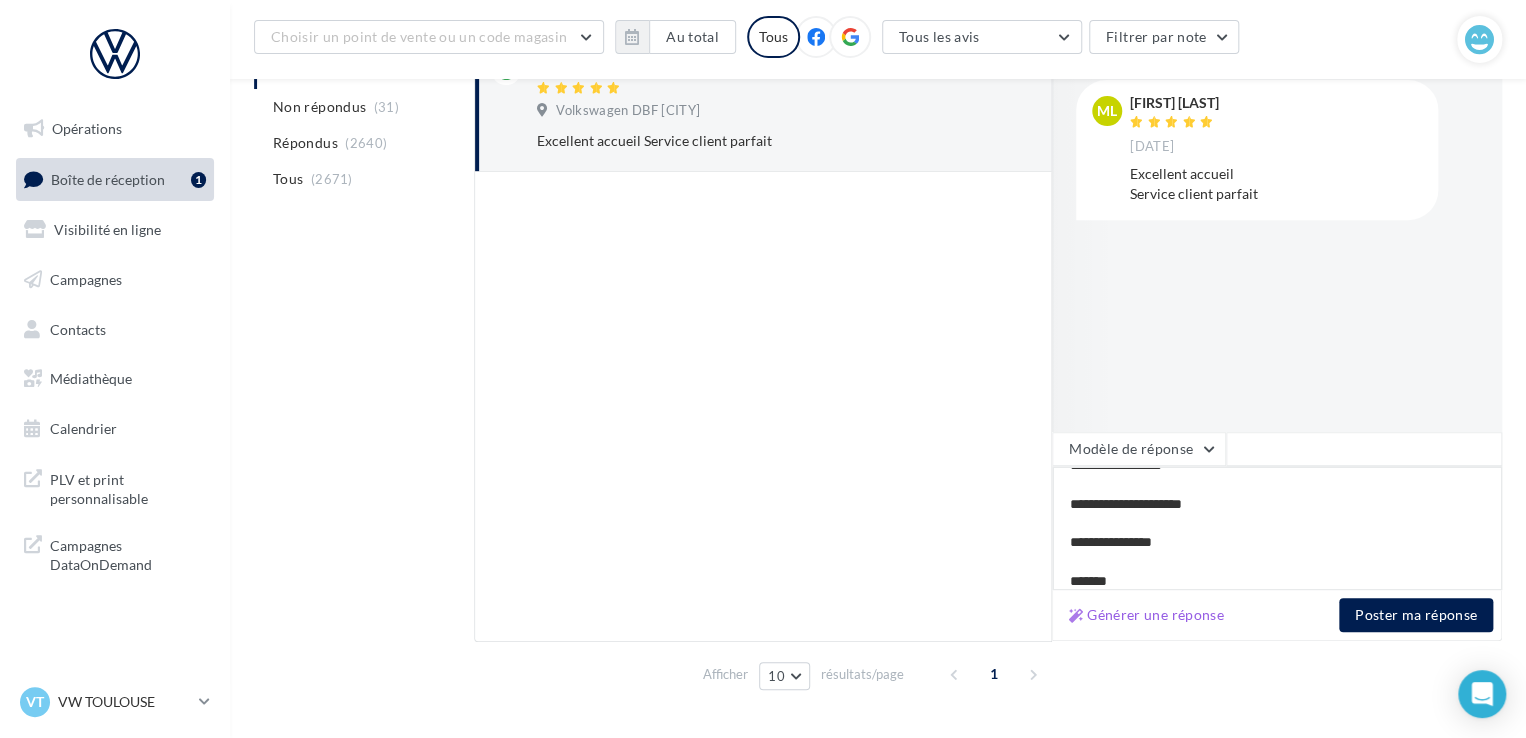 type on "**********" 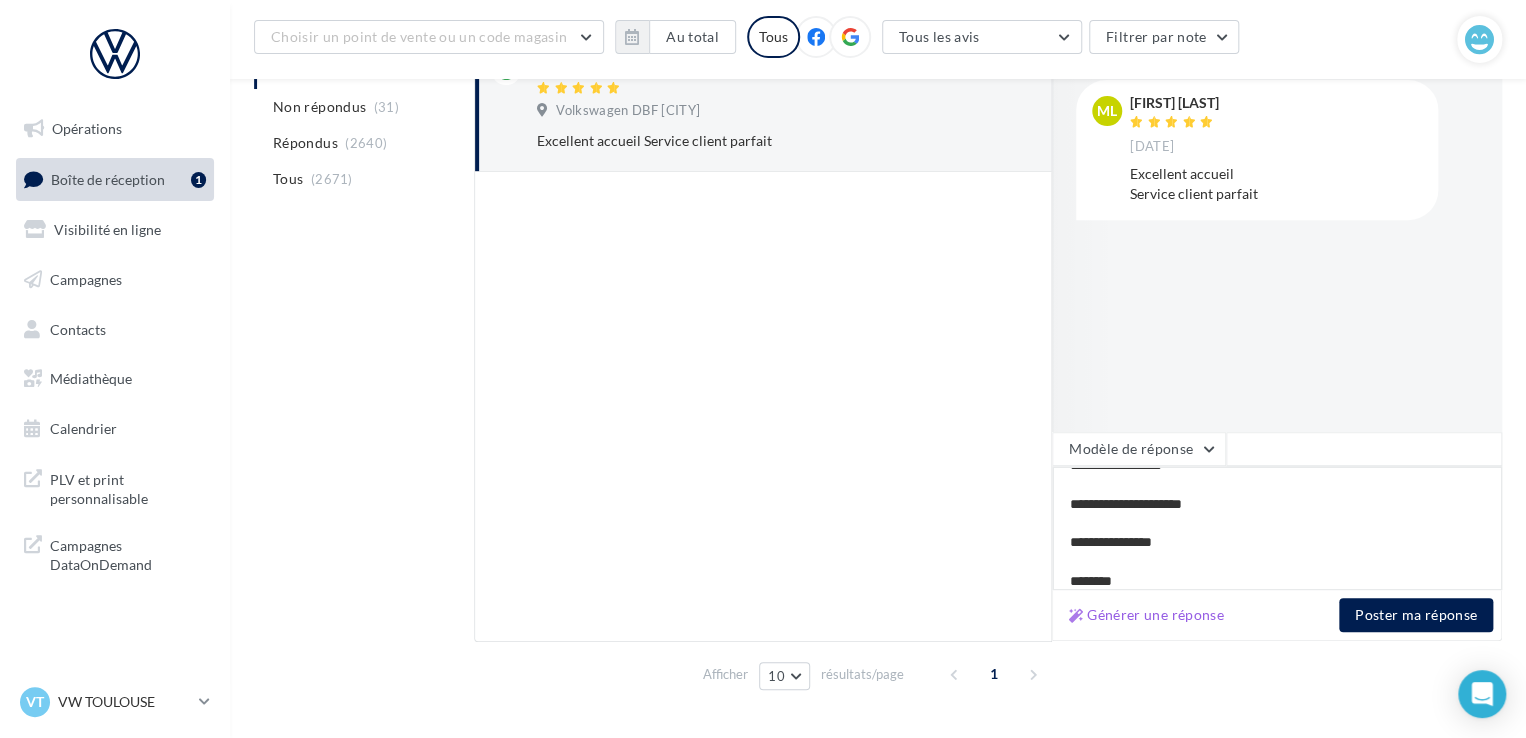 type on "**********" 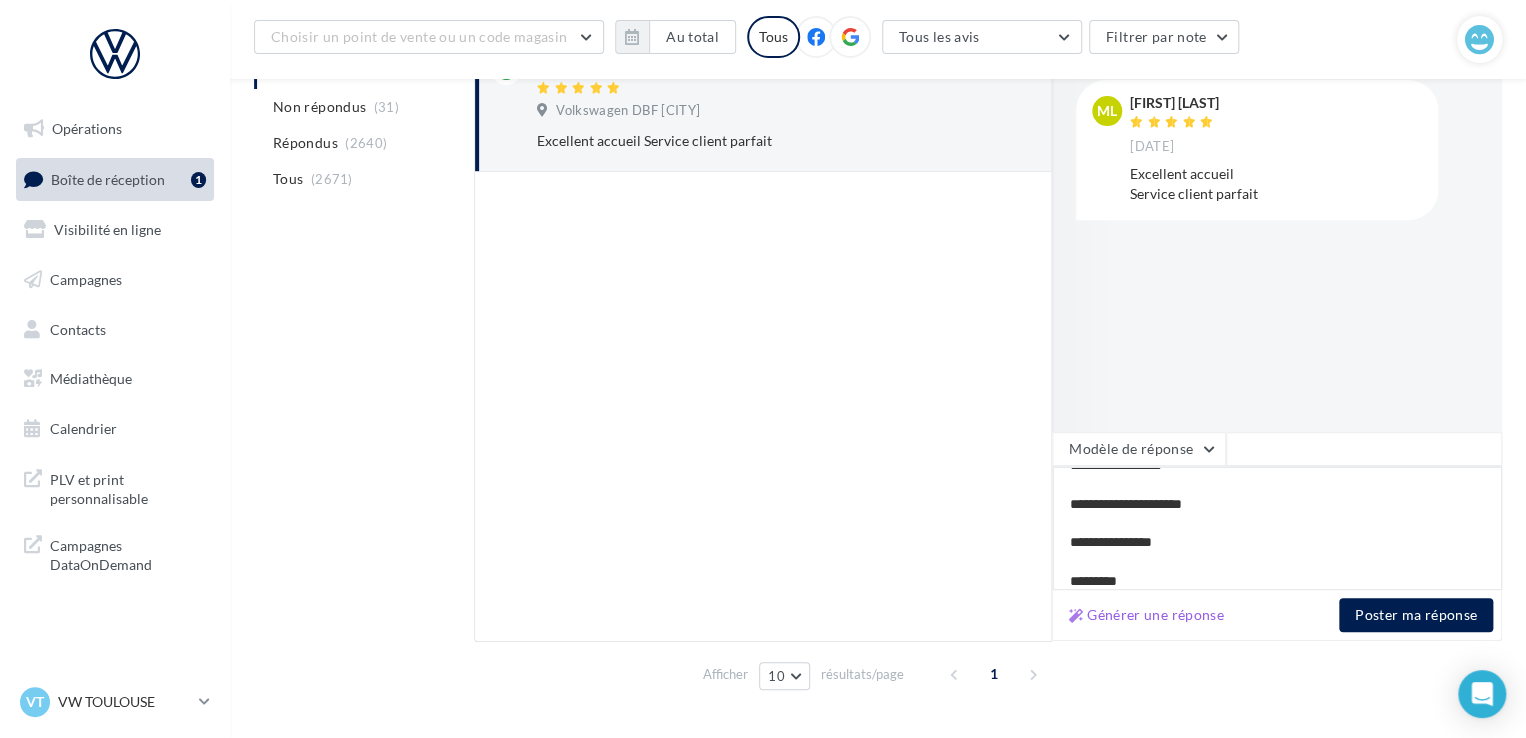 type on "**********" 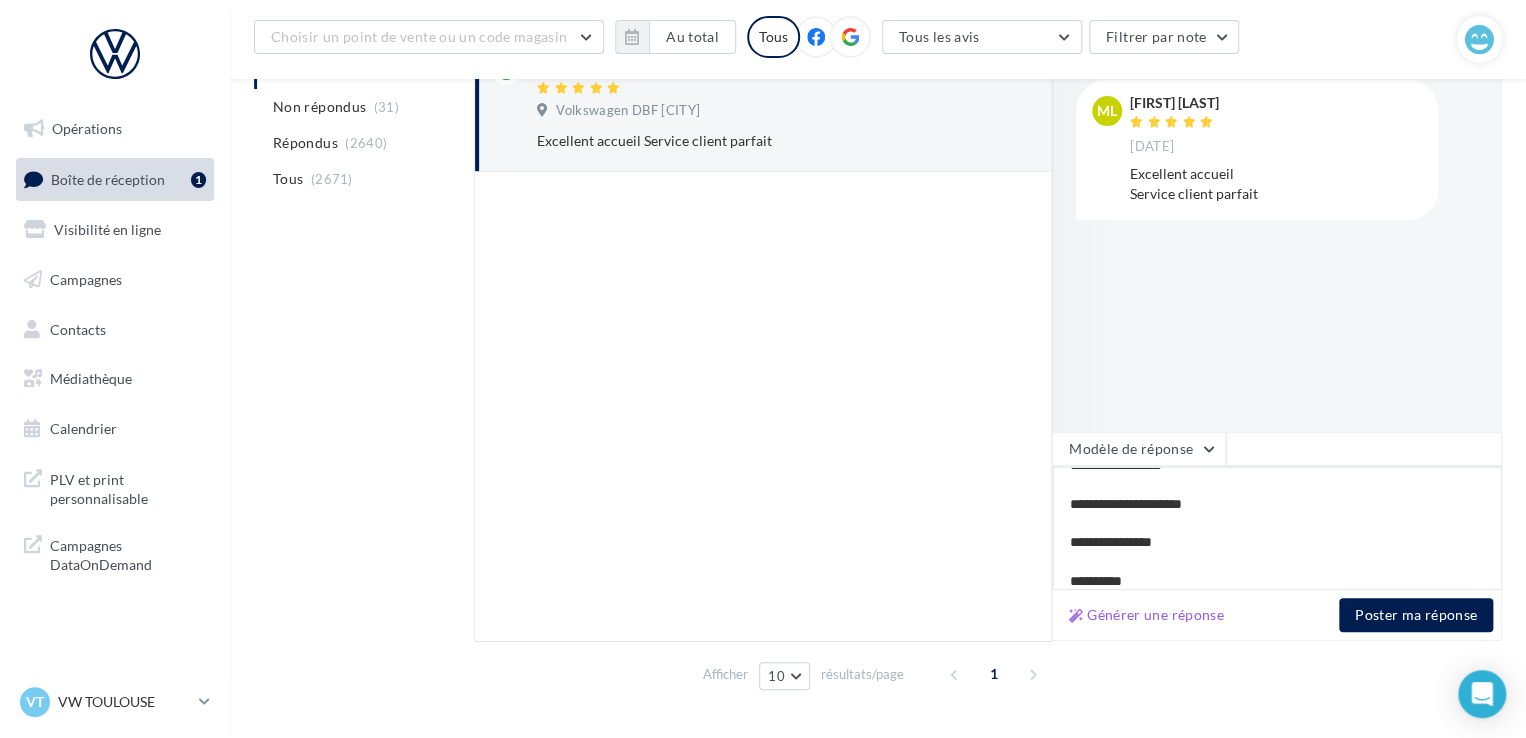 type on "**********" 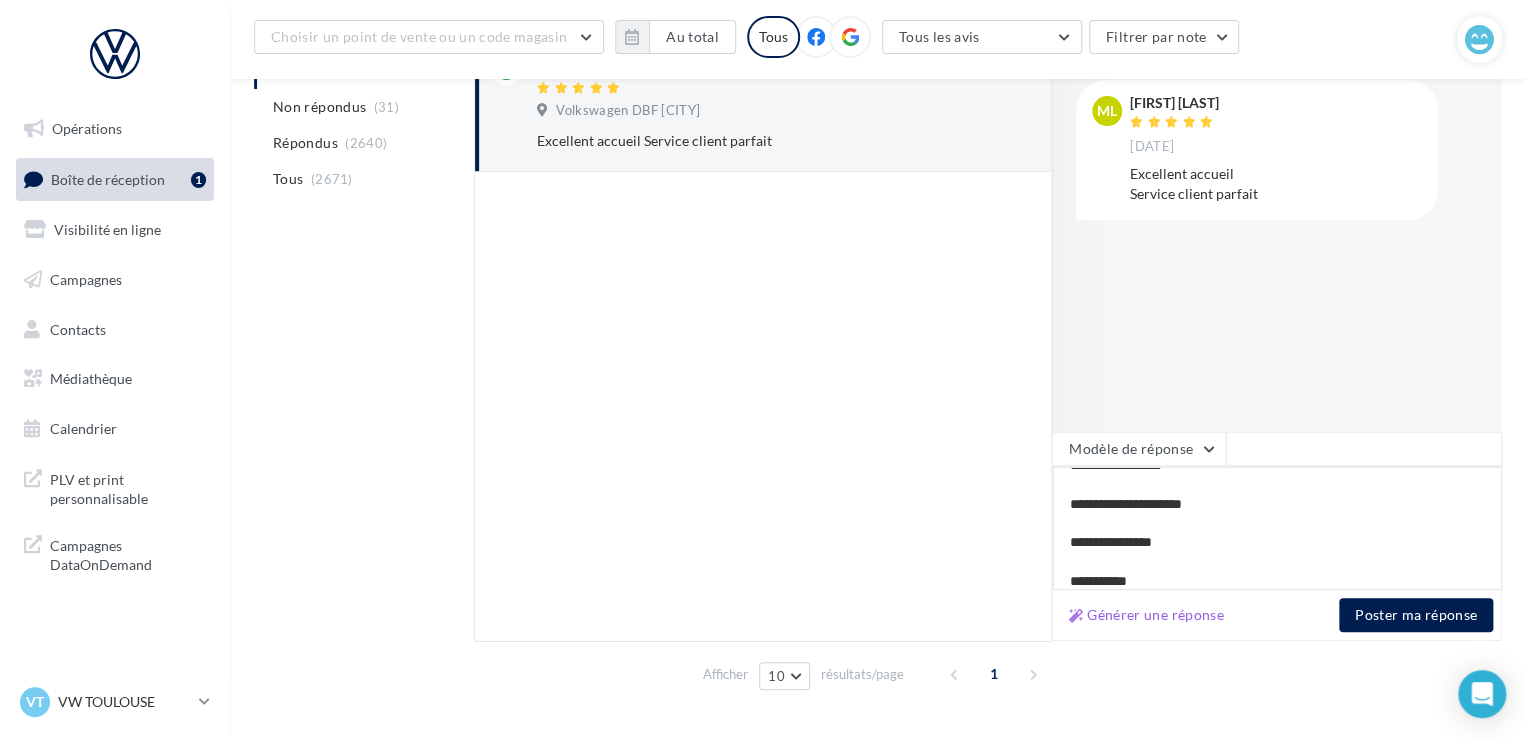 type on "**********" 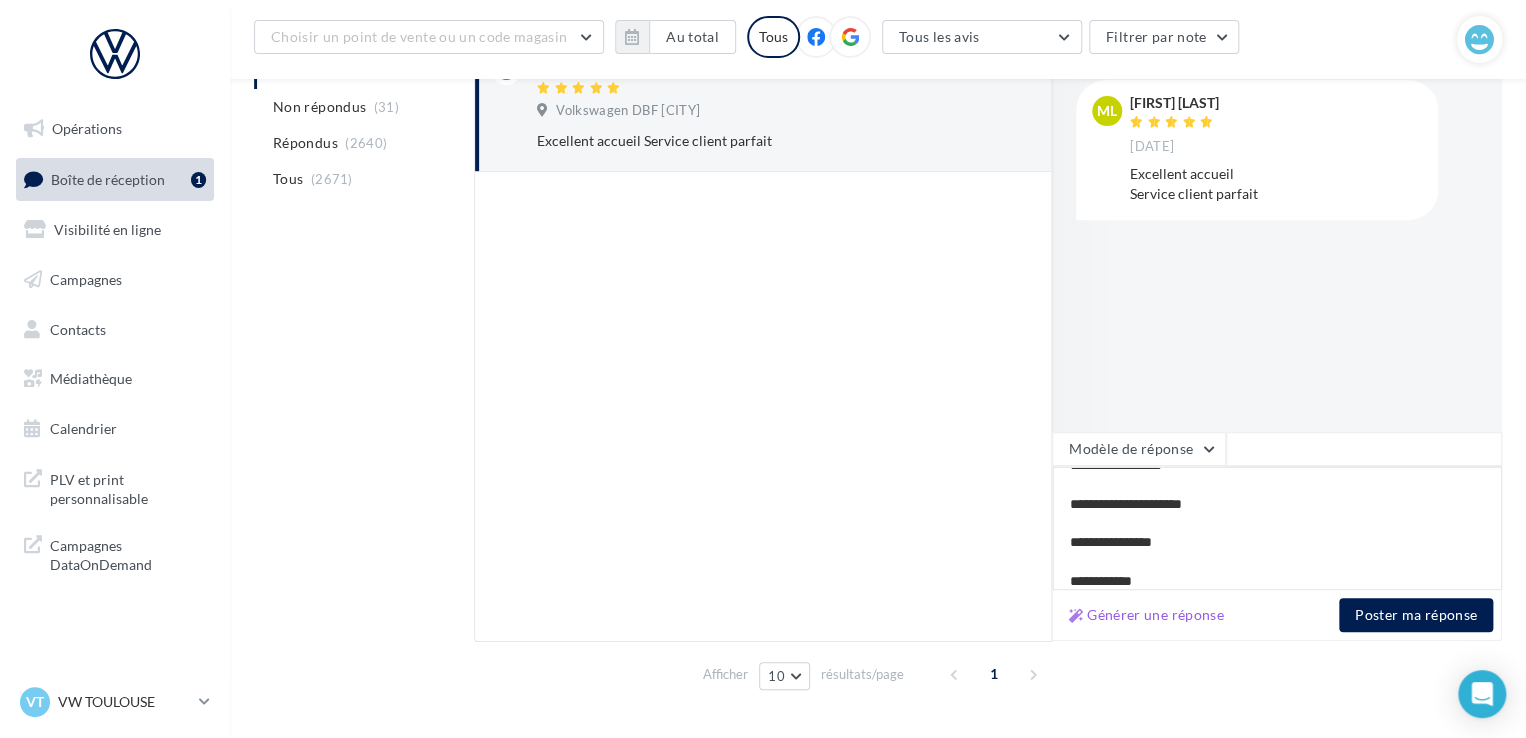 type on "**********" 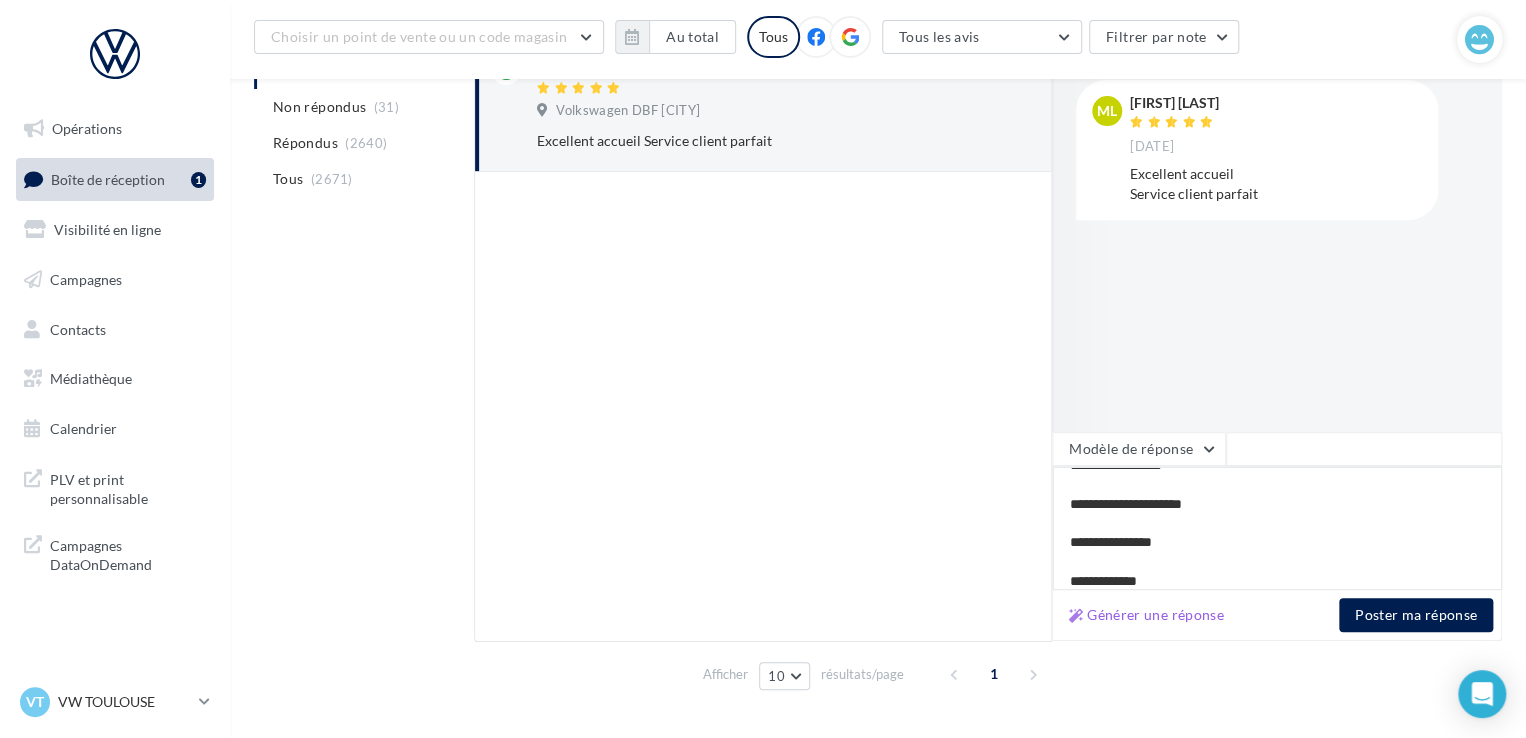 type on "**********" 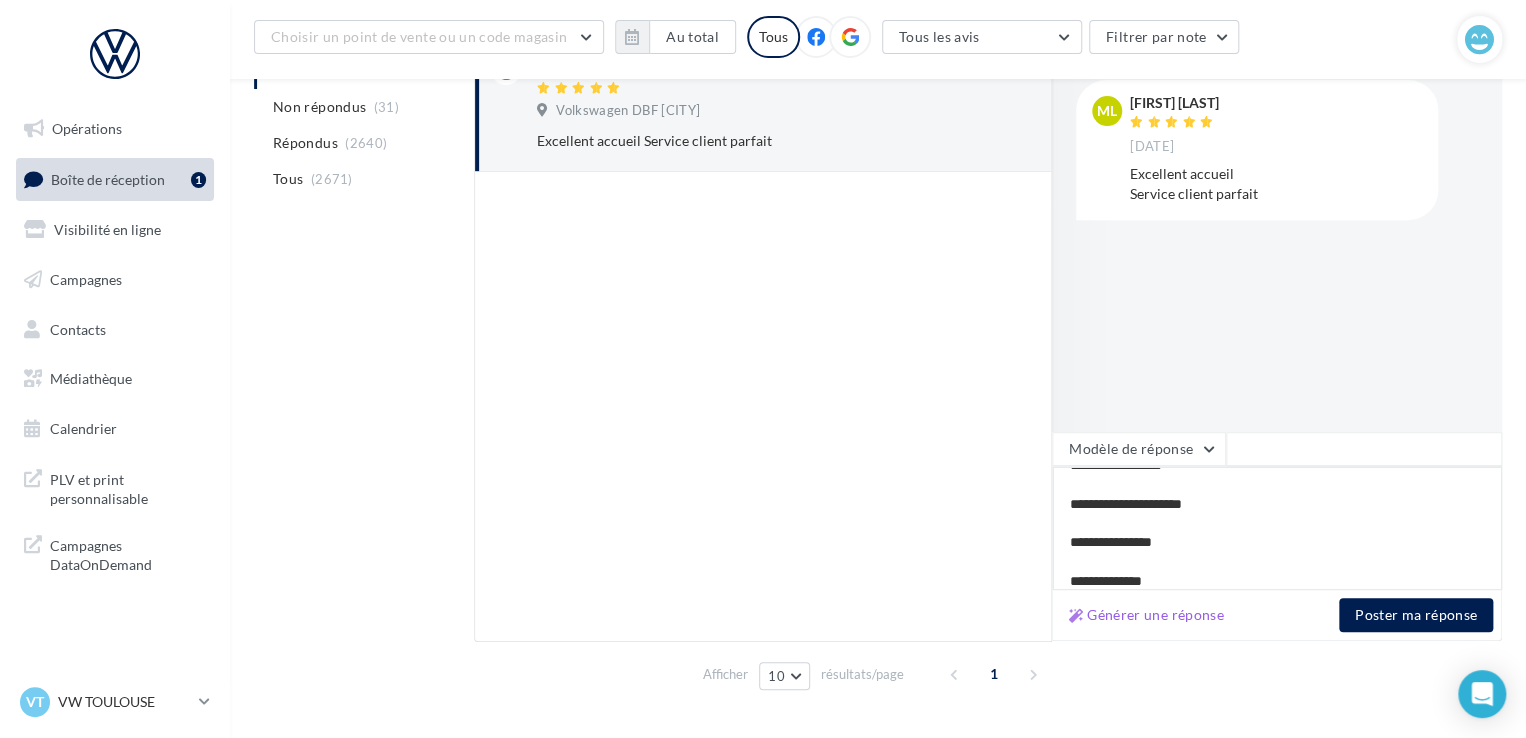 type on "**********" 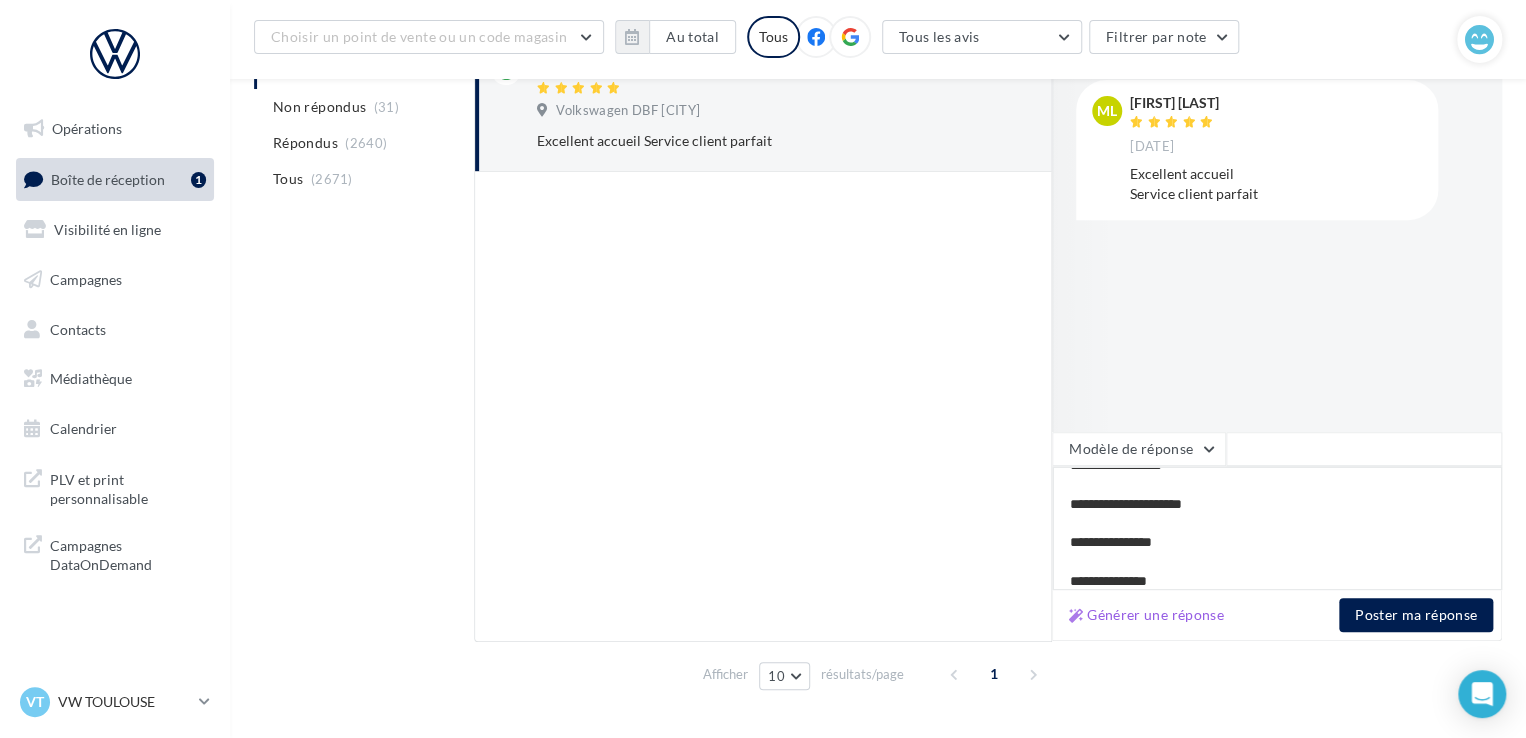 type on "**********" 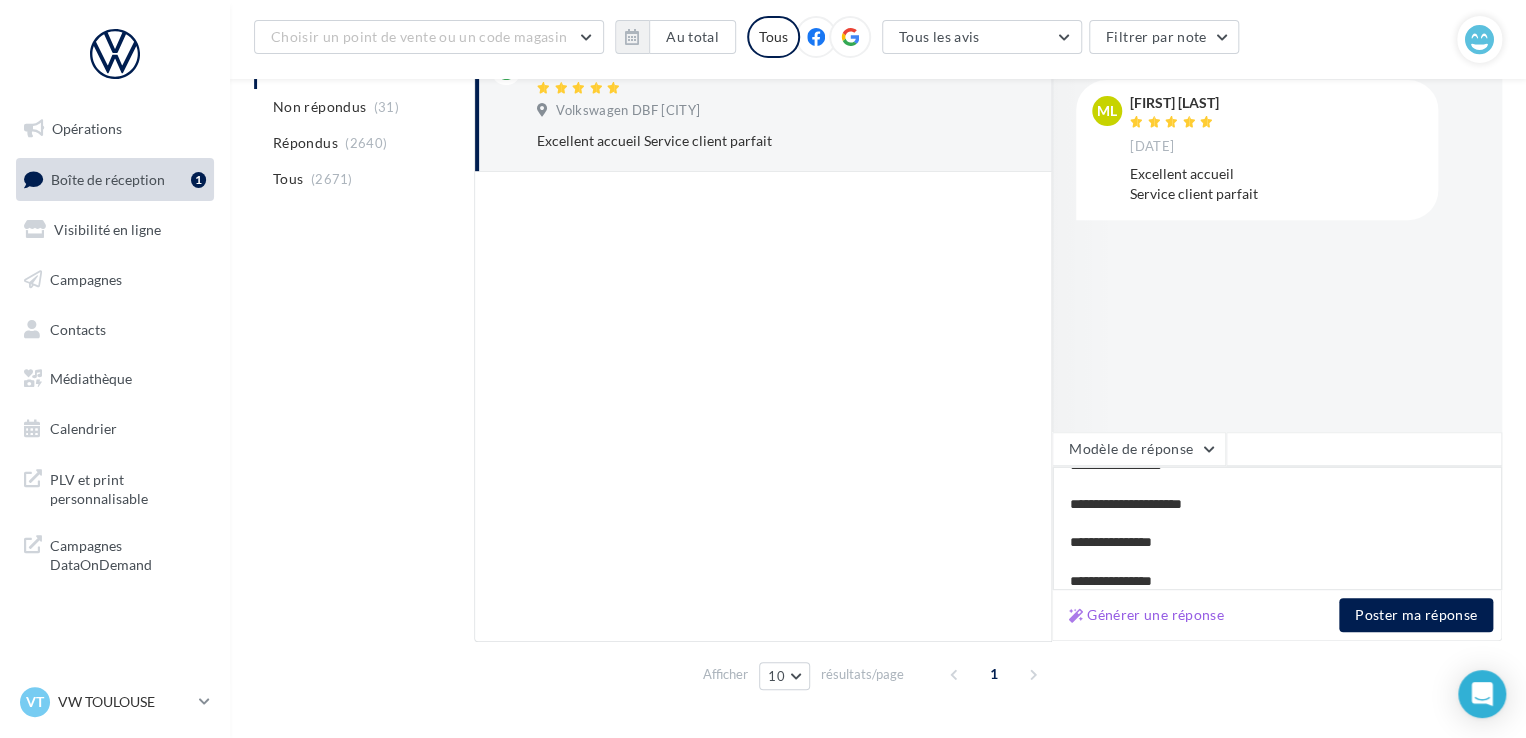 type on "**********" 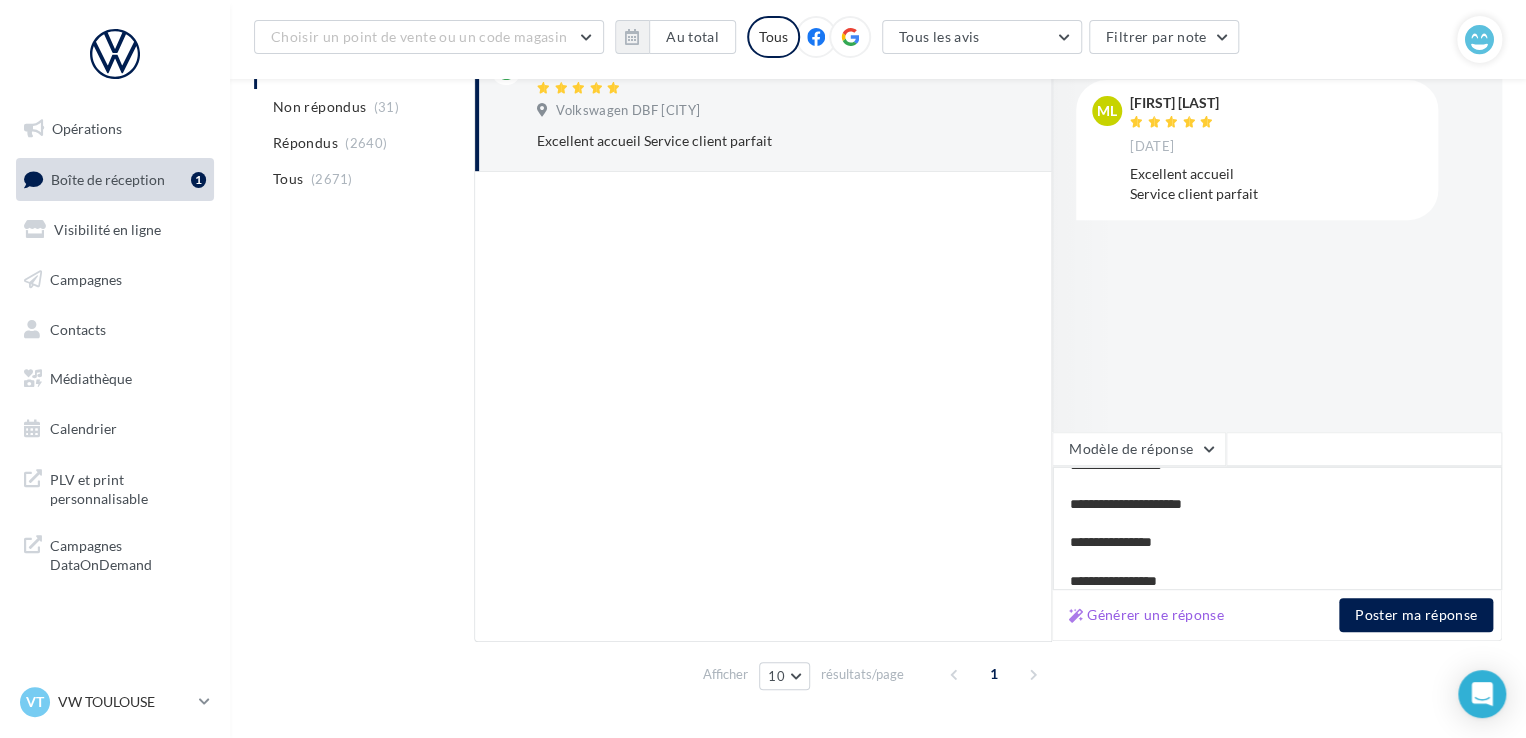 type on "**********" 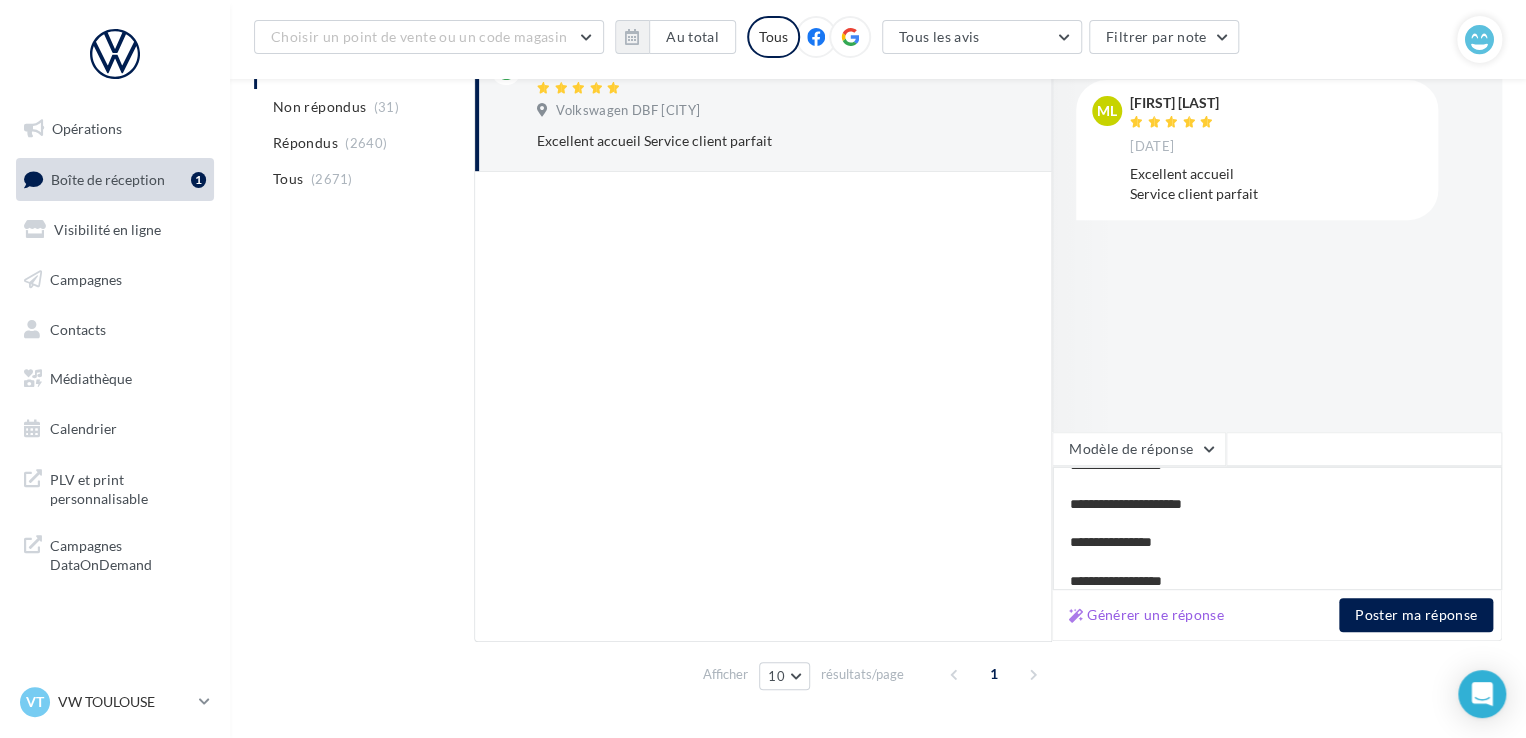 type on "**********" 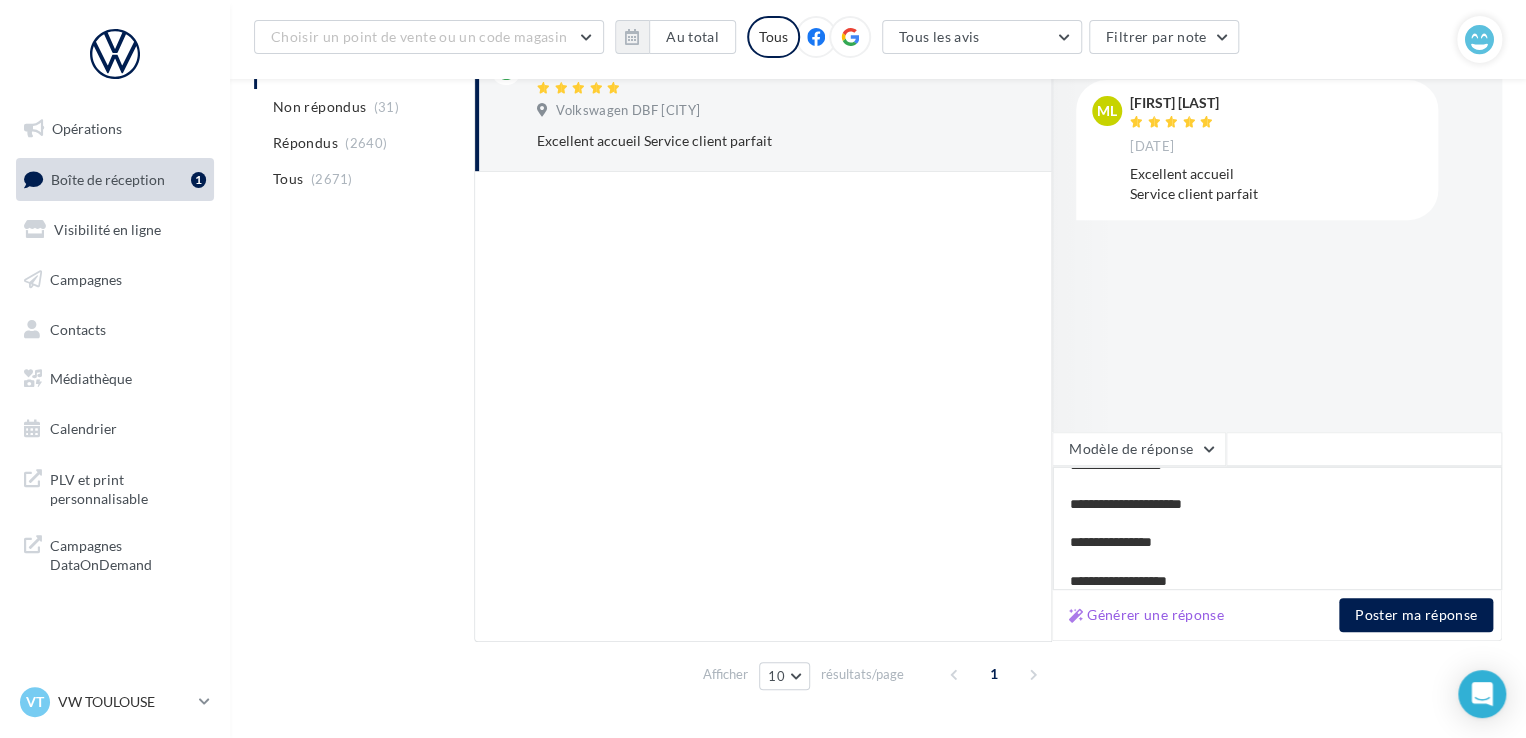 type on "**********" 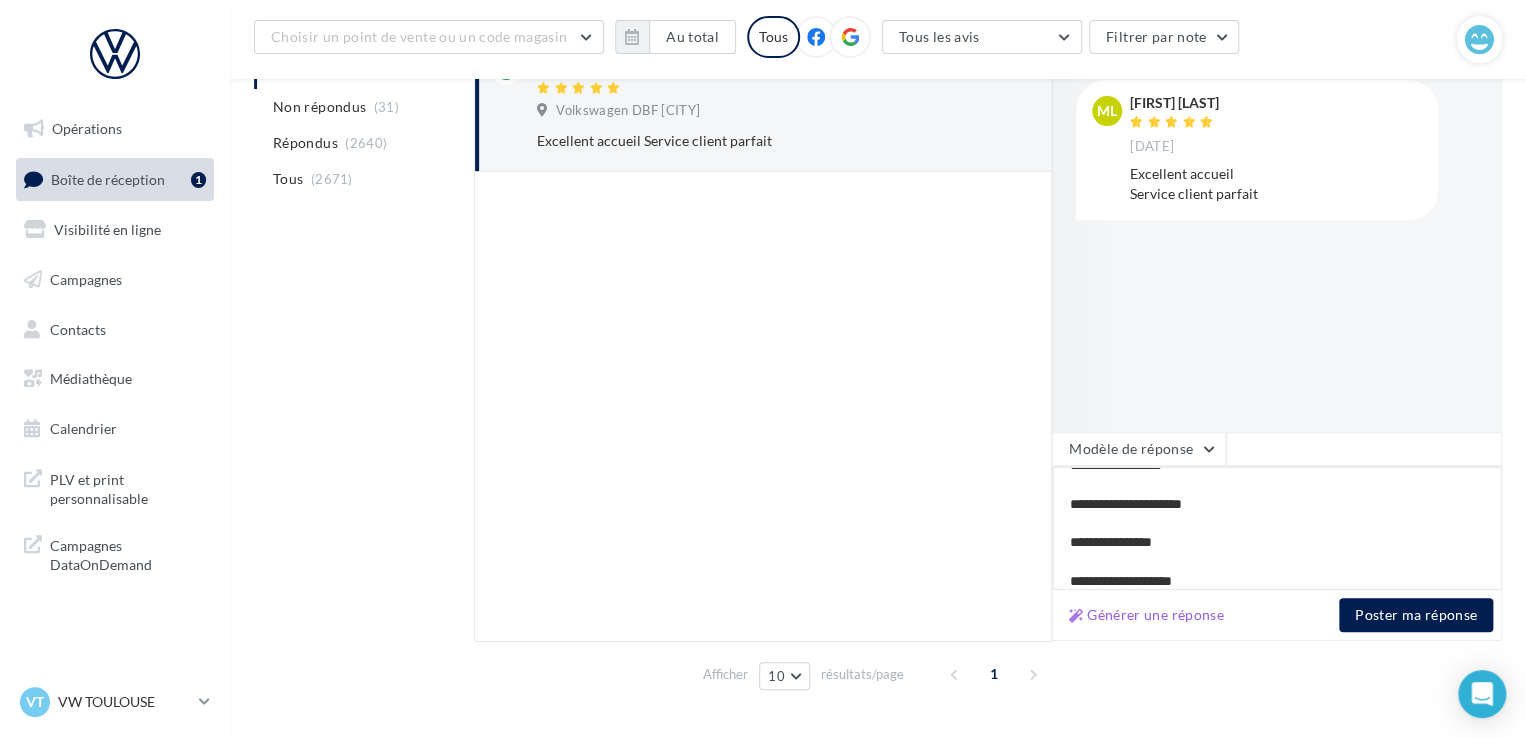 type on "**********" 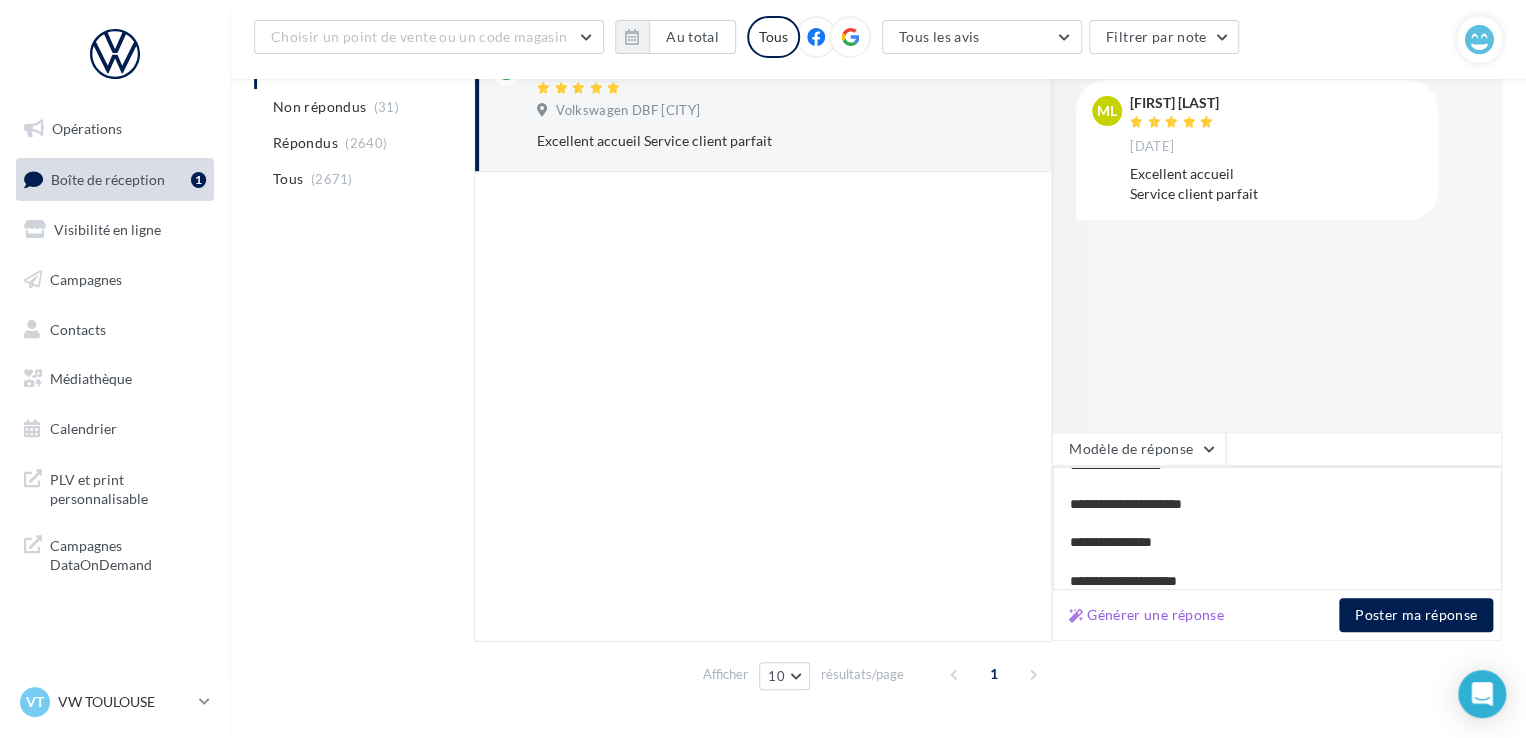 type on "**********" 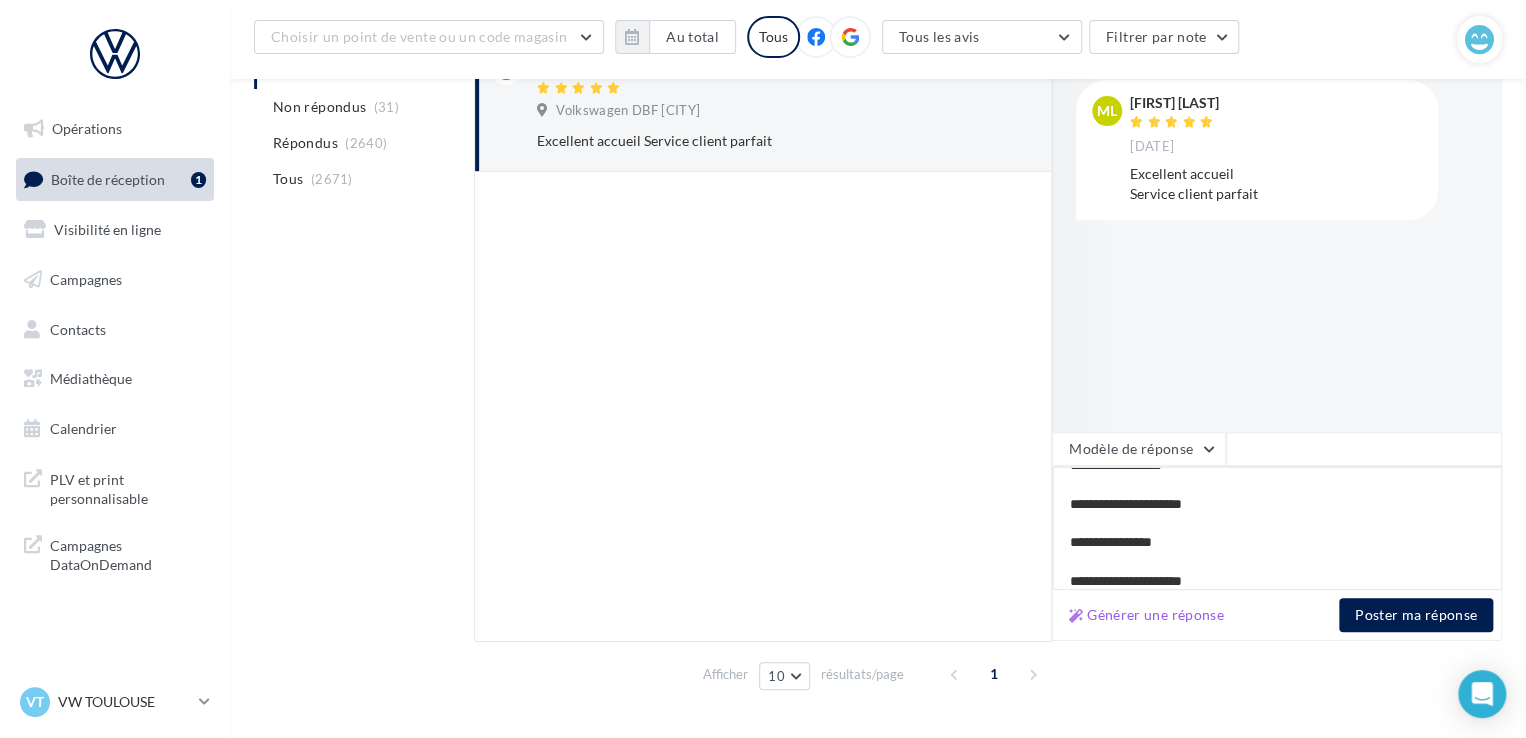 type on "**********" 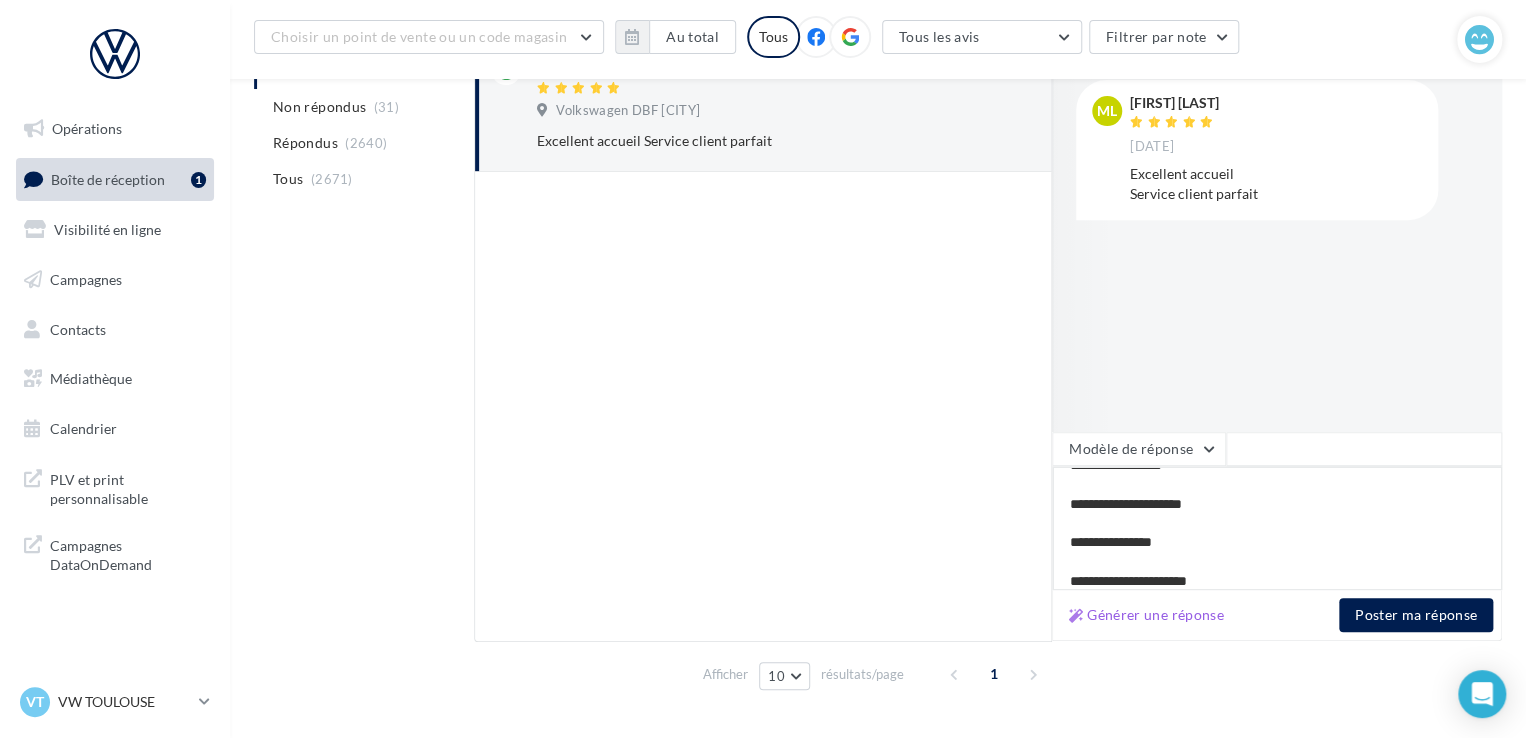 type on "**********" 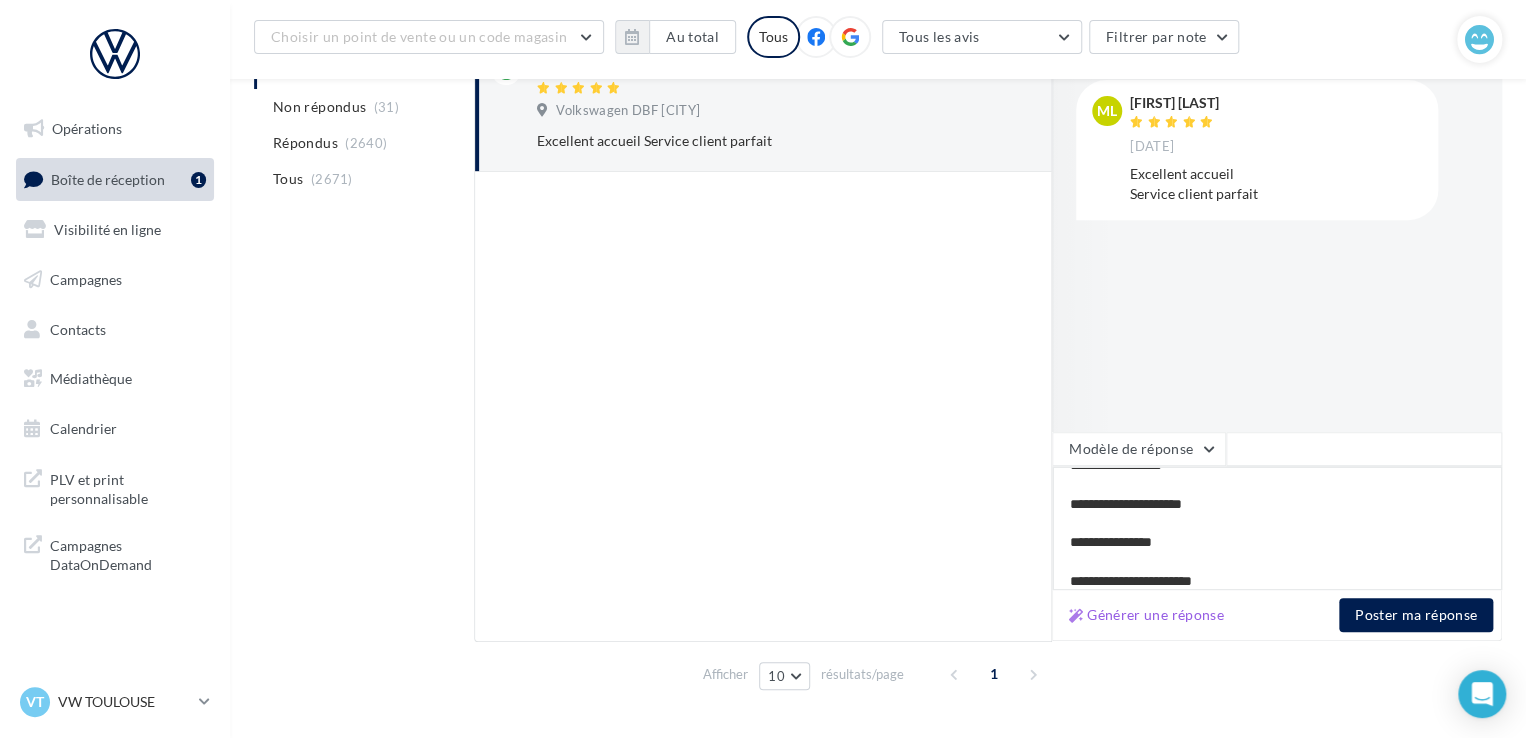 type on "**********" 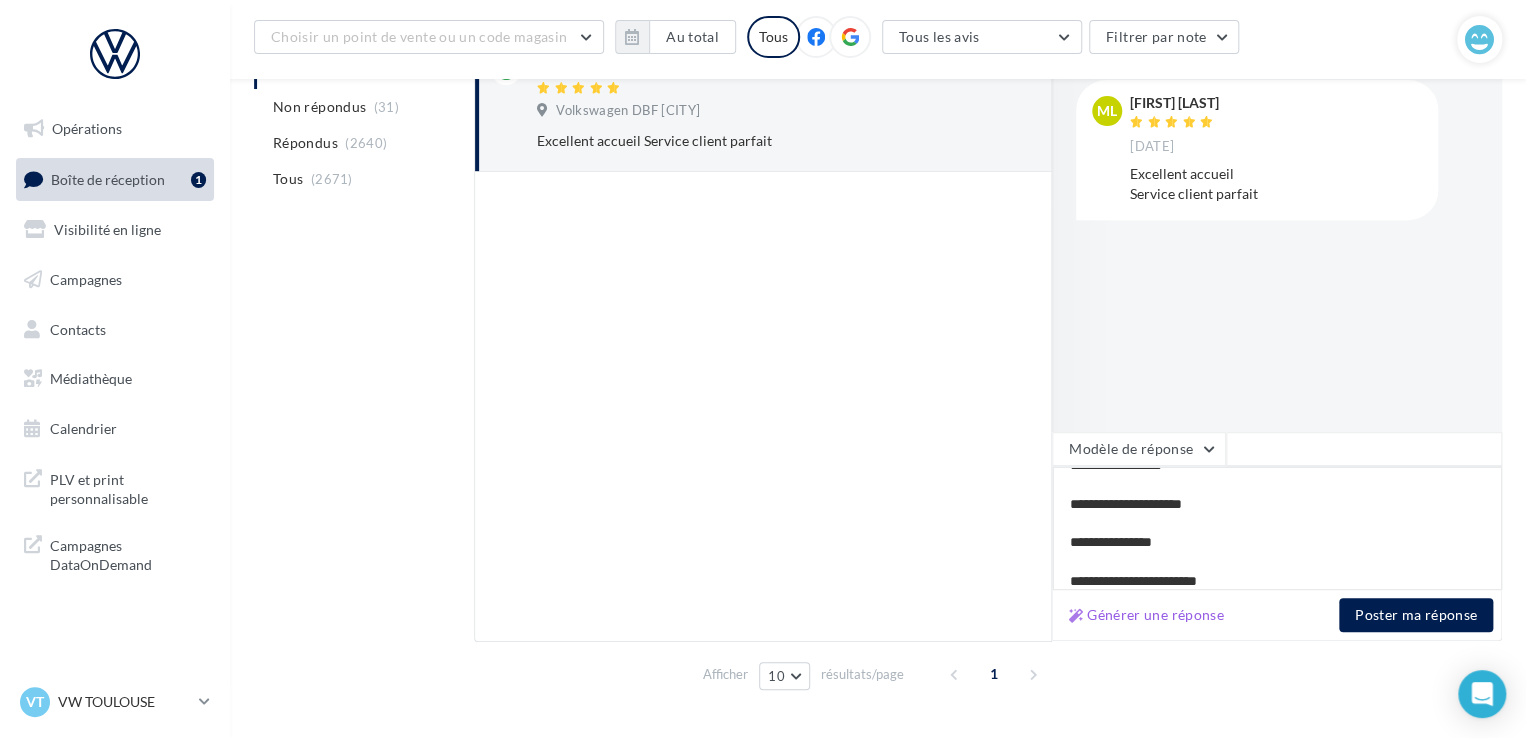 type on "**********" 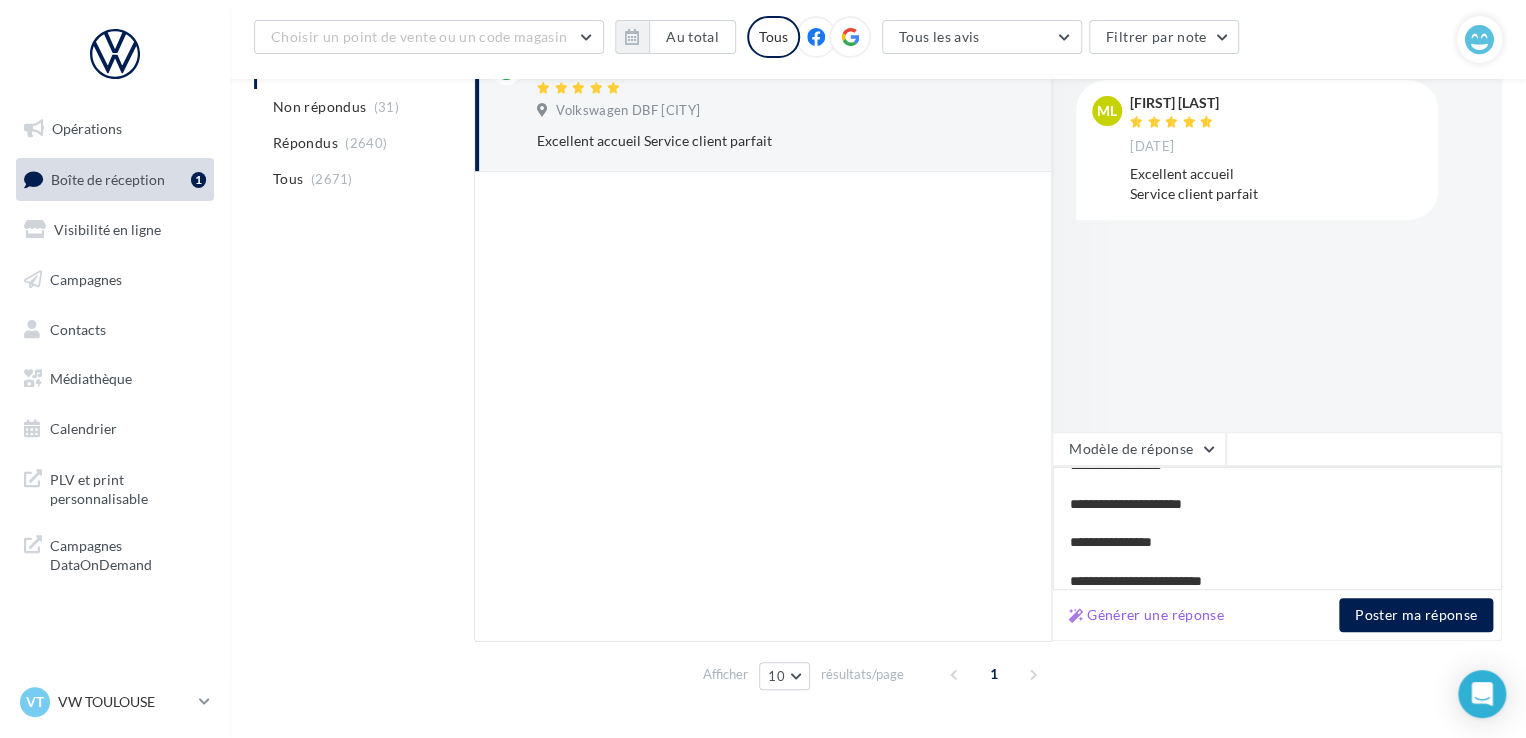 type on "**********" 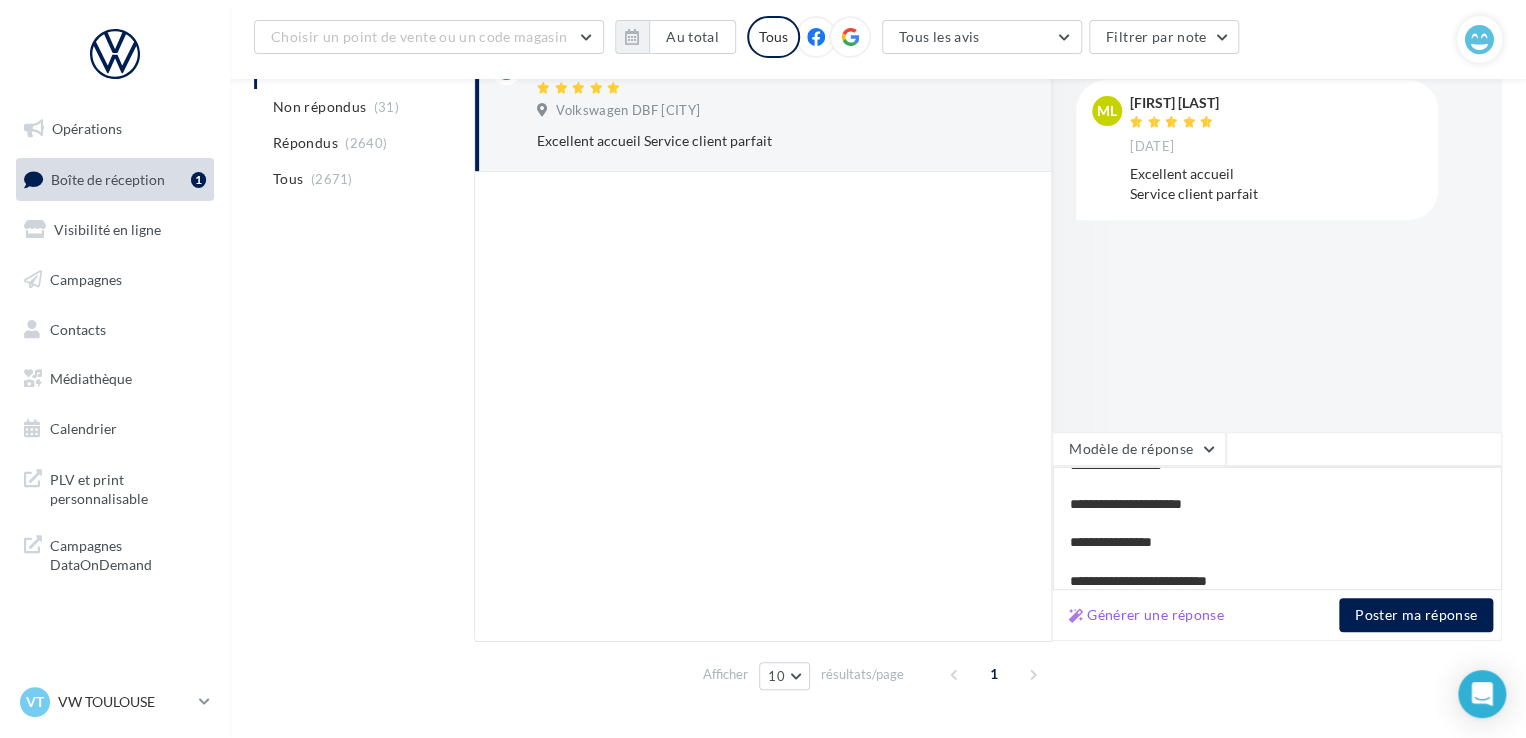 type on "**********" 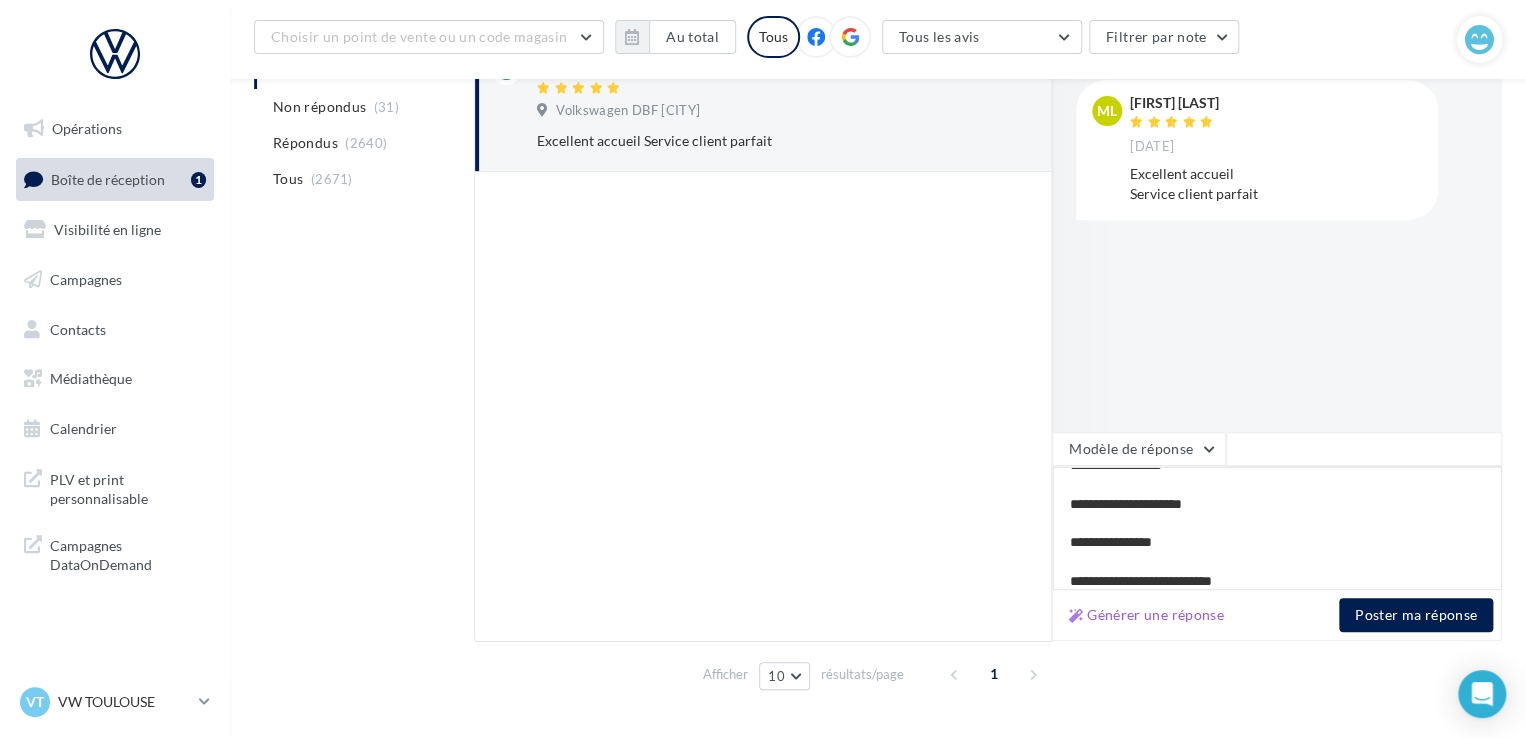 type on "**********" 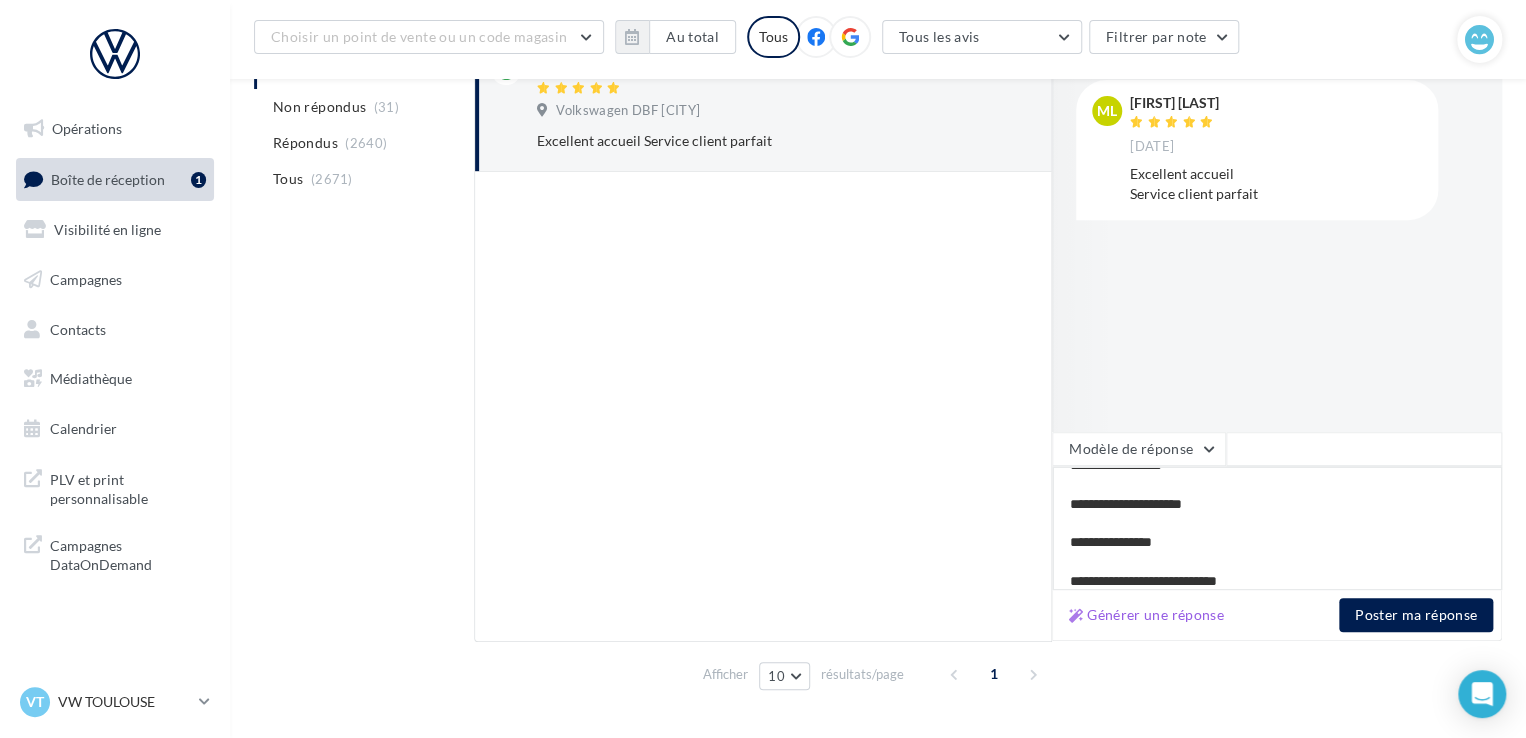 type on "**********" 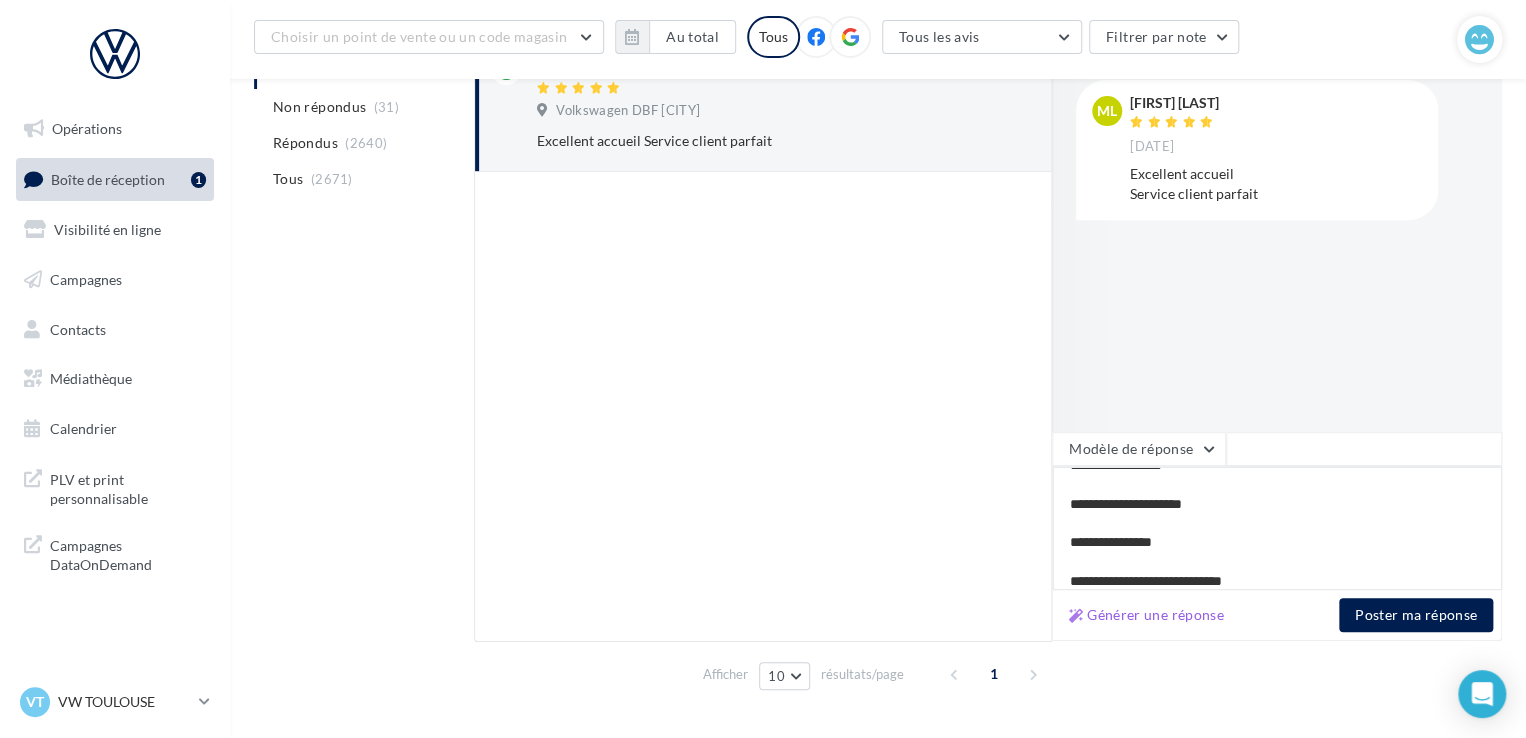 type on "**********" 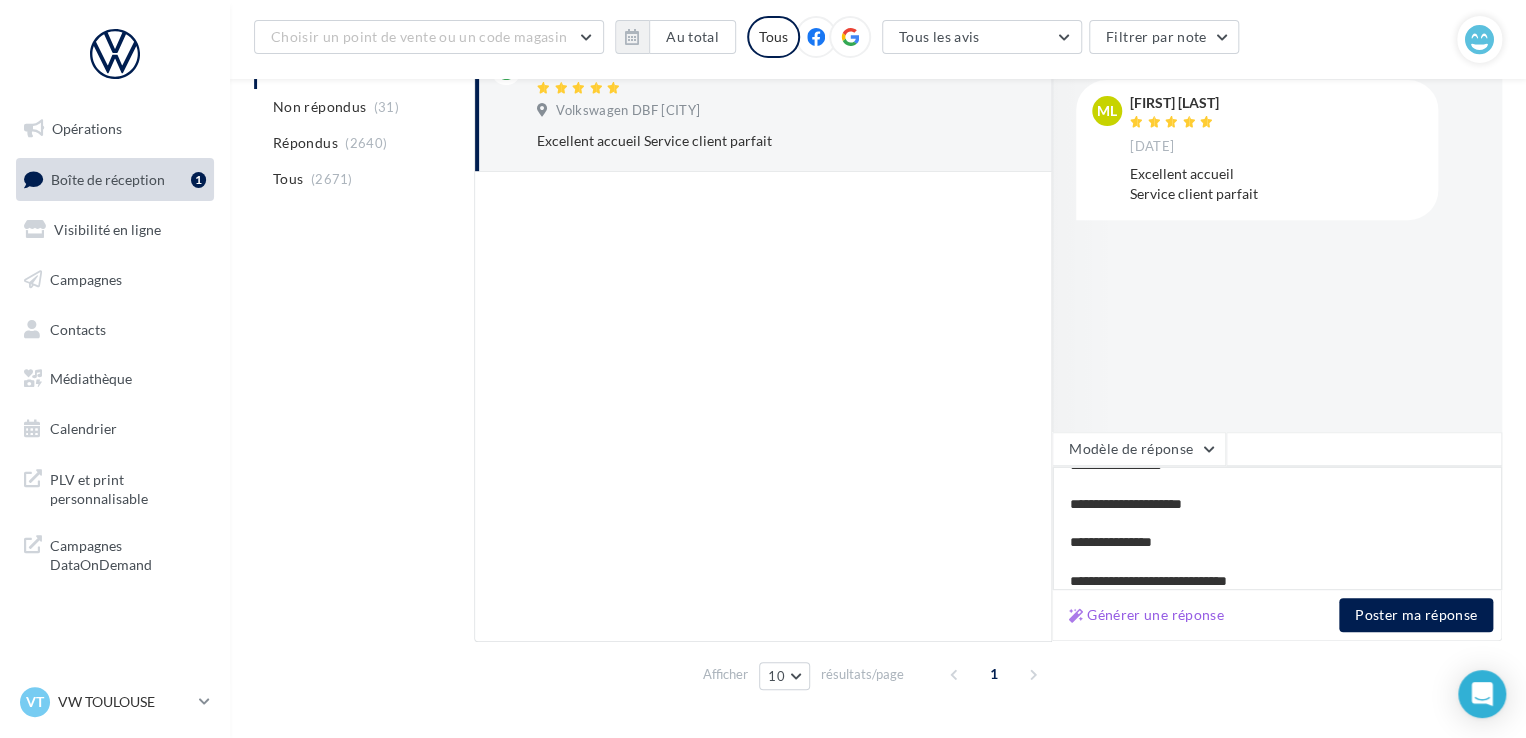 type on "**********" 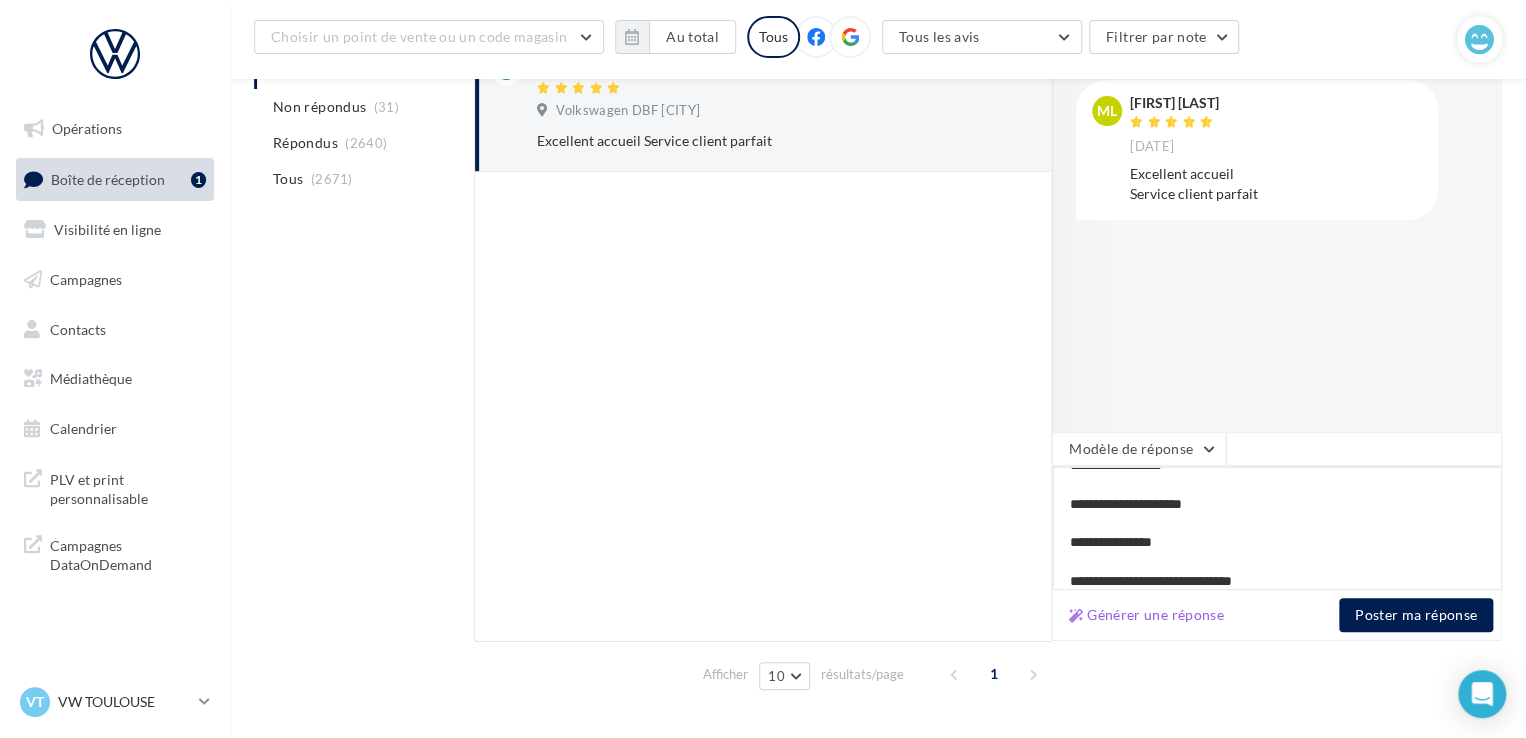 type on "**********" 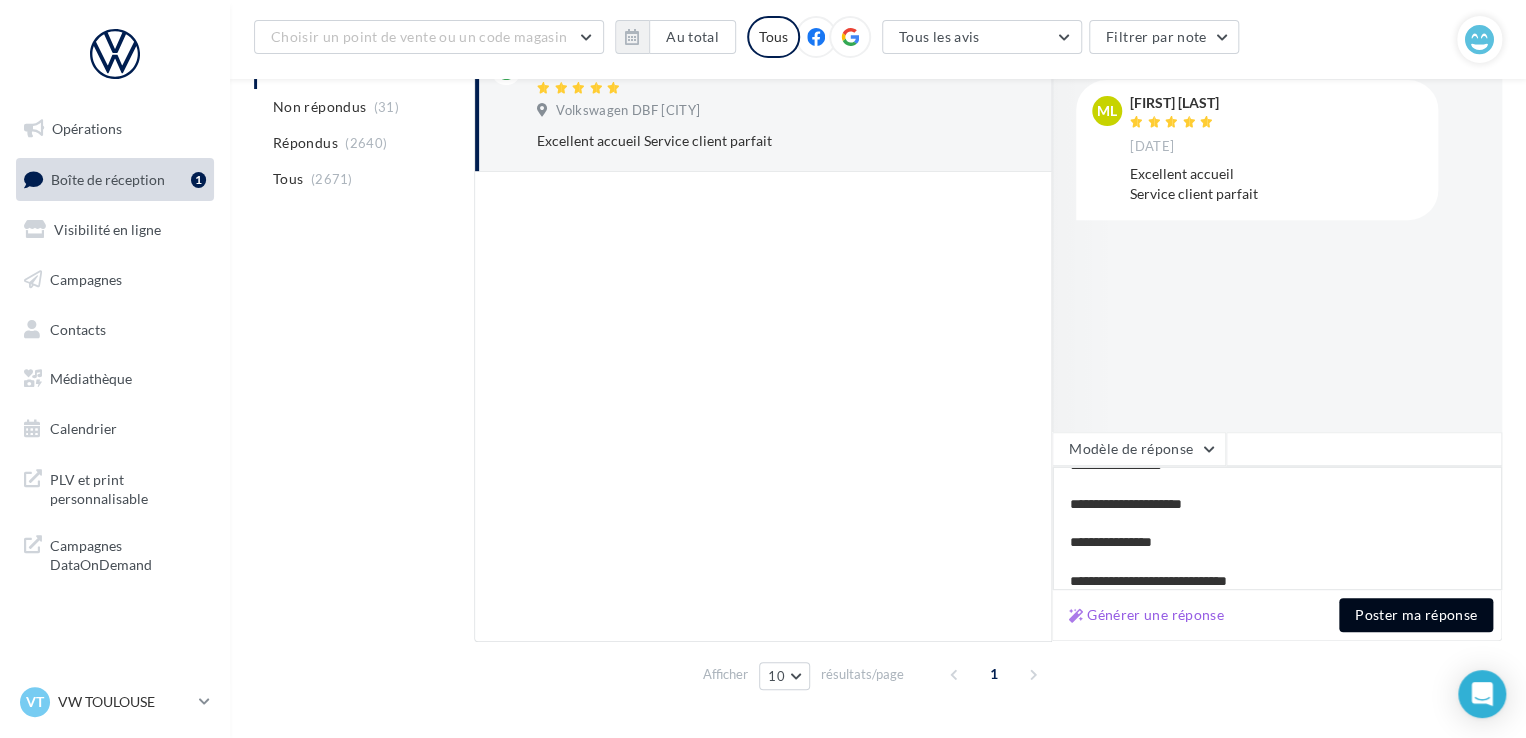 type on "**********" 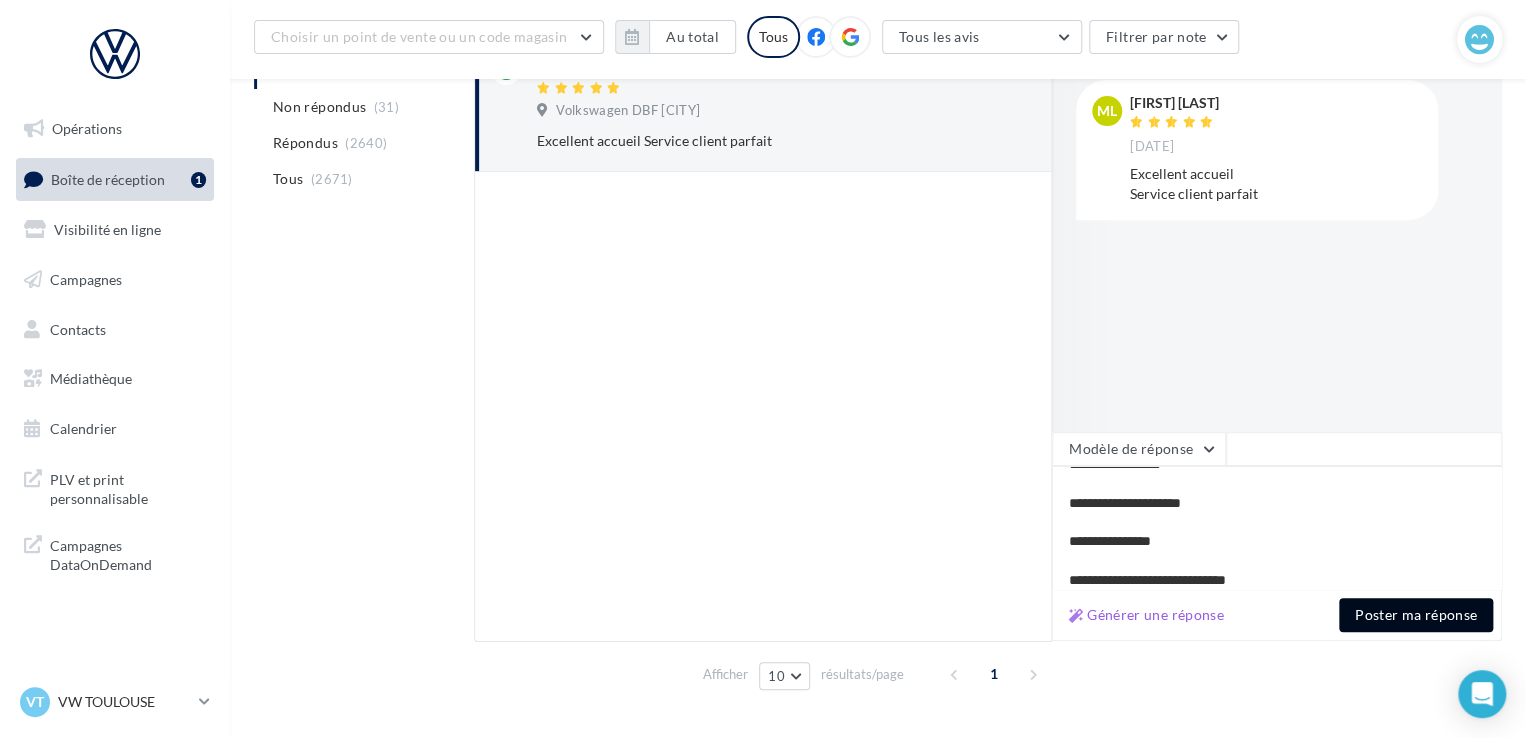 click on "Poster ma réponse" at bounding box center (1416, 615) 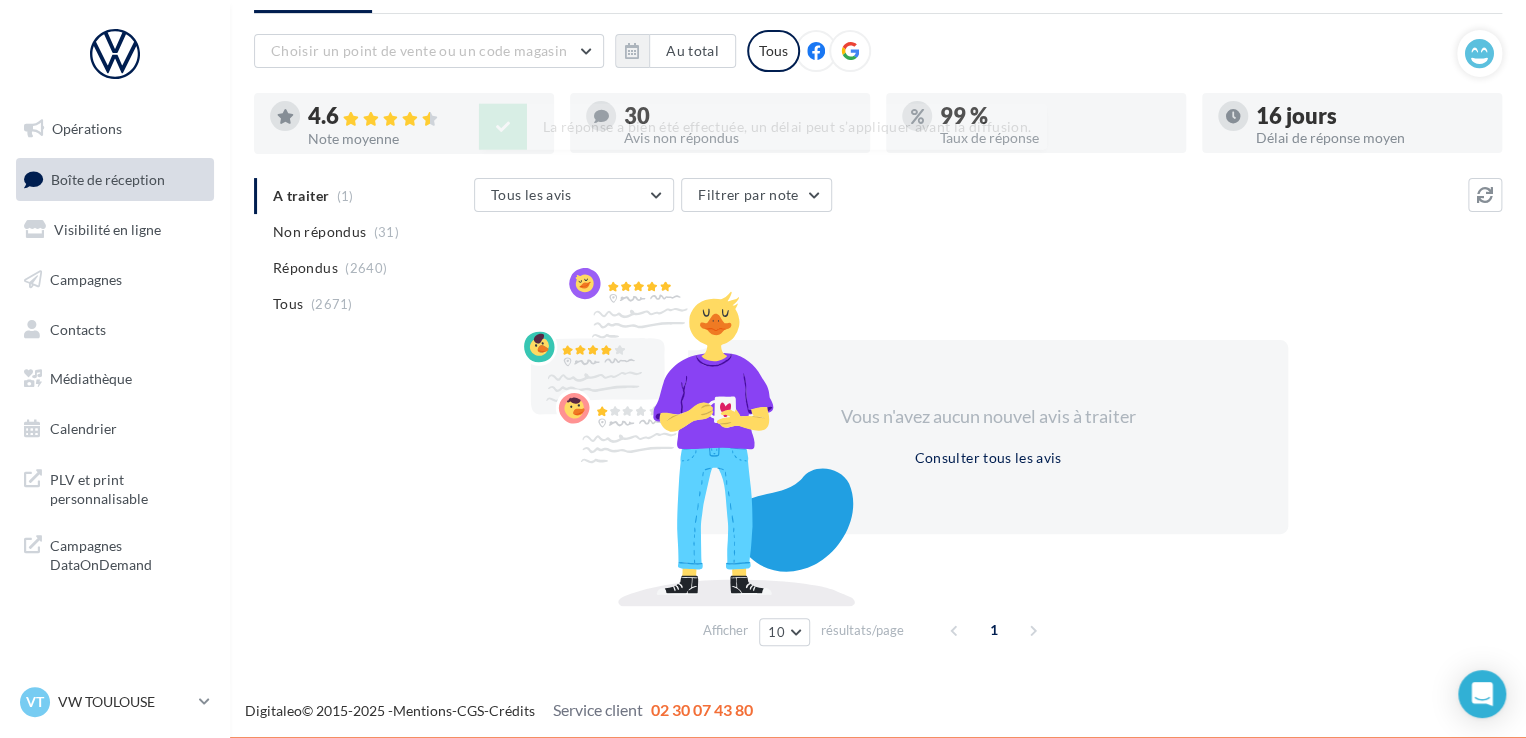 scroll, scrollTop: 97, scrollLeft: 0, axis: vertical 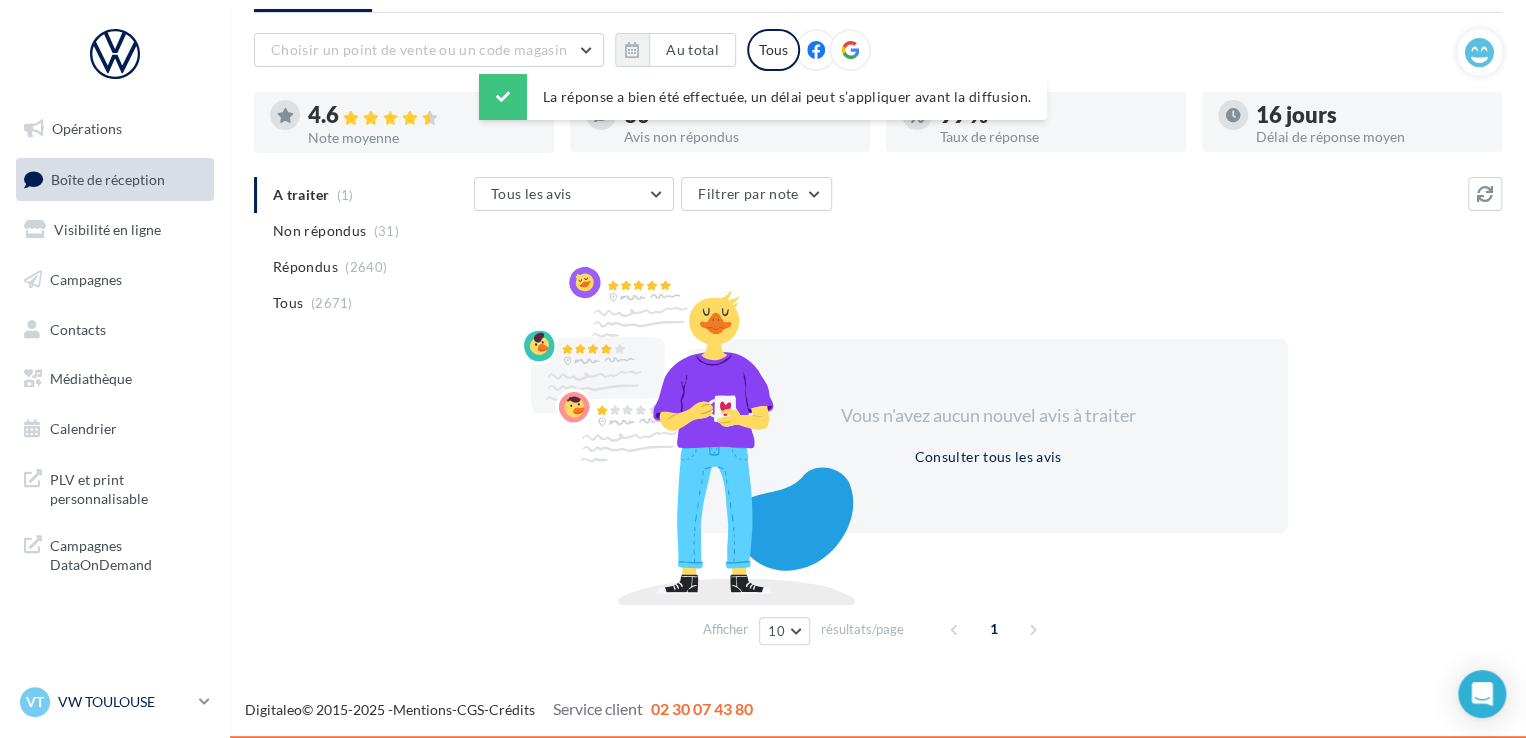 click on "VW TOULOUSE" at bounding box center [124, 702] 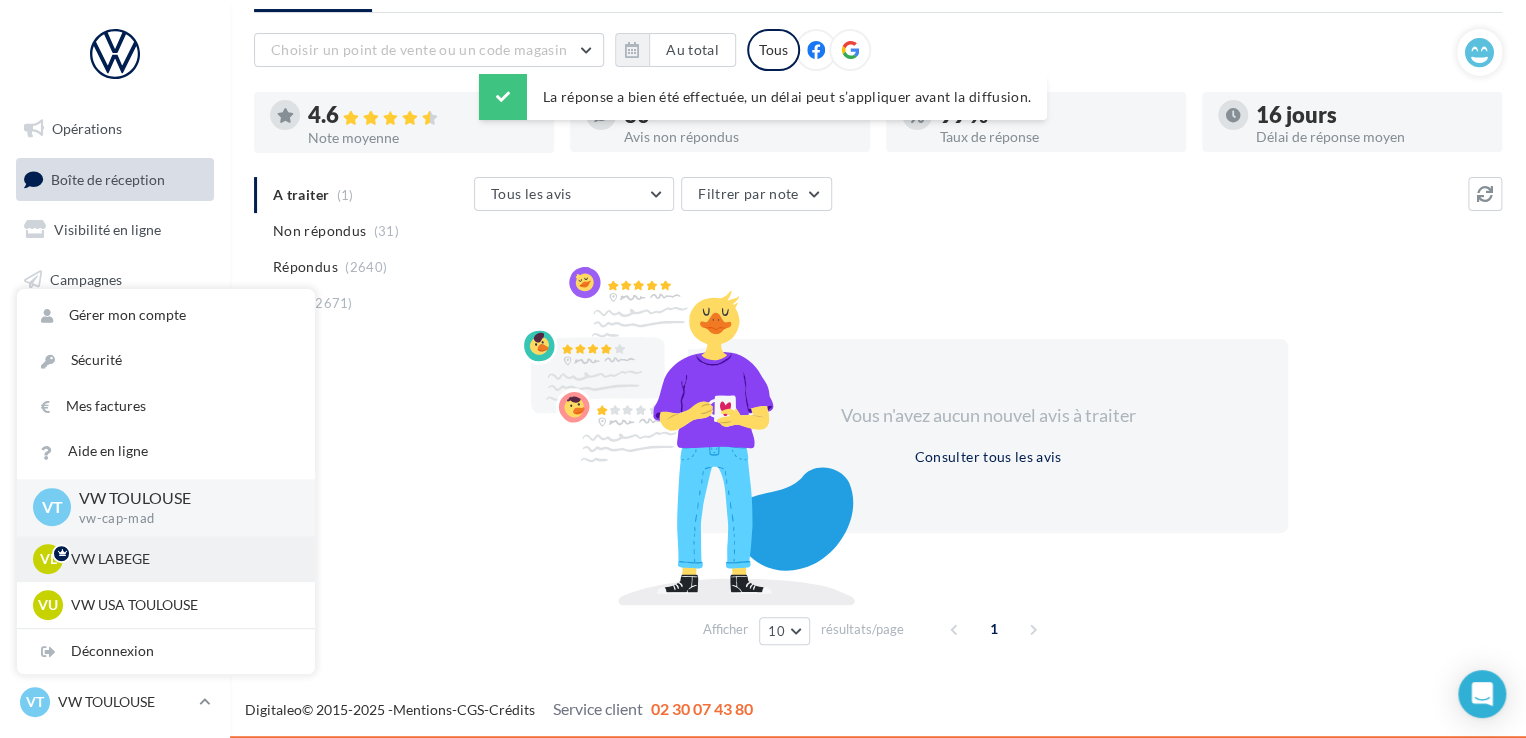 click on "VL     VW LABEGE   vw-lab-mad" at bounding box center [166, 559] 